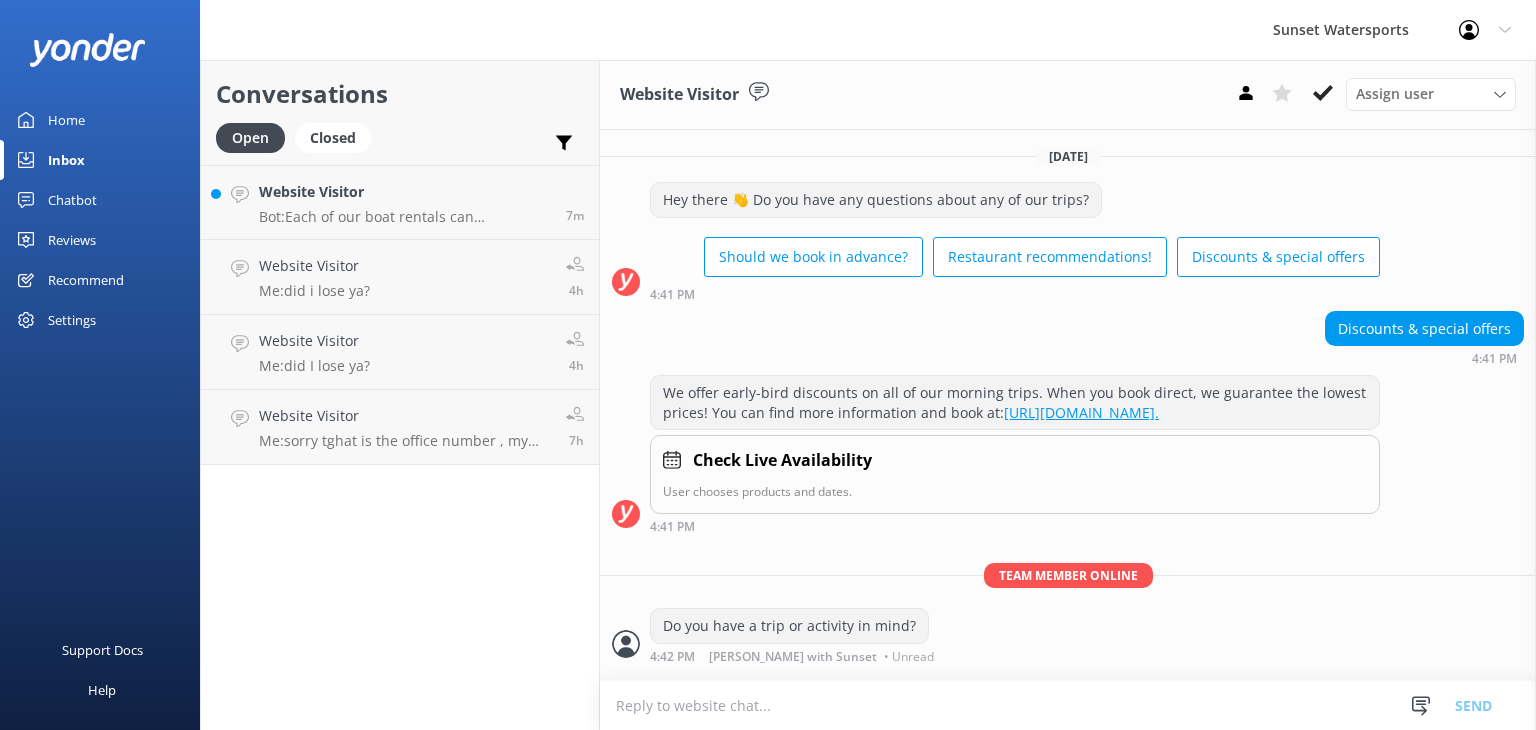 scroll, scrollTop: 0, scrollLeft: 0, axis: both 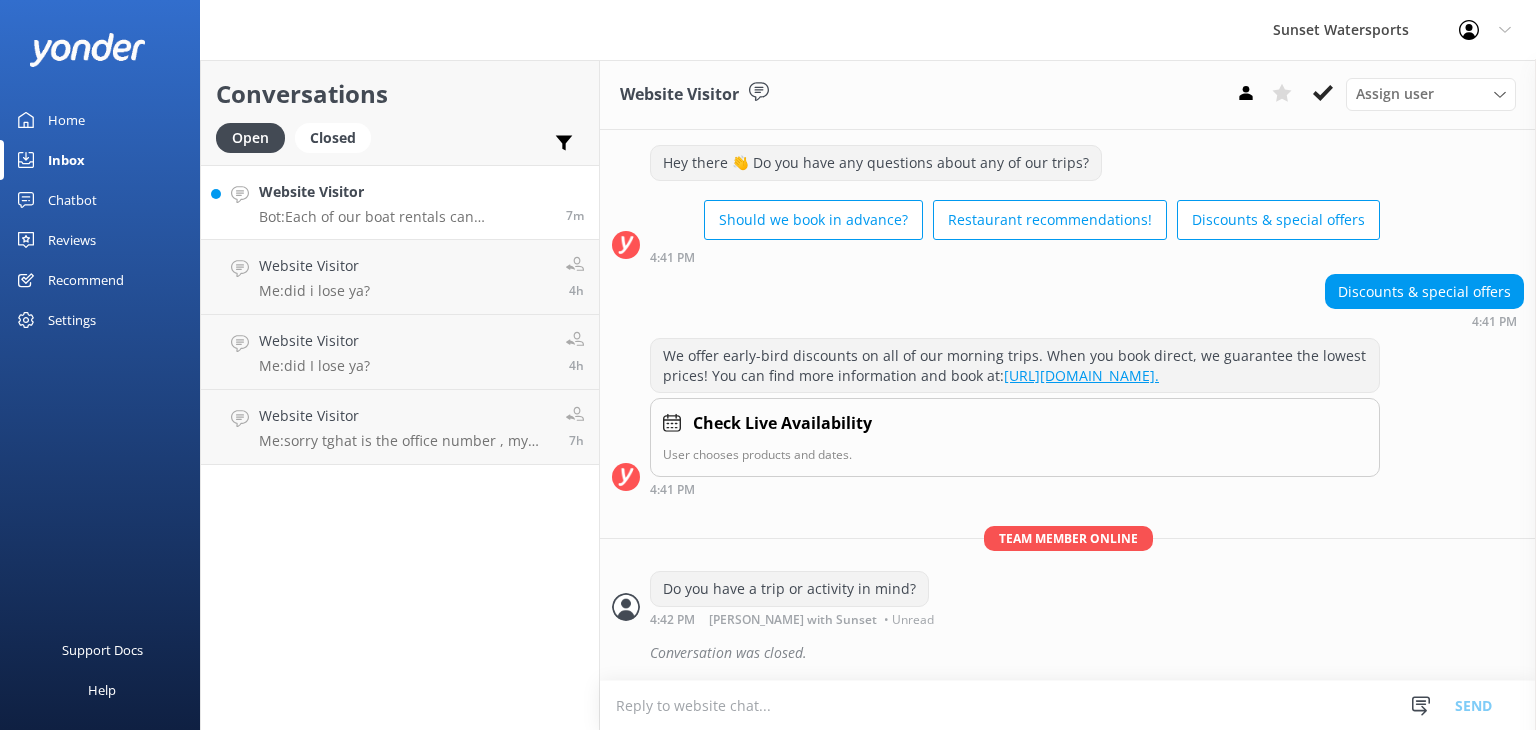 click on "Bot:  Each of our boat rentals can accommodate up to 8 people. Unfortunately, we do not have a boat that can accommodate 9 people. You may need to consider renting two boats or adjusting your group size. You can view our boat rental options and book online at [URL][DOMAIN_NAME]." at bounding box center (405, 217) 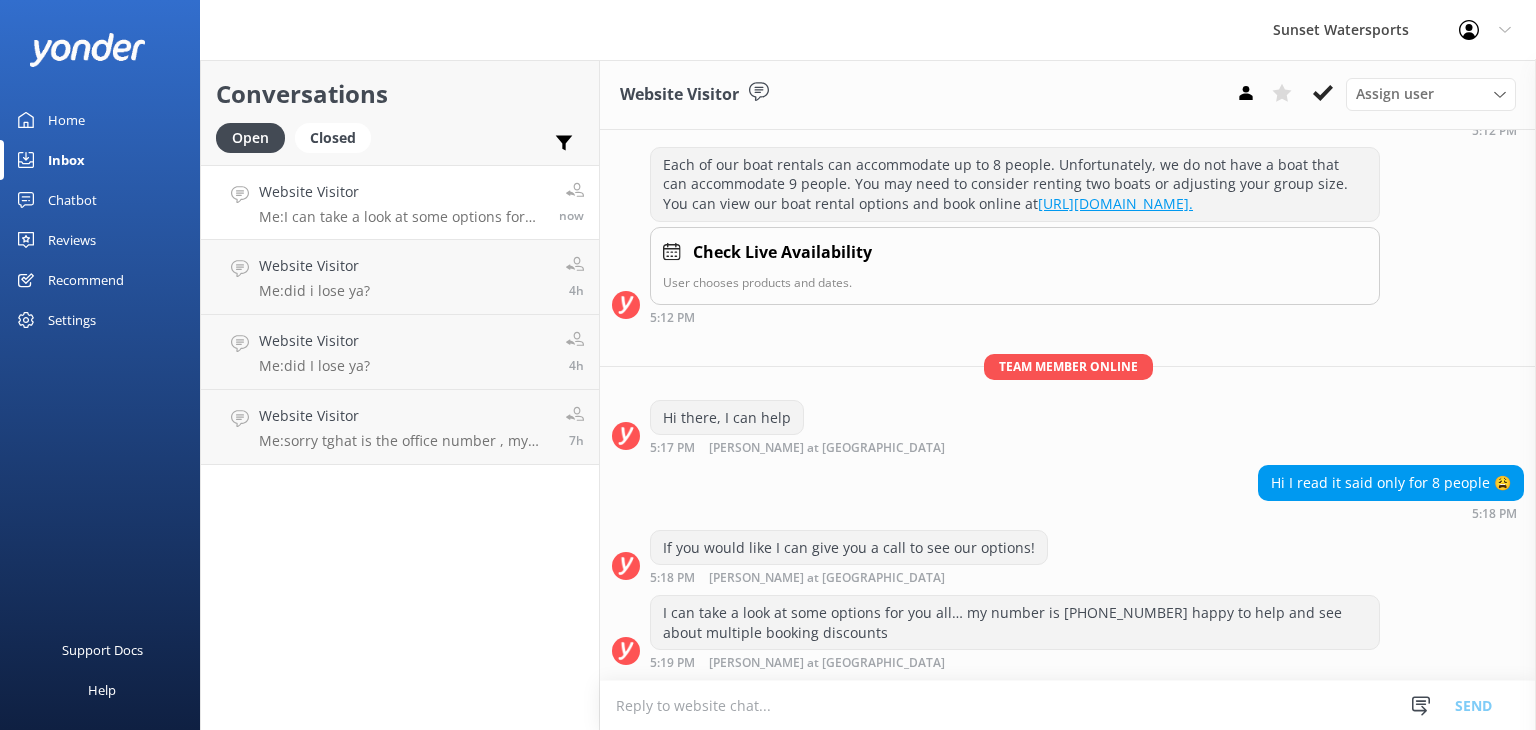 scroll, scrollTop: 264, scrollLeft: 0, axis: vertical 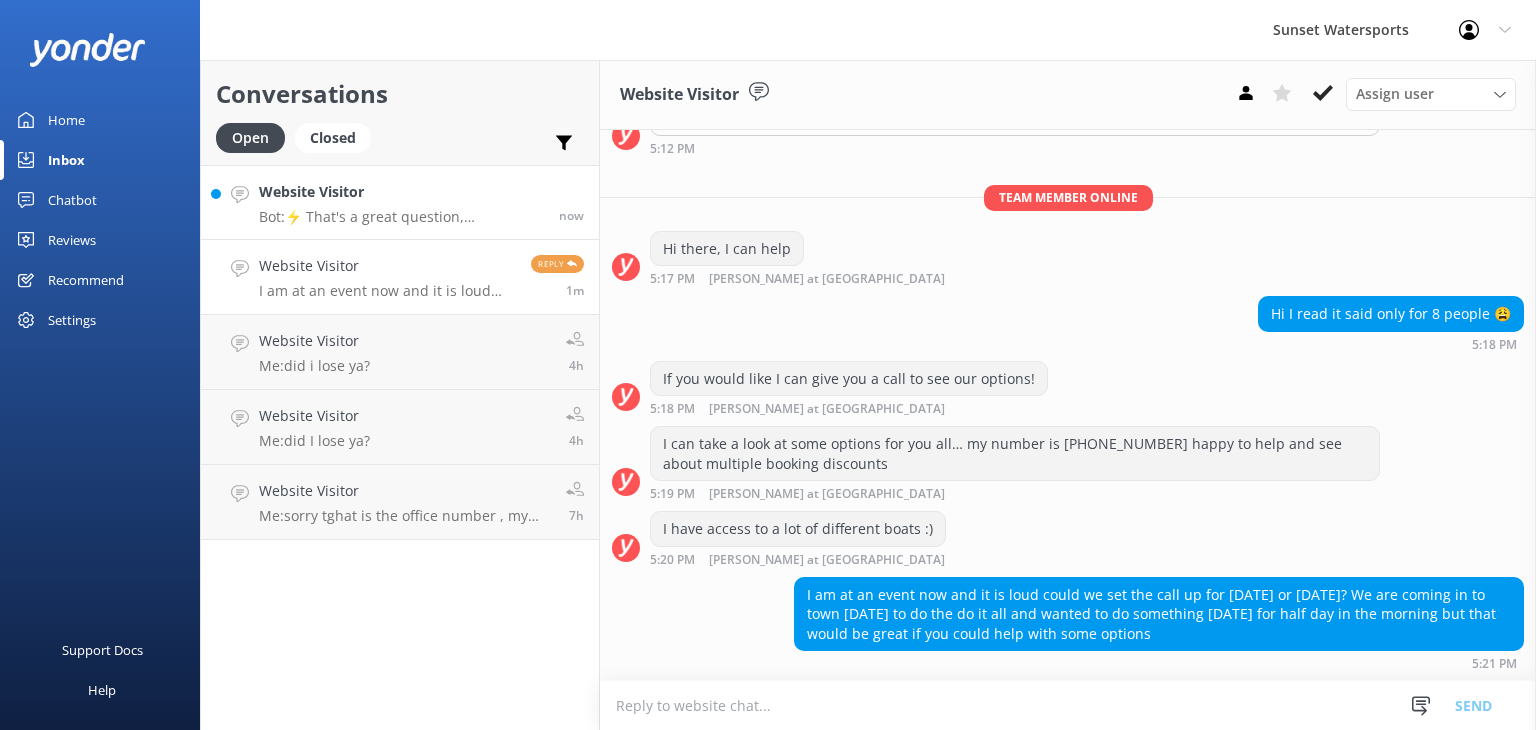 click on "Bot:  ⚡ That's a great question, unfortunately I do not know the answer. I'm going to reach out to another team member to help. Hold tight." at bounding box center [401, 217] 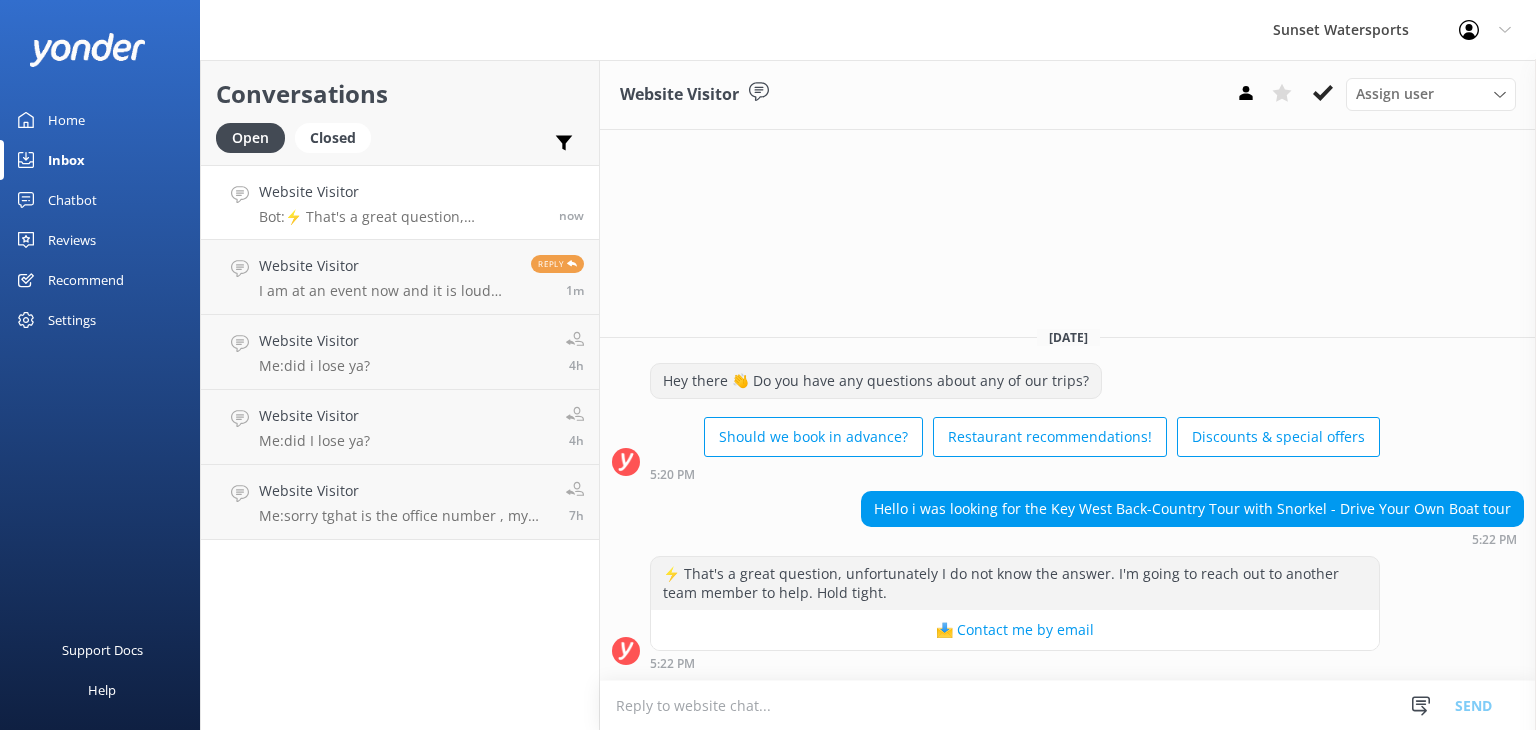 click at bounding box center [1068, 705] 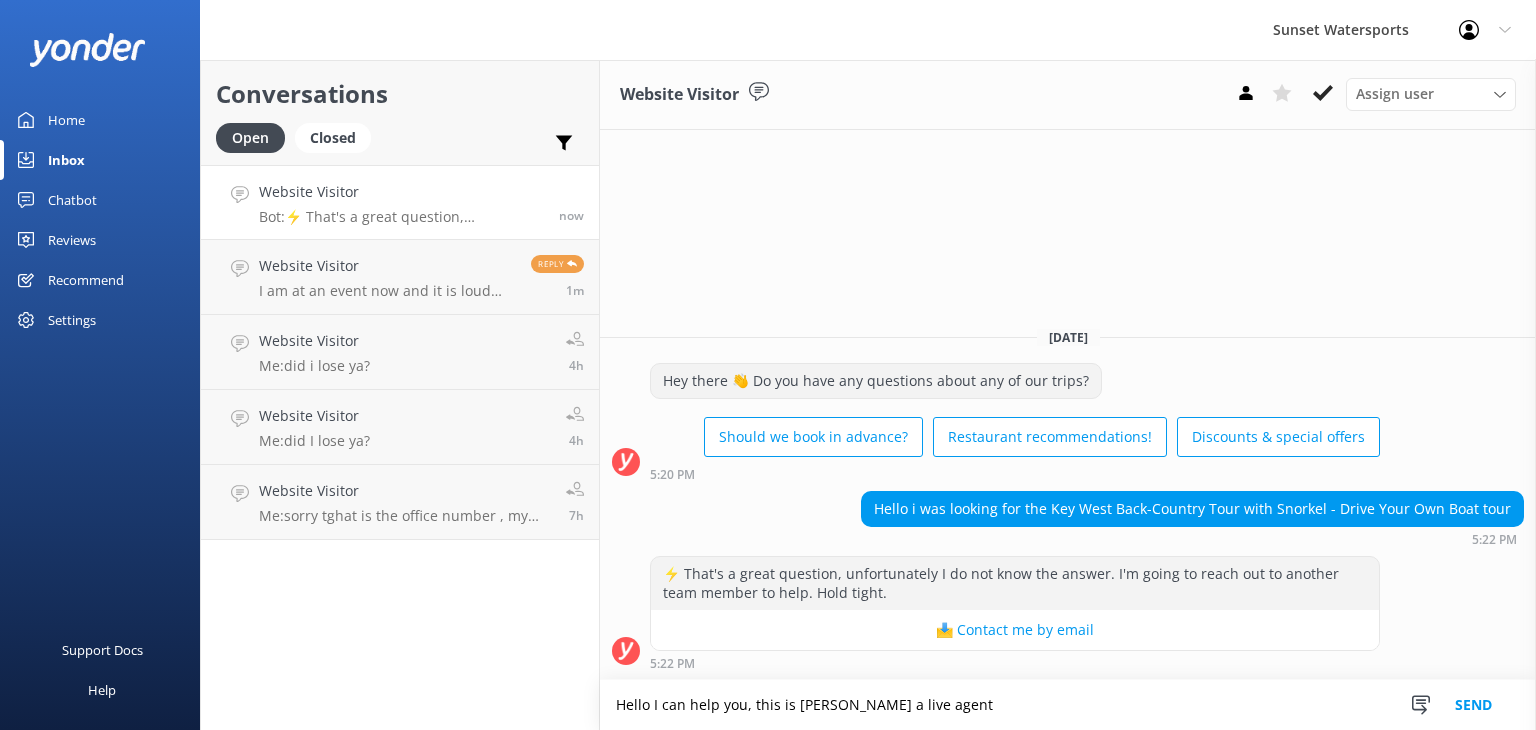 click on "Hello I can help you, this is [PERSON_NAME] a live agent" at bounding box center [1068, 705] 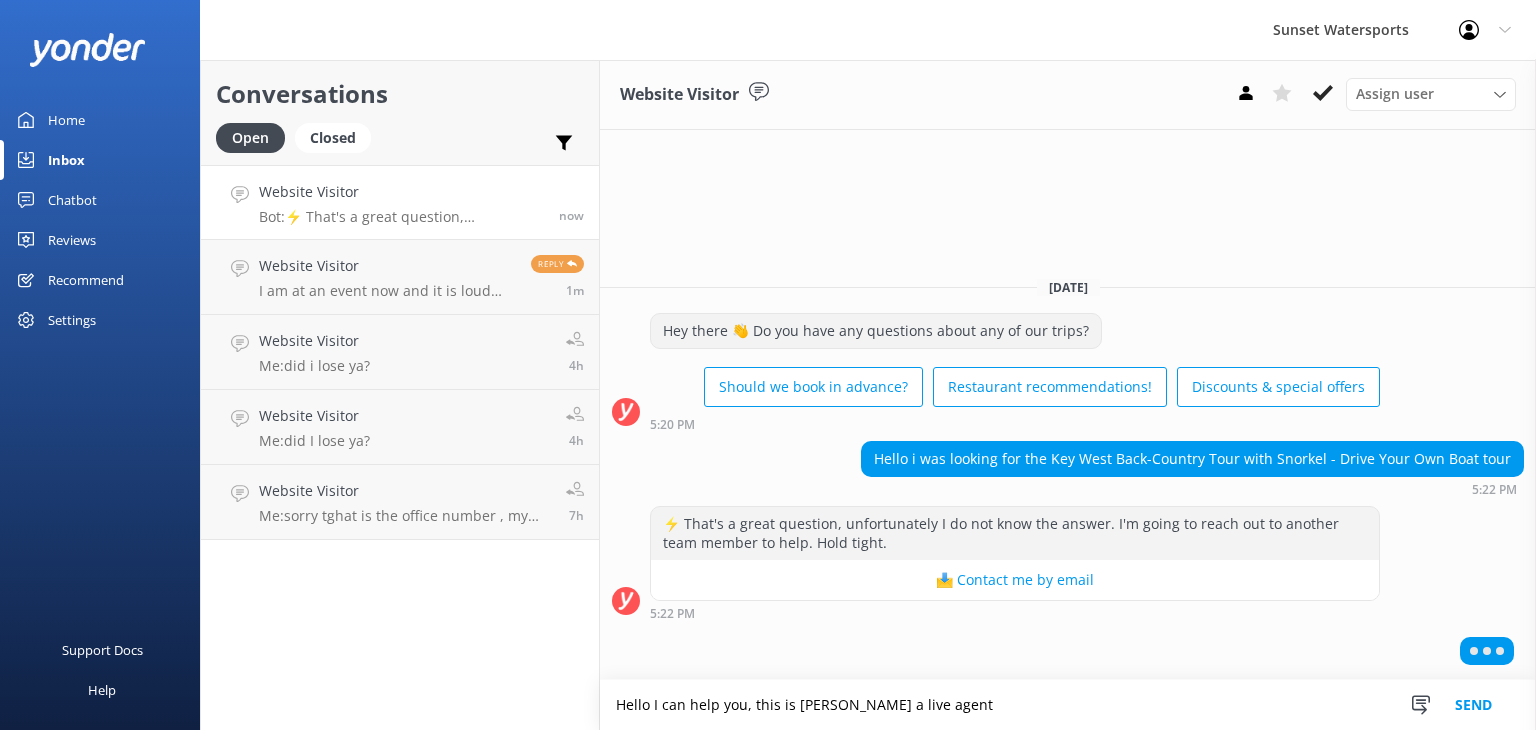 type on "Hello I can help you, this is [PERSON_NAME] a live agent" 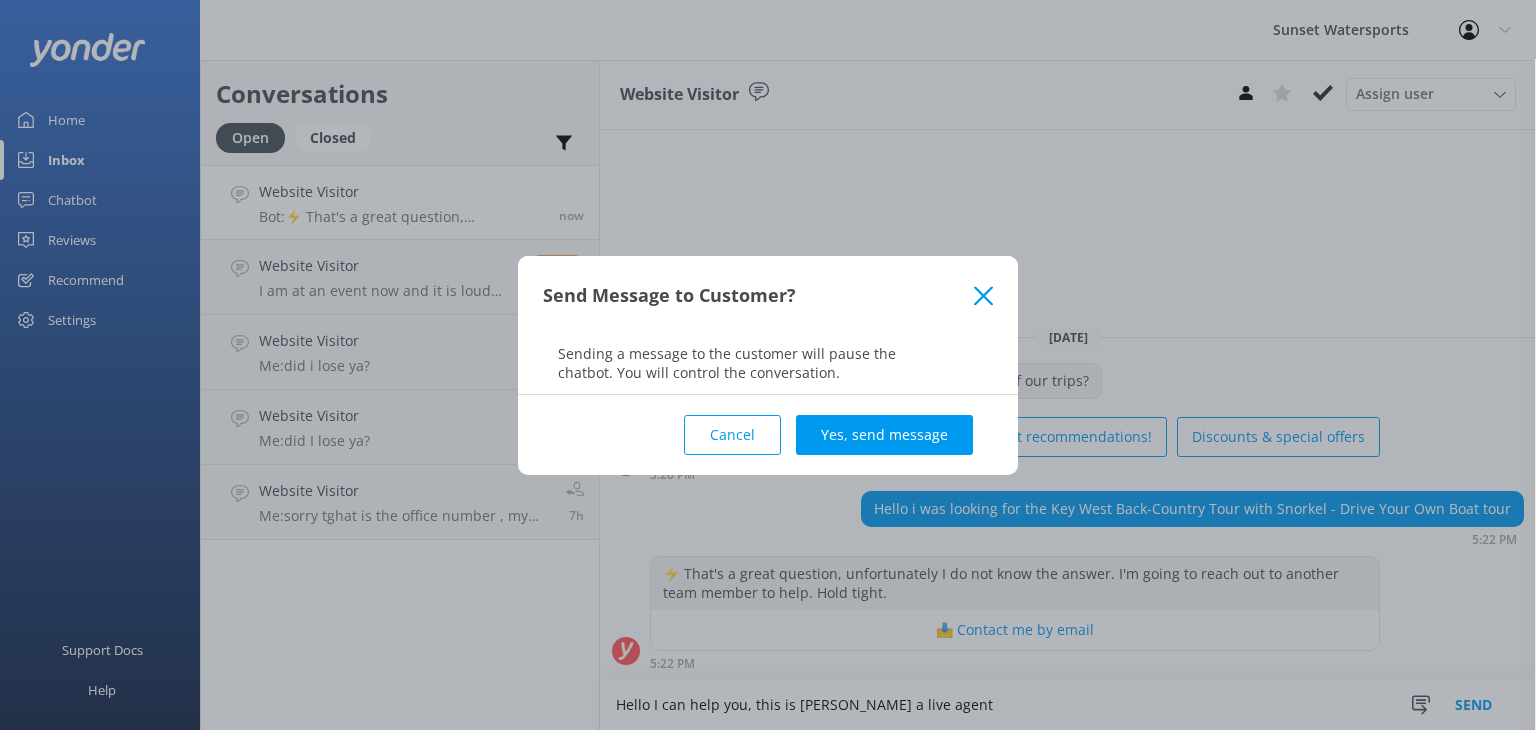 type 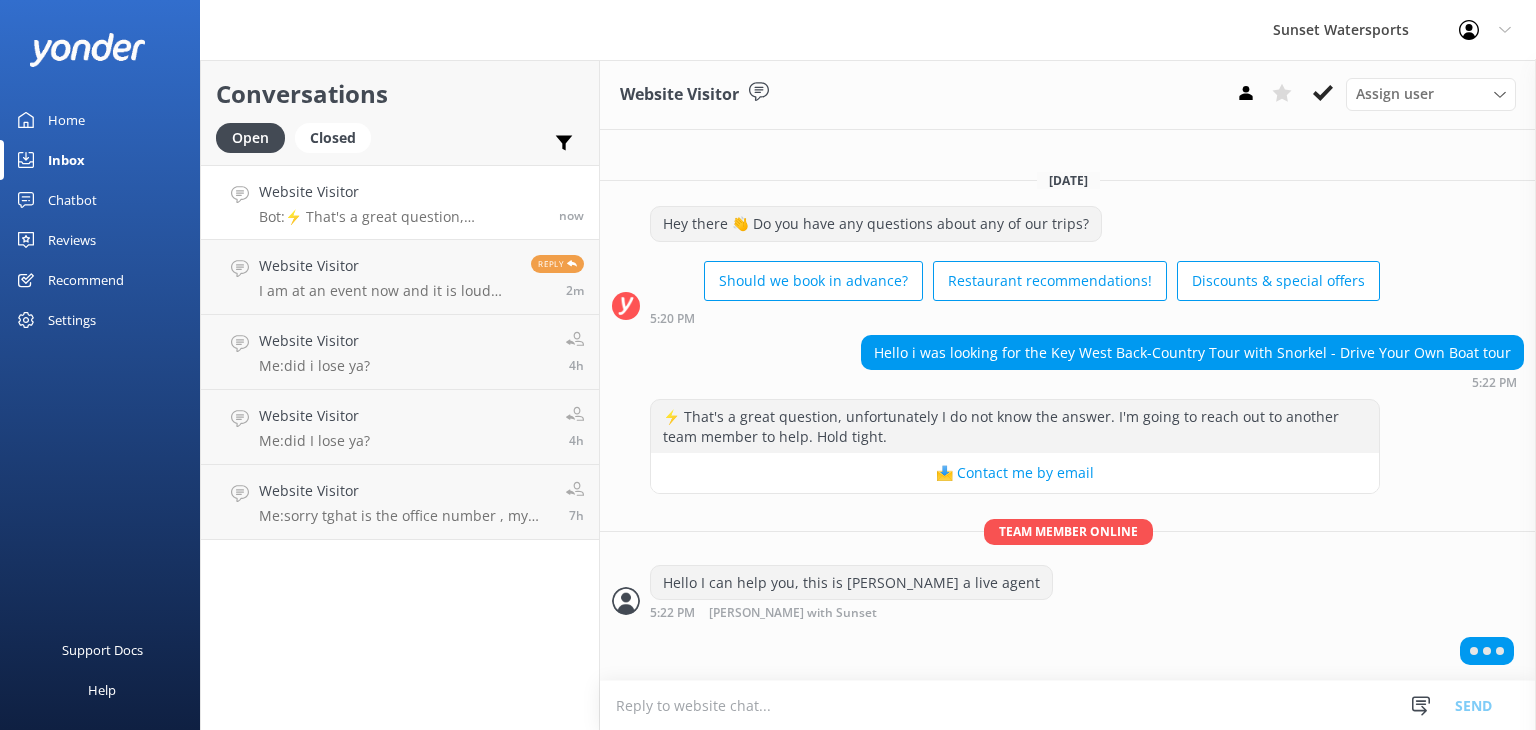 click at bounding box center (1068, 705) 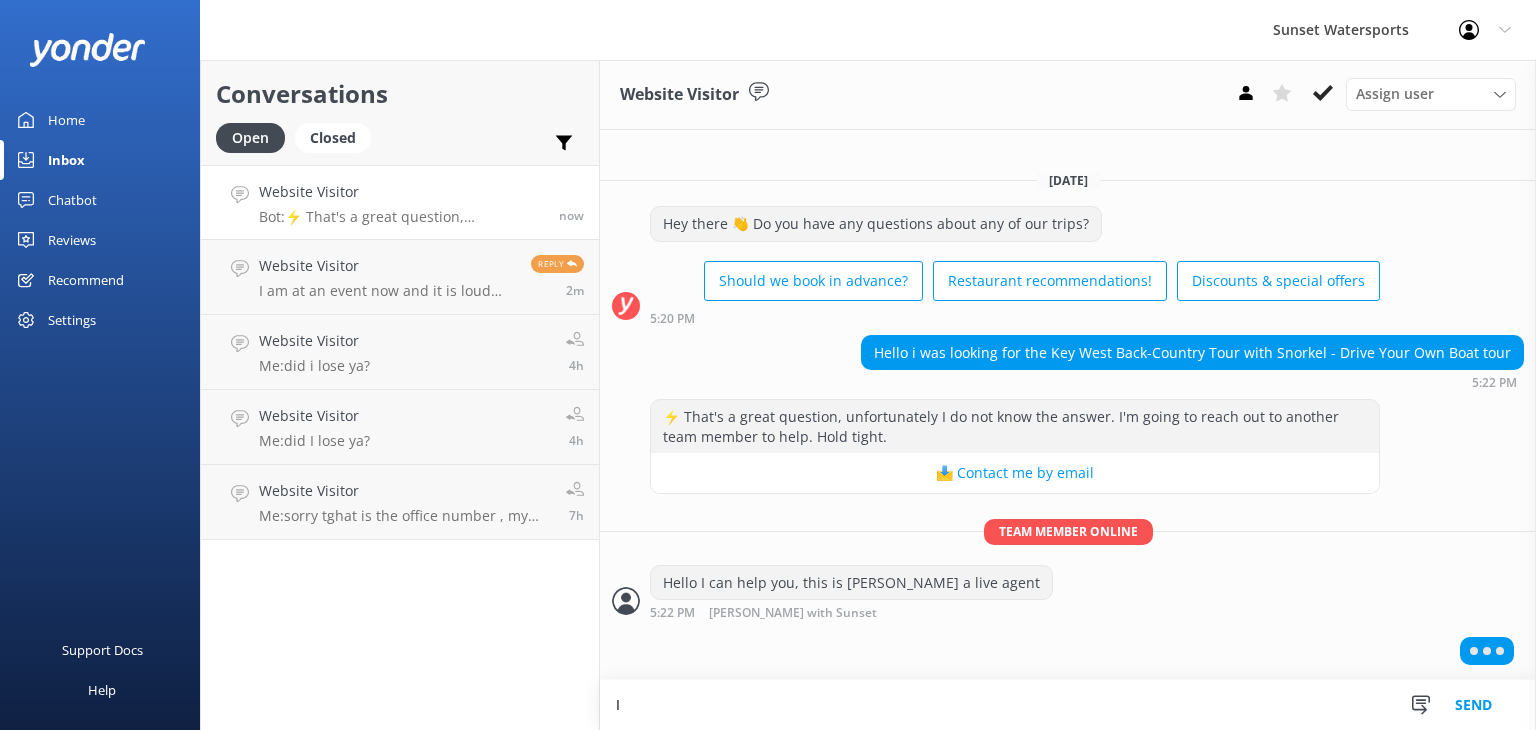 type on "I" 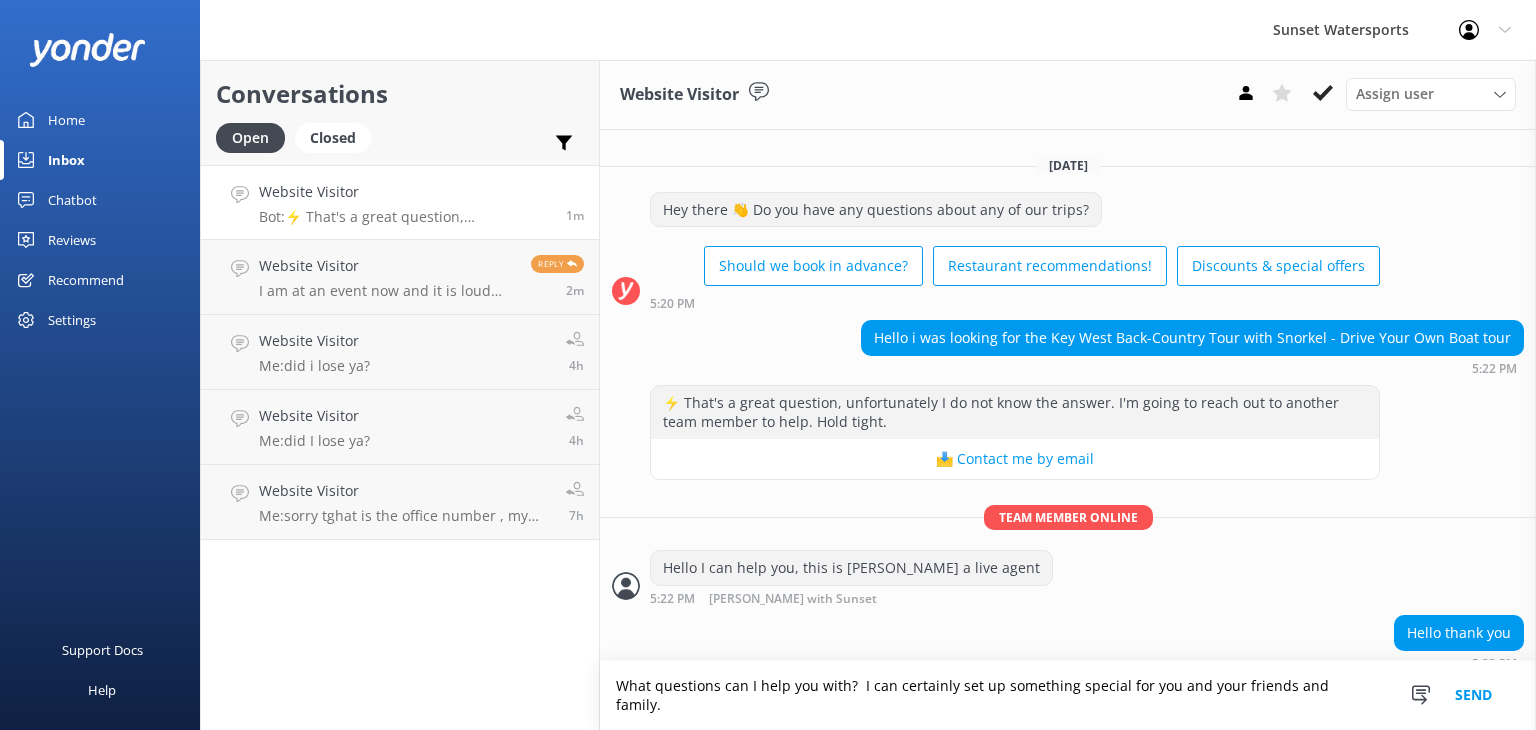 scroll, scrollTop: 0, scrollLeft: 0, axis: both 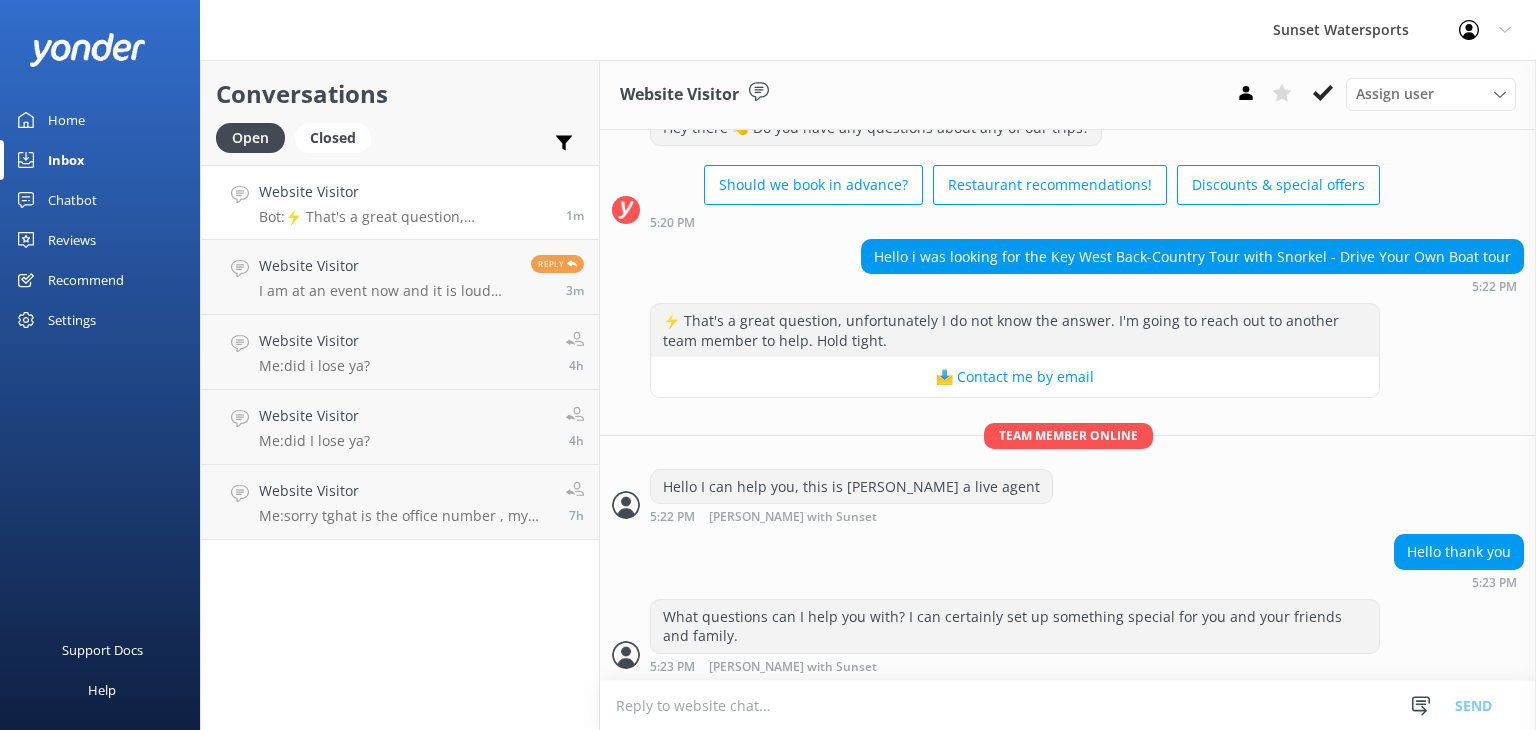 click at bounding box center [1068, 705] 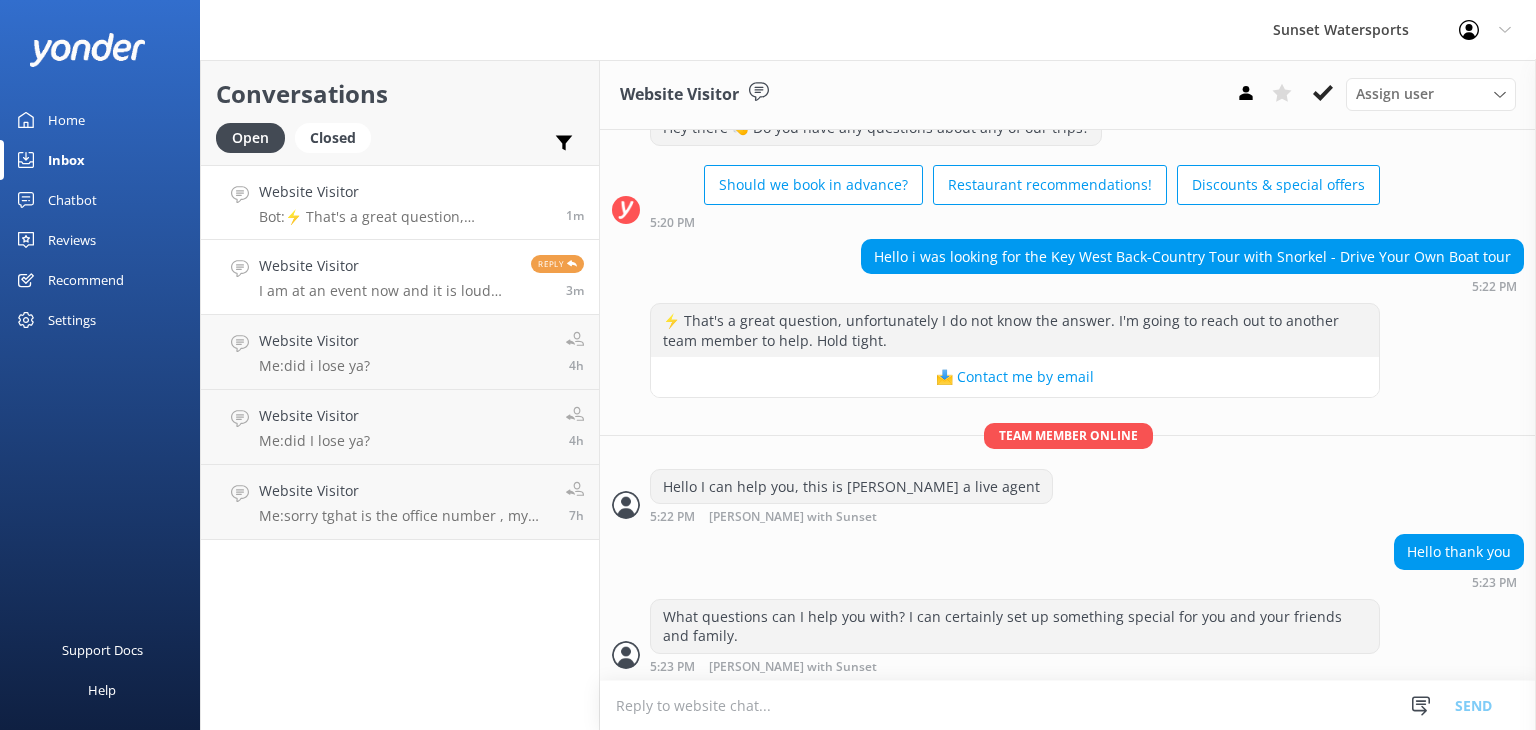 click on "I am at an event now and it is loud could we set the call up for [DATE] or [DATE]? We are coming in to town [DATE] to do the do it all and wanted to do something [DATE] for half day in the morning but that would be great if you could help with some options" at bounding box center (387, 291) 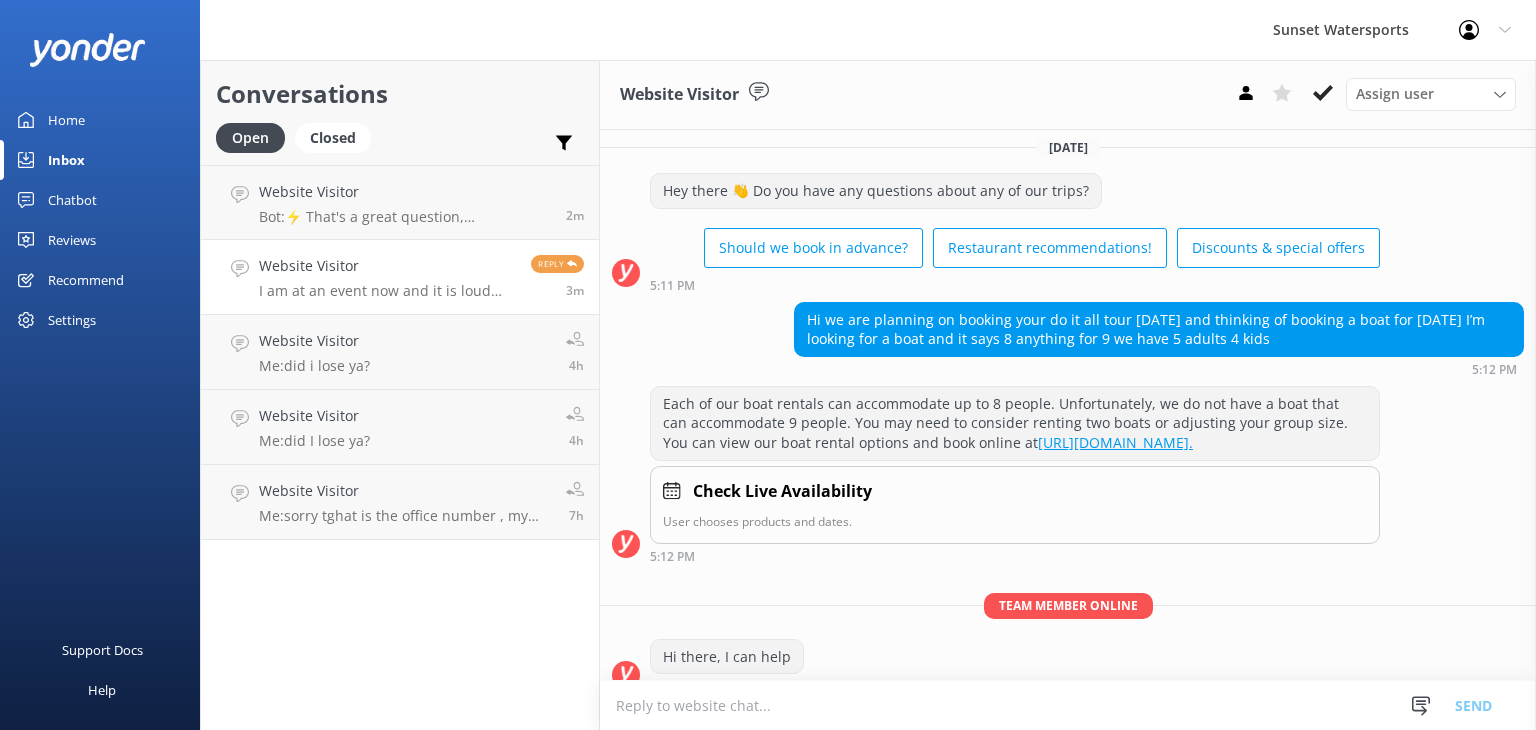 scroll, scrollTop: 0, scrollLeft: 0, axis: both 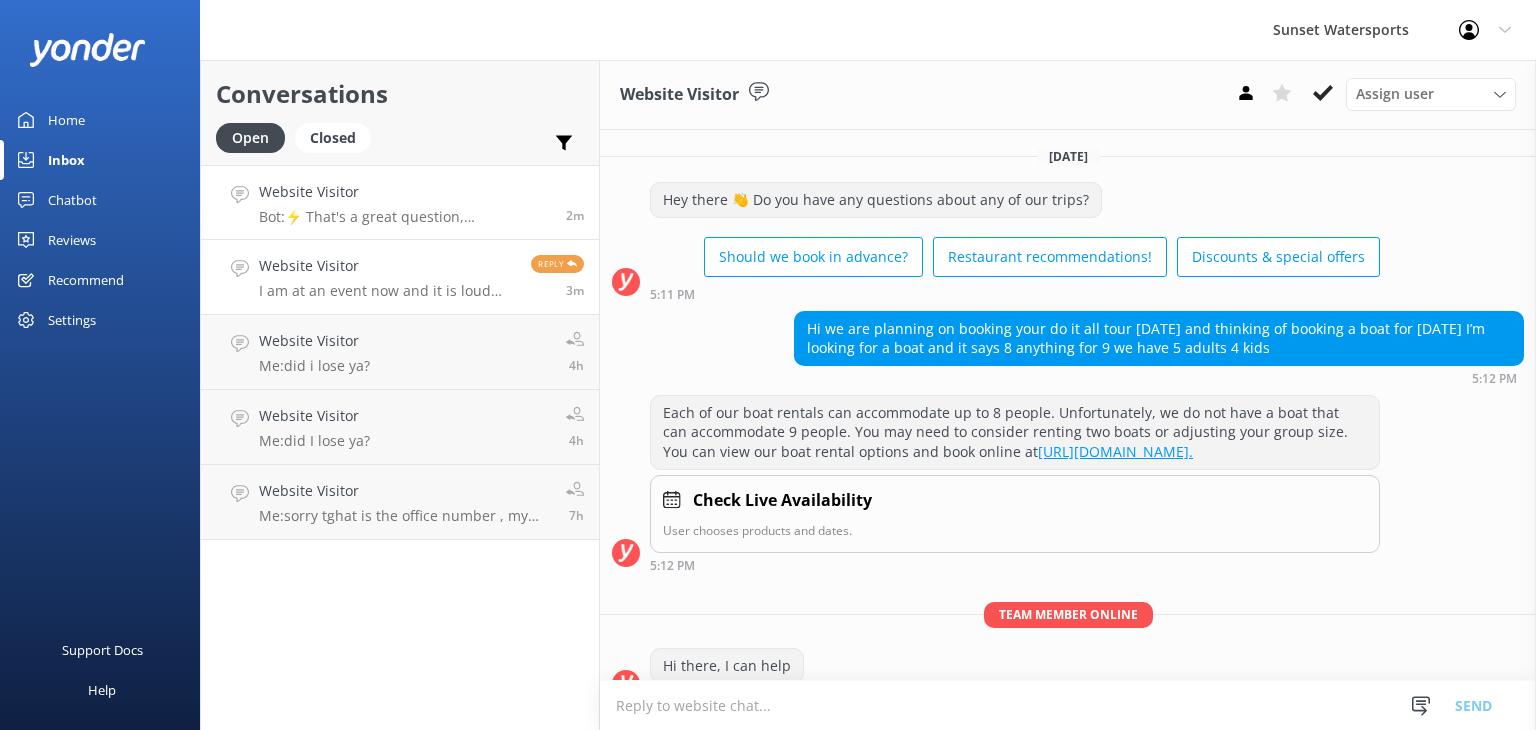 click on "Website Visitor Bot:  ⚡ That's a great question, unfortunately I do not know the answer. I'm going to reach out to another team member to help. Hold tight." at bounding box center (405, 202) 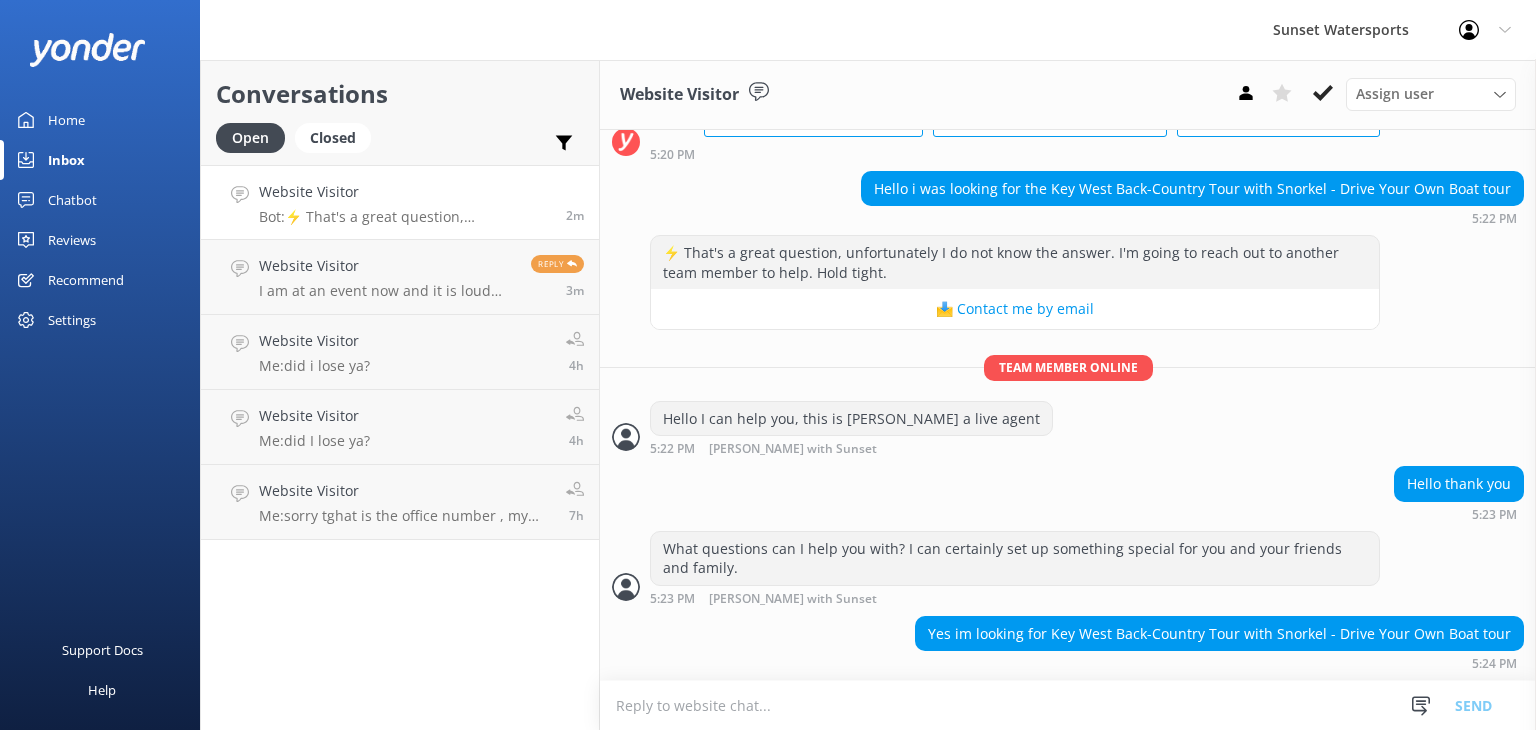 scroll, scrollTop: 137, scrollLeft: 0, axis: vertical 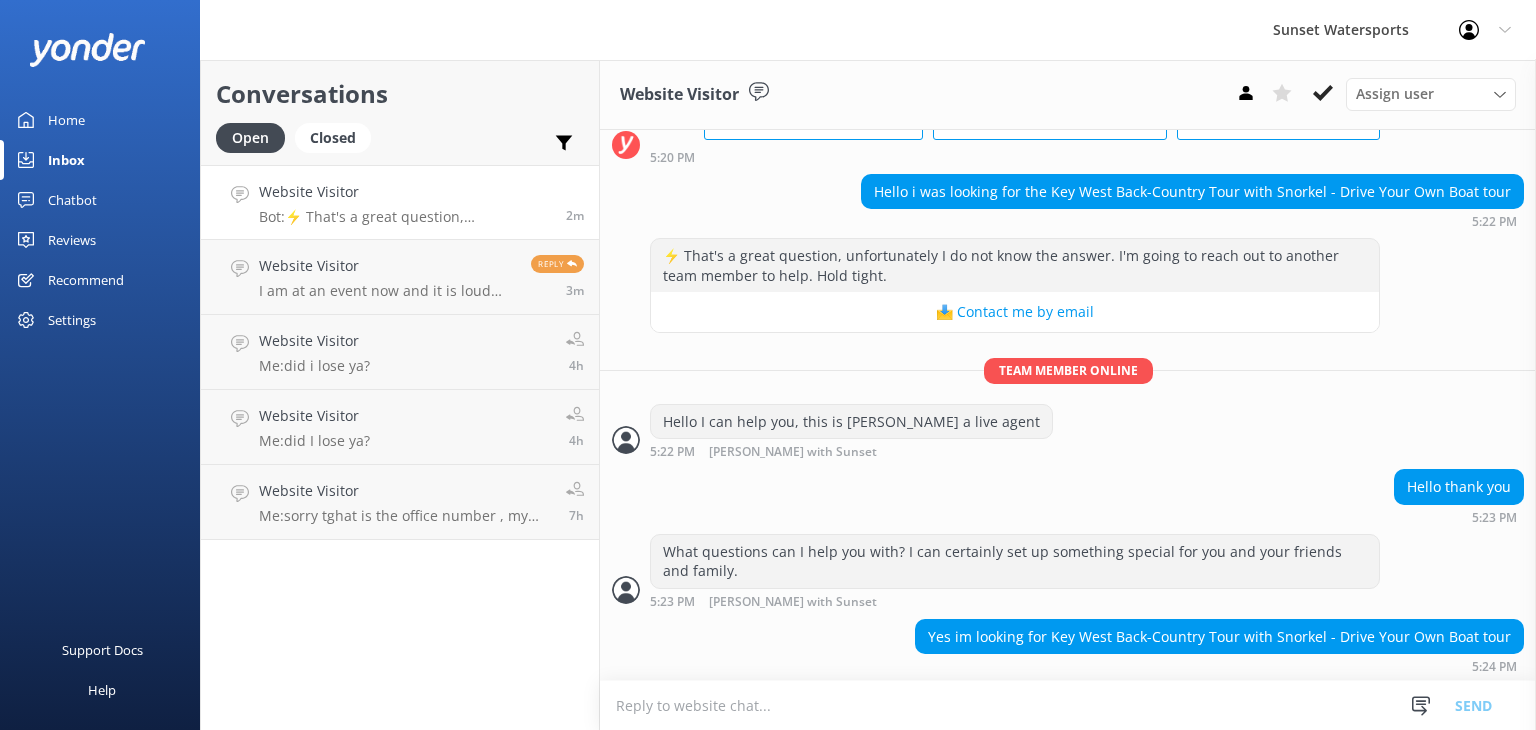 click at bounding box center [1068, 705] 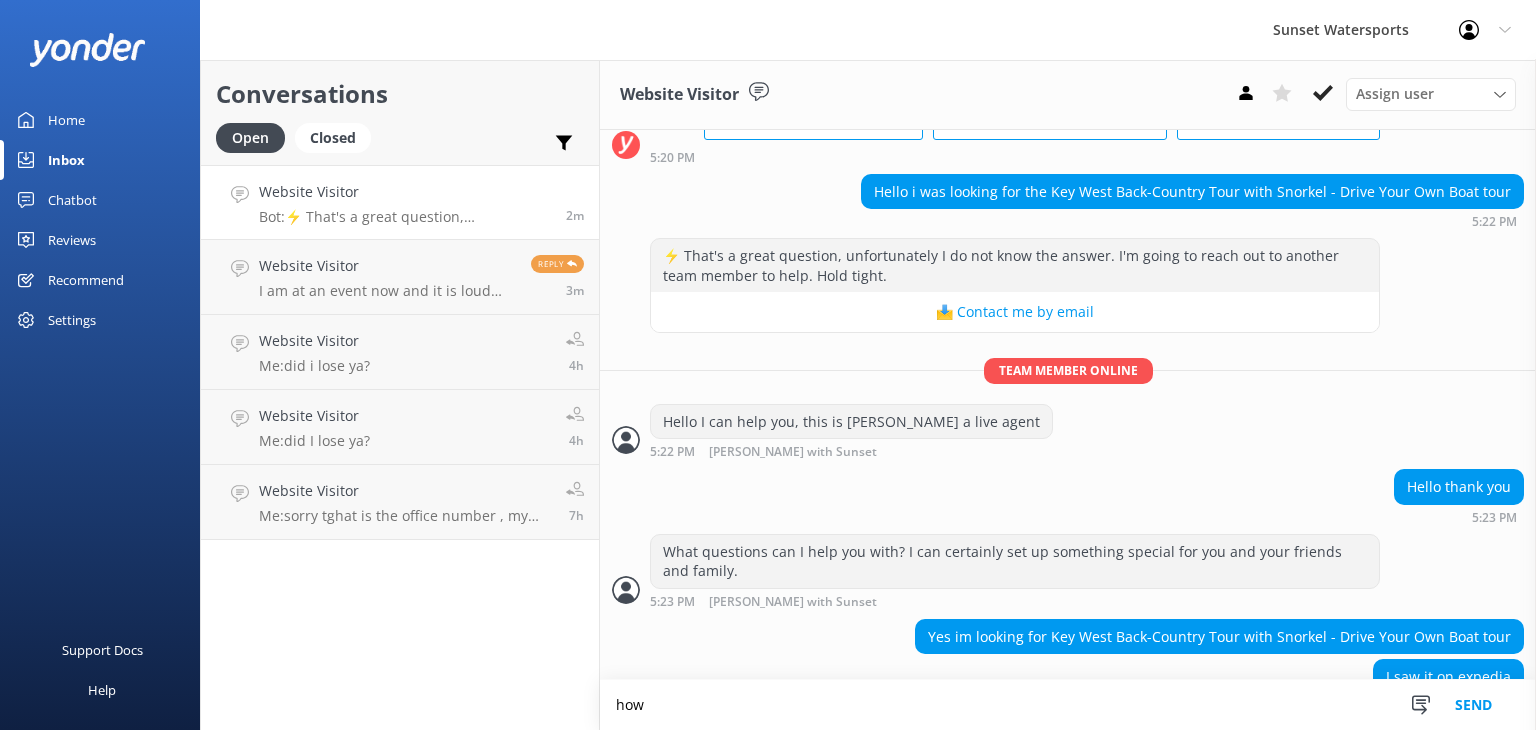 scroll, scrollTop: 177, scrollLeft: 0, axis: vertical 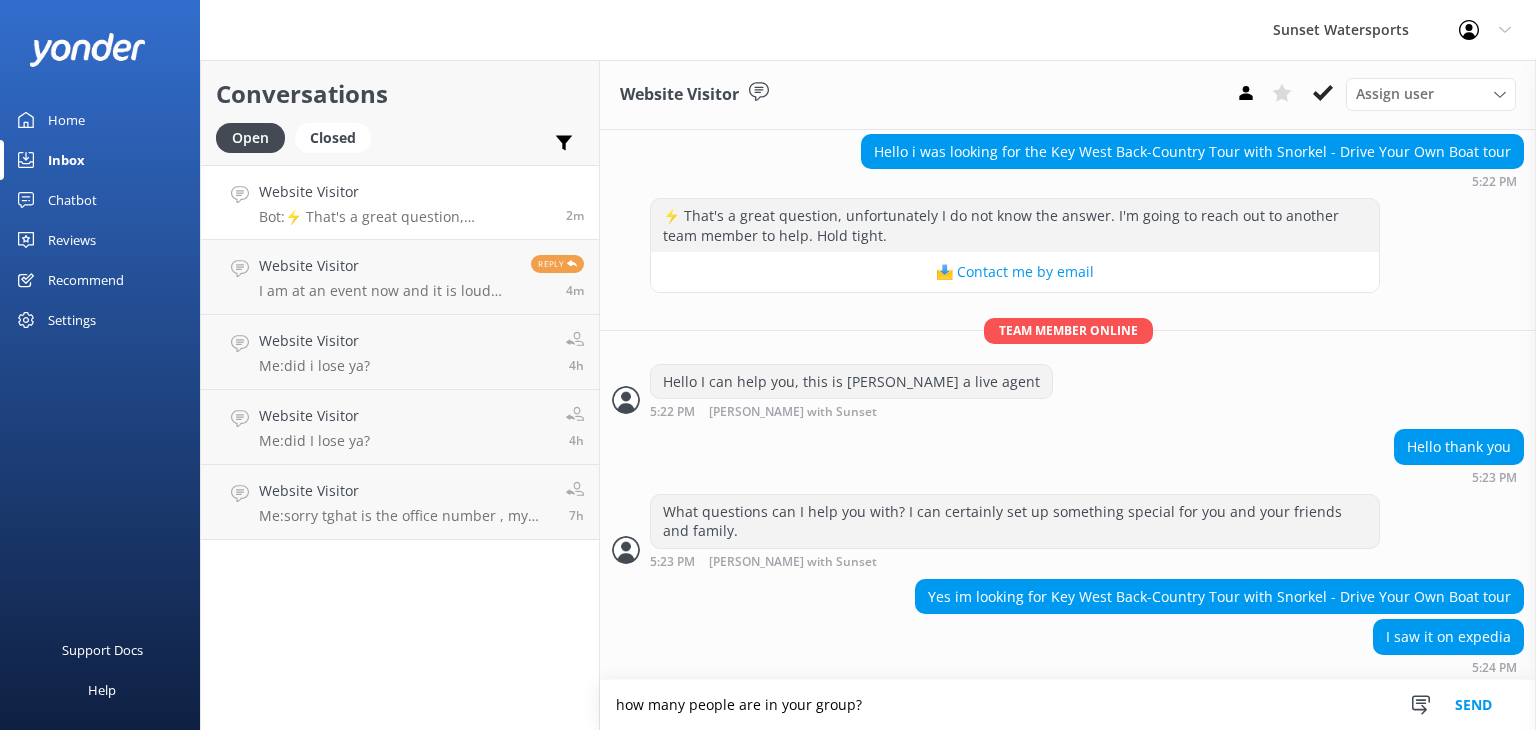 type on "how many people are in your group?" 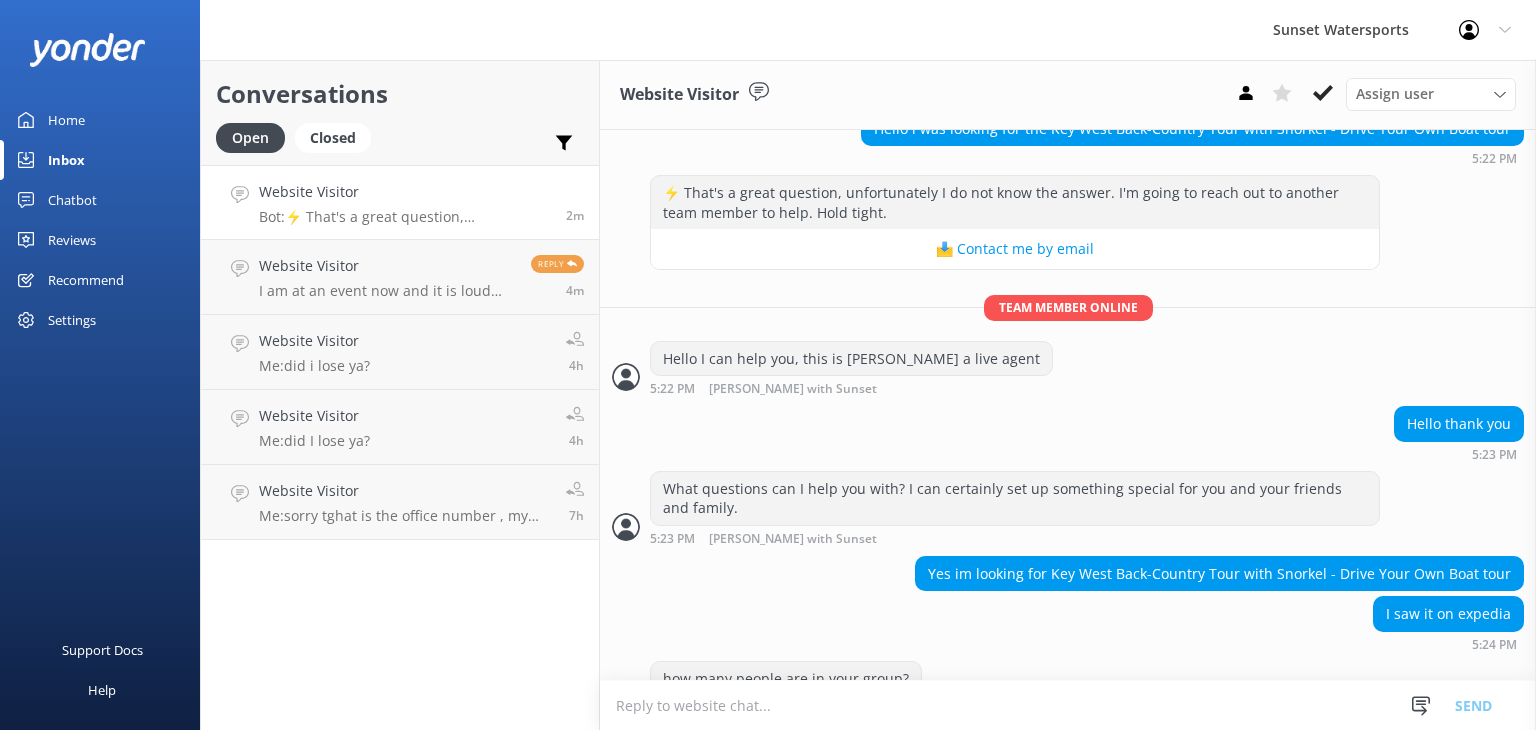 scroll, scrollTop: 242, scrollLeft: 0, axis: vertical 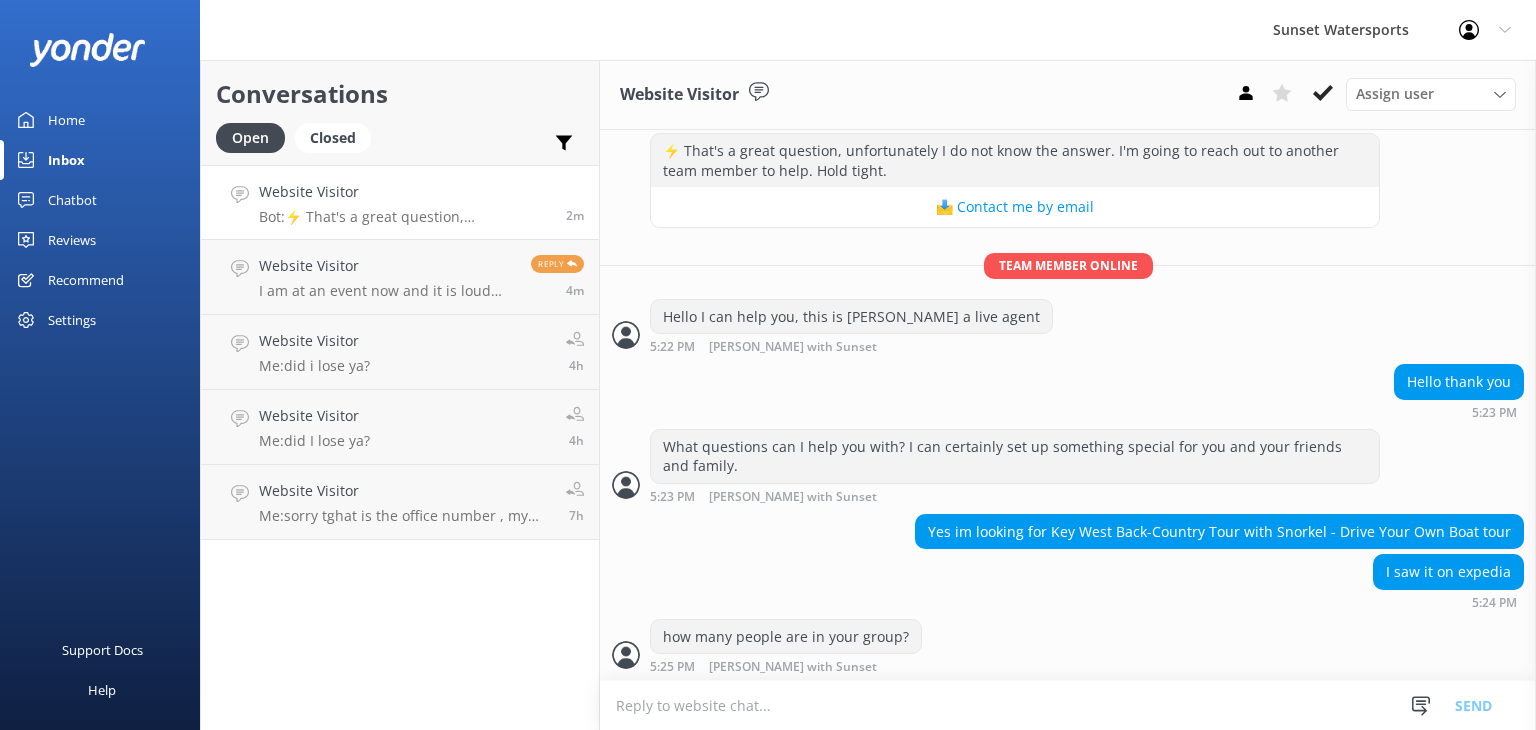 click at bounding box center (1068, 705) 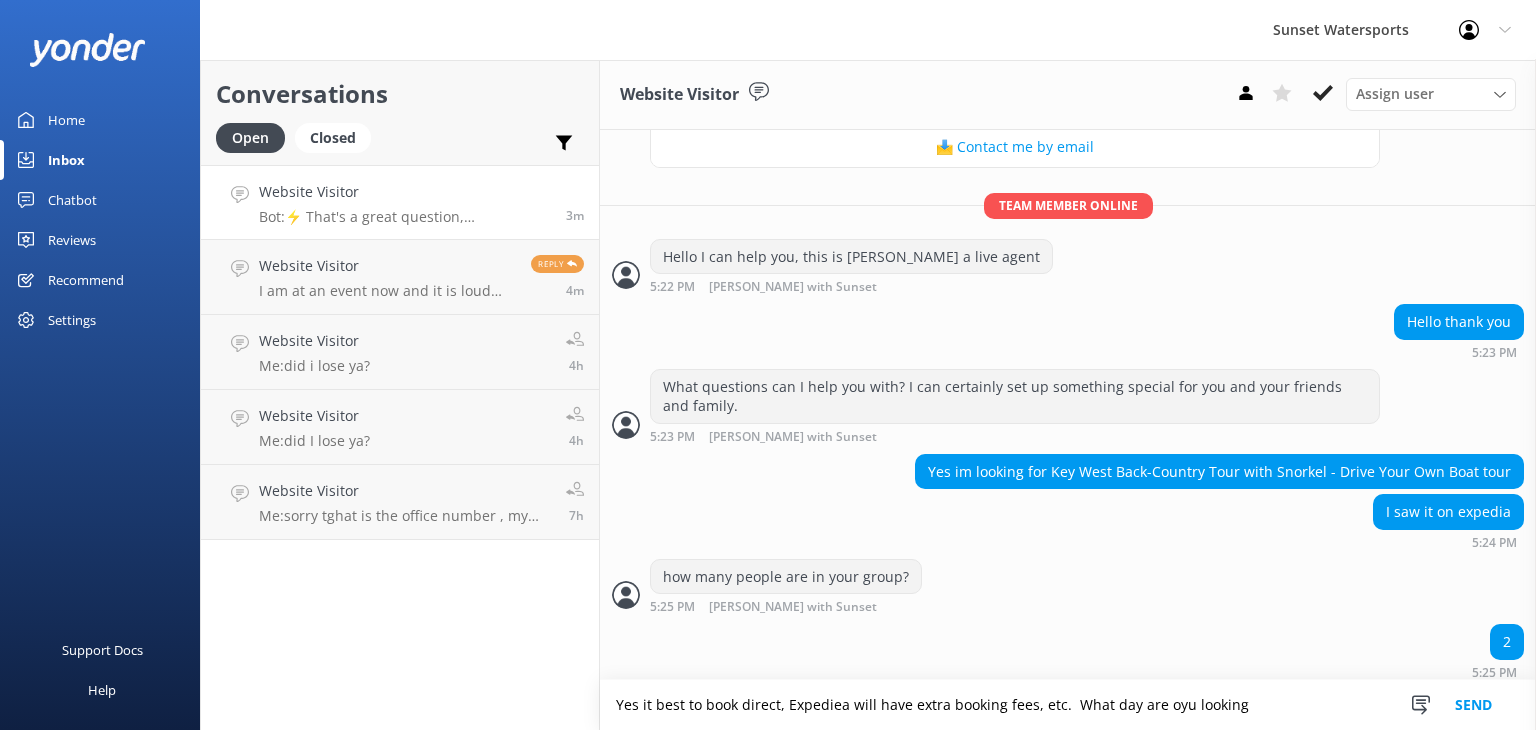 scroll, scrollTop: 306, scrollLeft: 0, axis: vertical 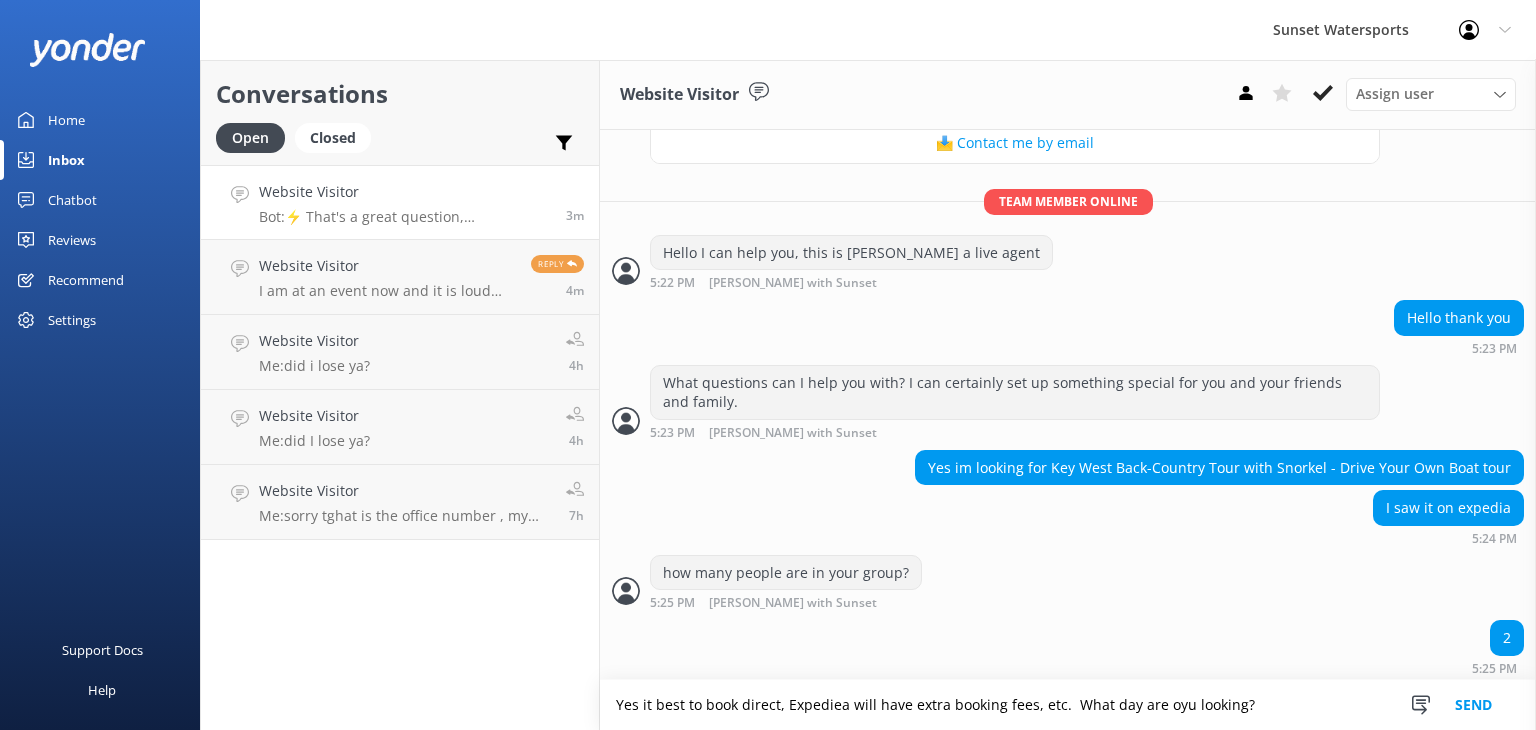 paste on "[URL][DOMAIN_NAME]." 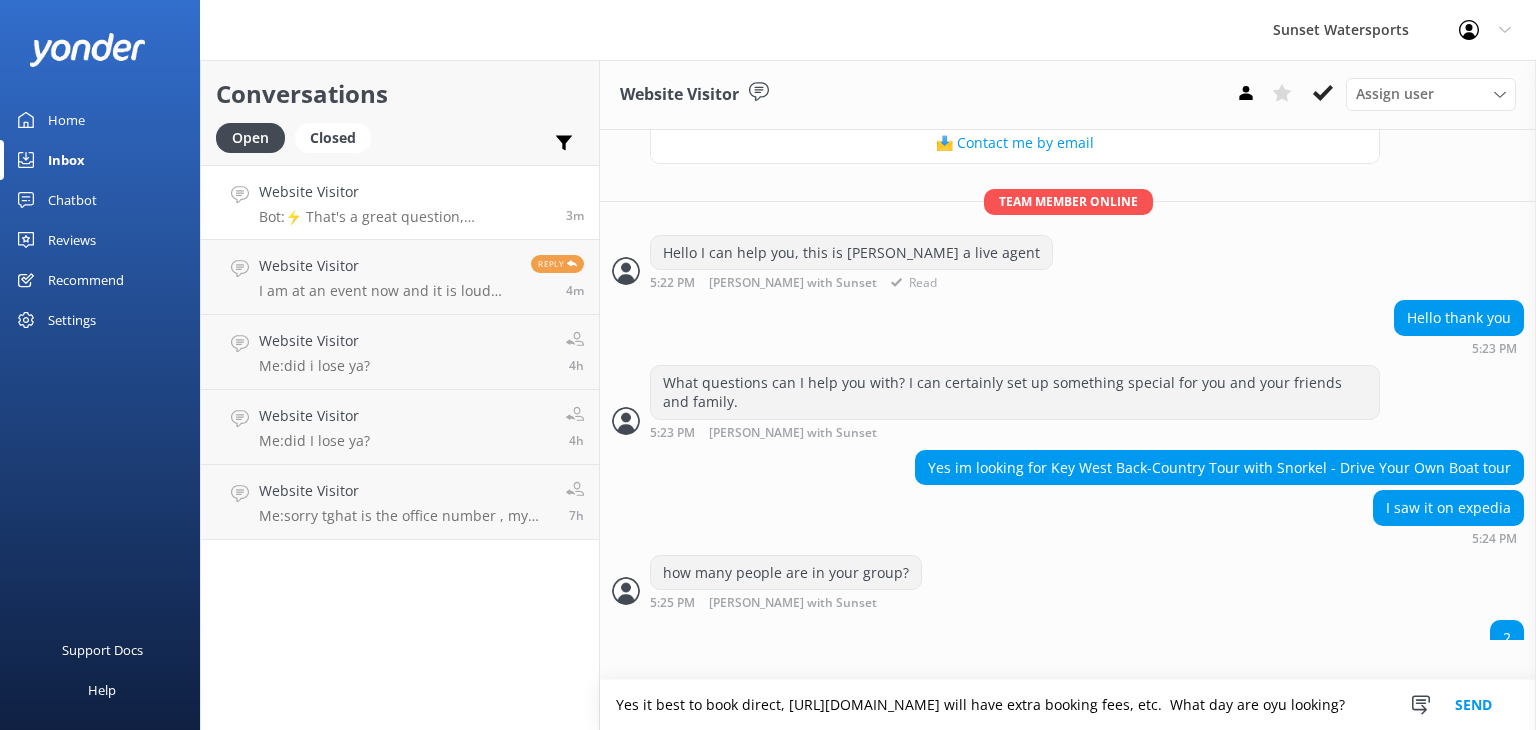 scroll, scrollTop: 346, scrollLeft: 0, axis: vertical 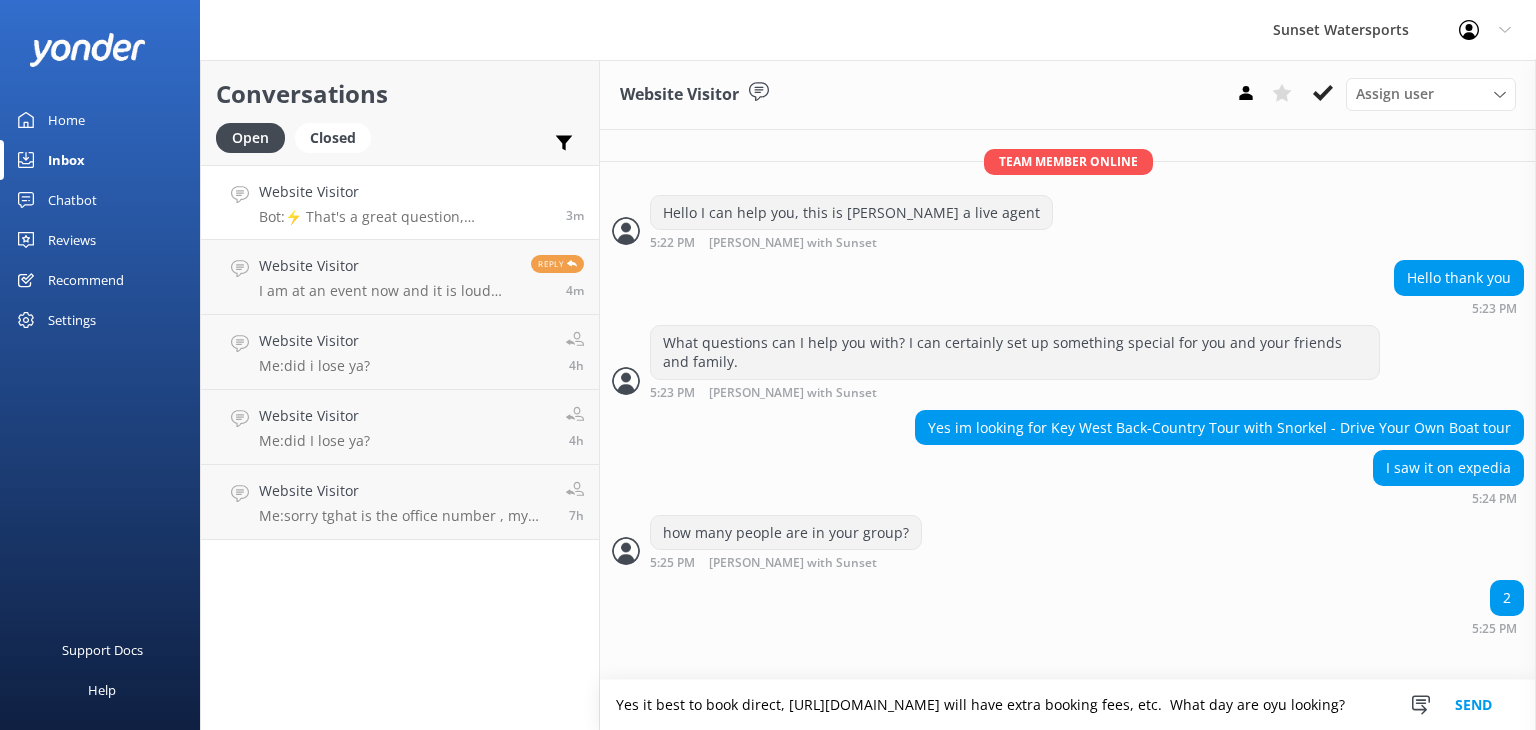 click on "Yes it best to book direct, [URL][DOMAIN_NAME] will have extra booking fees, etc.  What day are oyu looking?" at bounding box center (1068, 705) 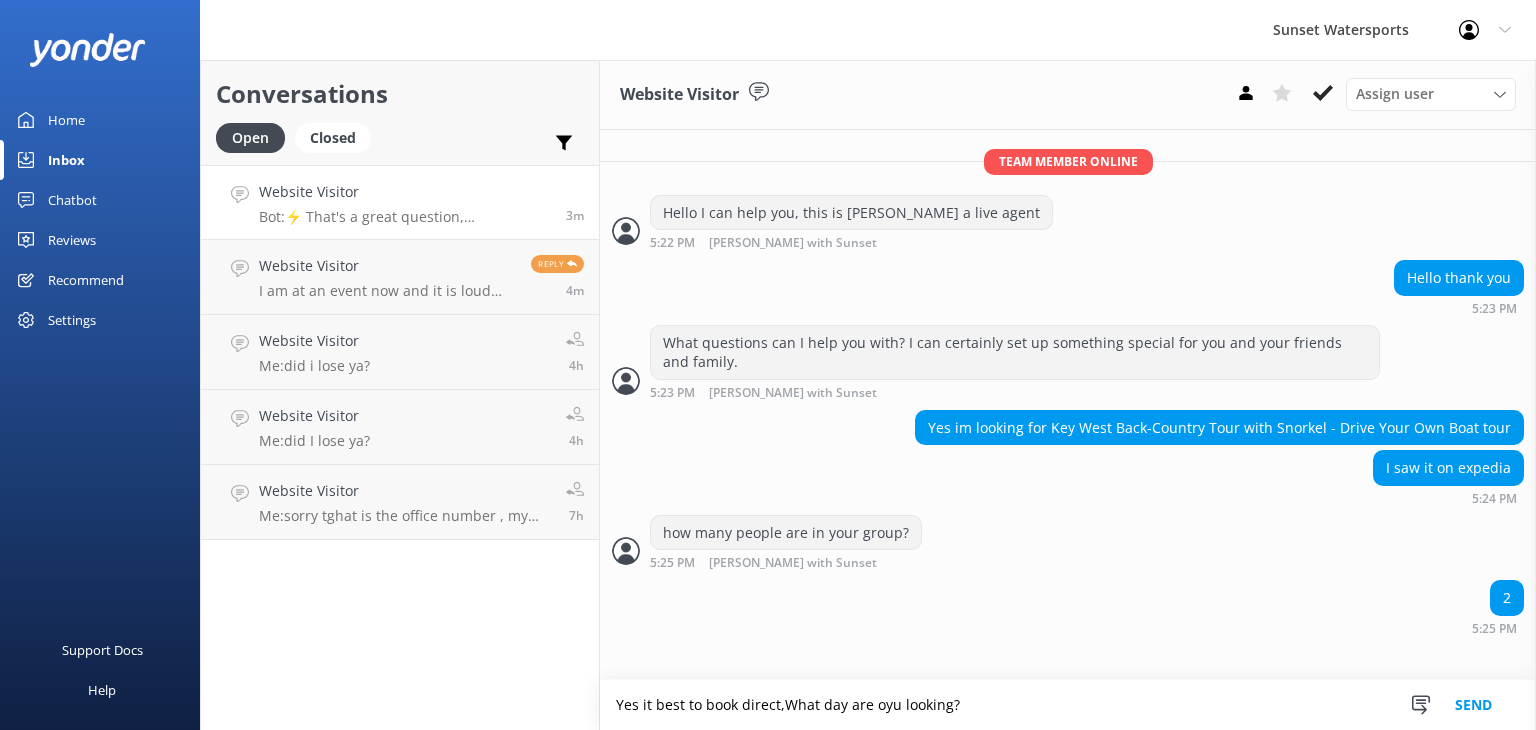 scroll, scrollTop: 307, scrollLeft: 0, axis: vertical 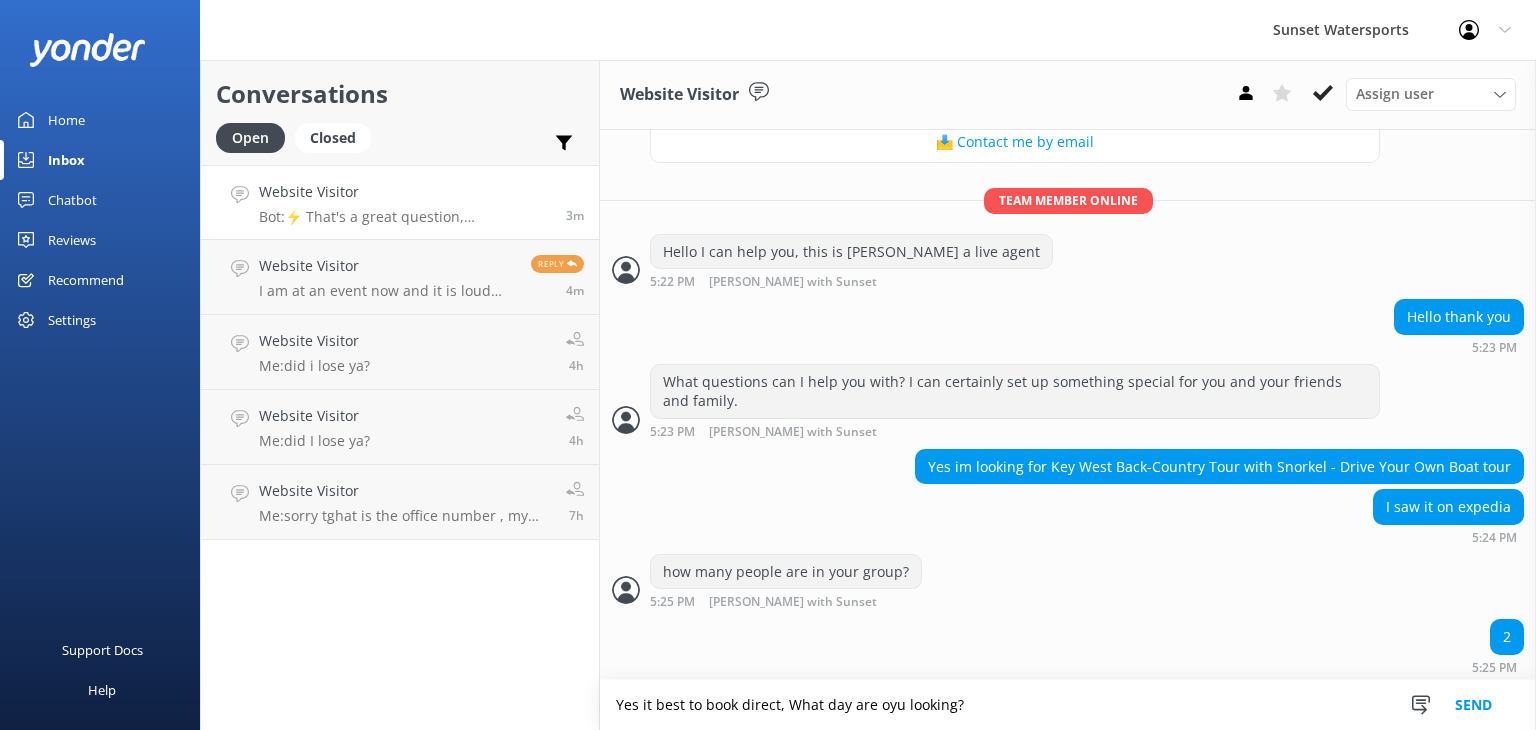 drag, startPoint x: 639, startPoint y: 703, endPoint x: 614, endPoint y: 701, distance: 25.079872 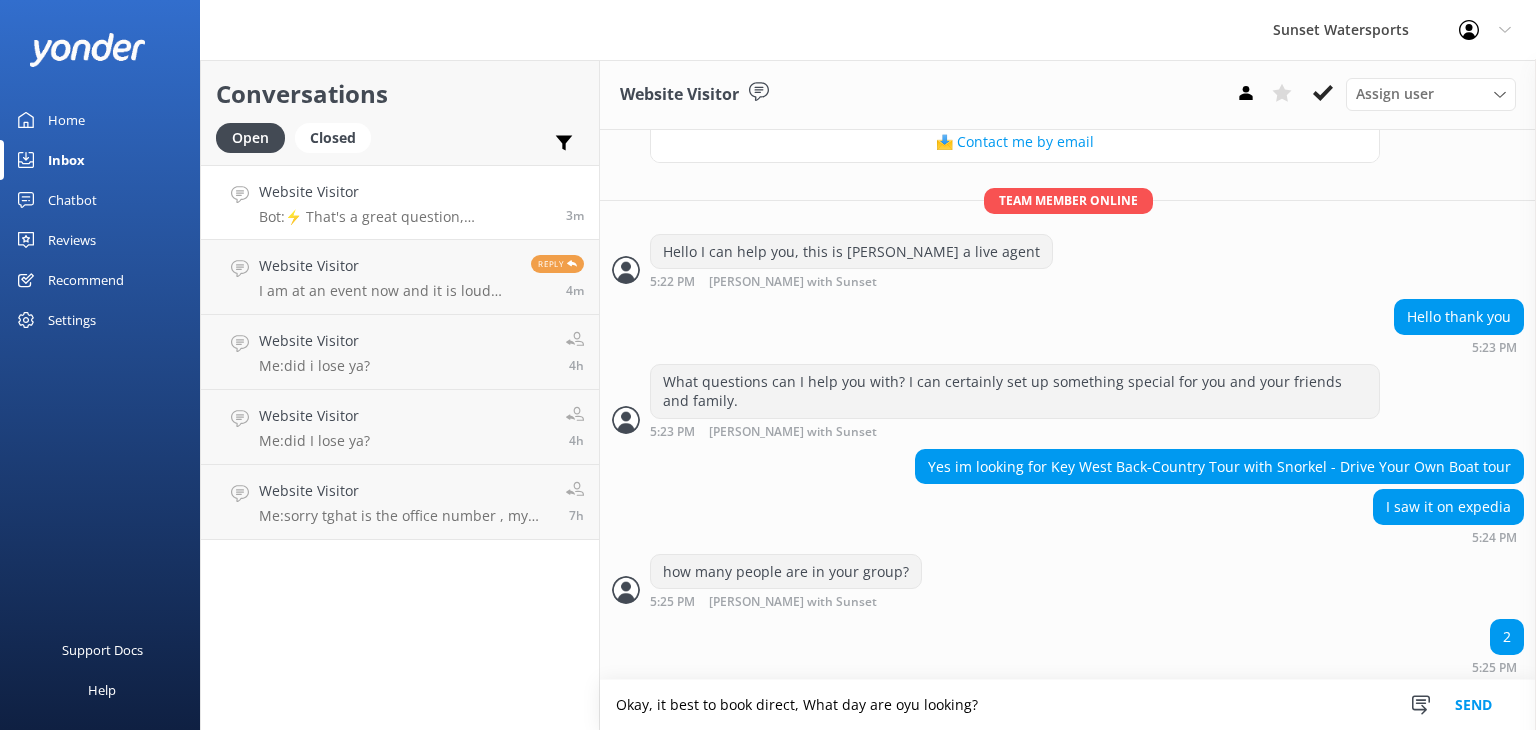 click on "Okay, it best to book direct, What day are oyu looking?" at bounding box center [1068, 705] 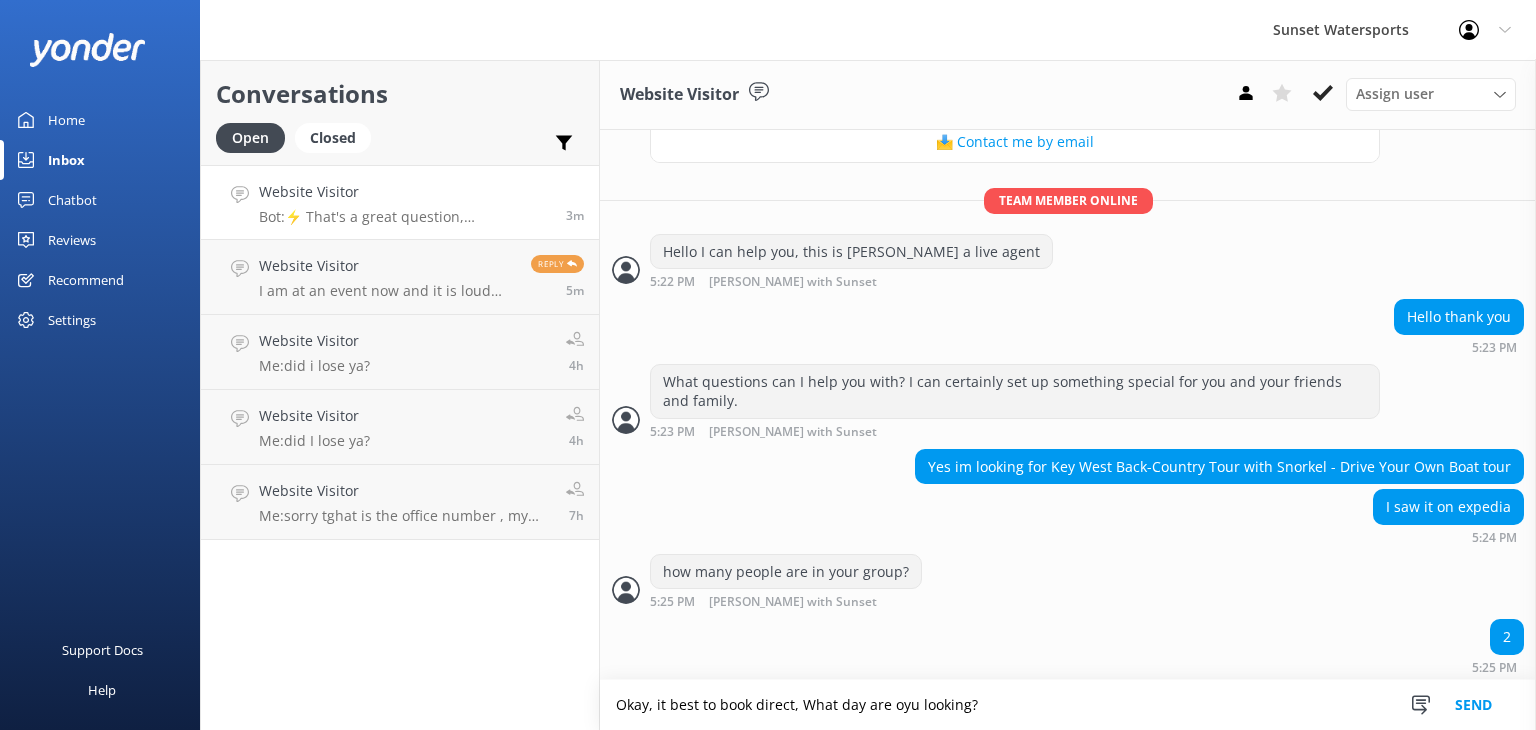 drag, startPoint x: 981, startPoint y: 702, endPoint x: 888, endPoint y: 688, distance: 94.04786 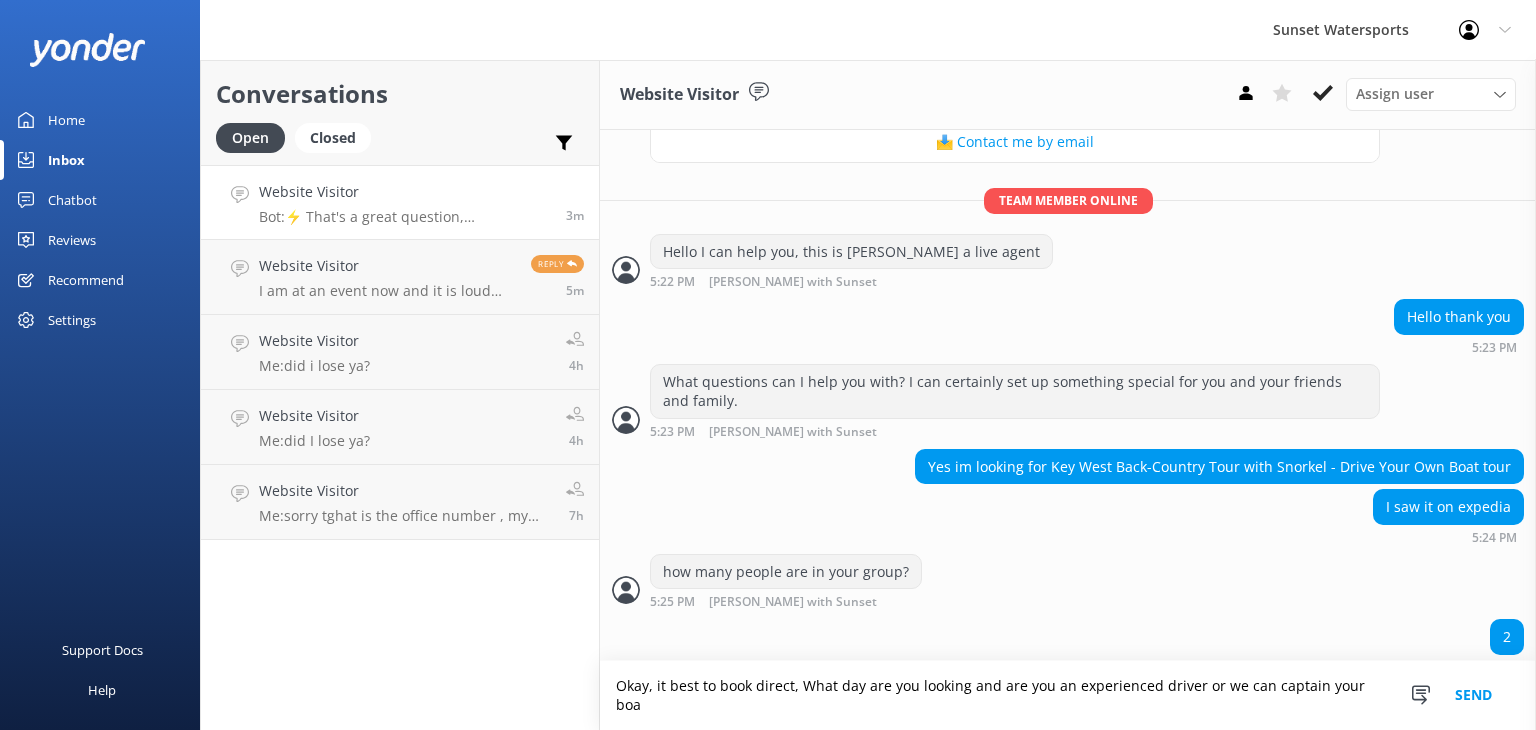 scroll, scrollTop: 327, scrollLeft: 0, axis: vertical 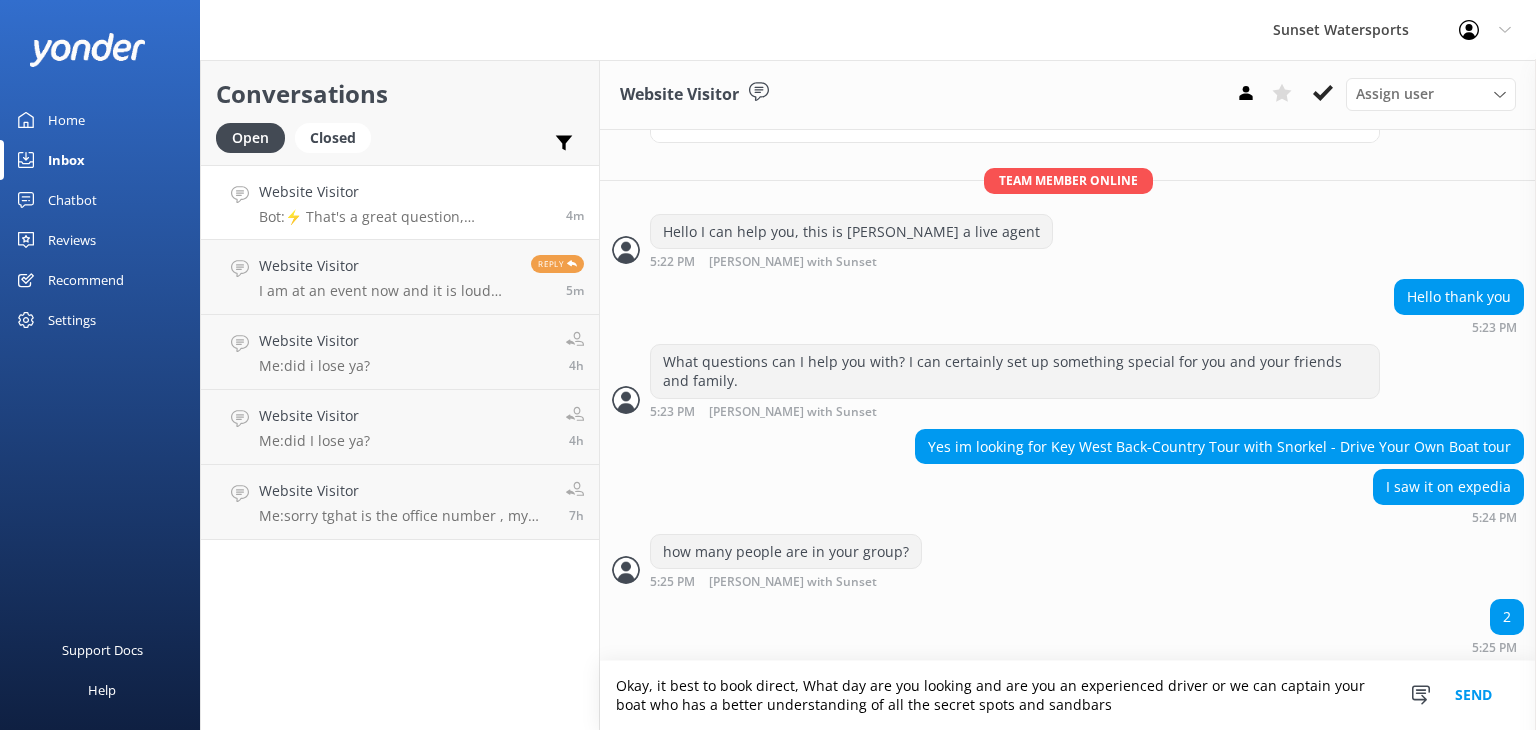 type on "Okay, it best to book direct, What day are you looking and are you an experienced driver or we can captain your boat who has a better understanding of all the secret spots and sandbars" 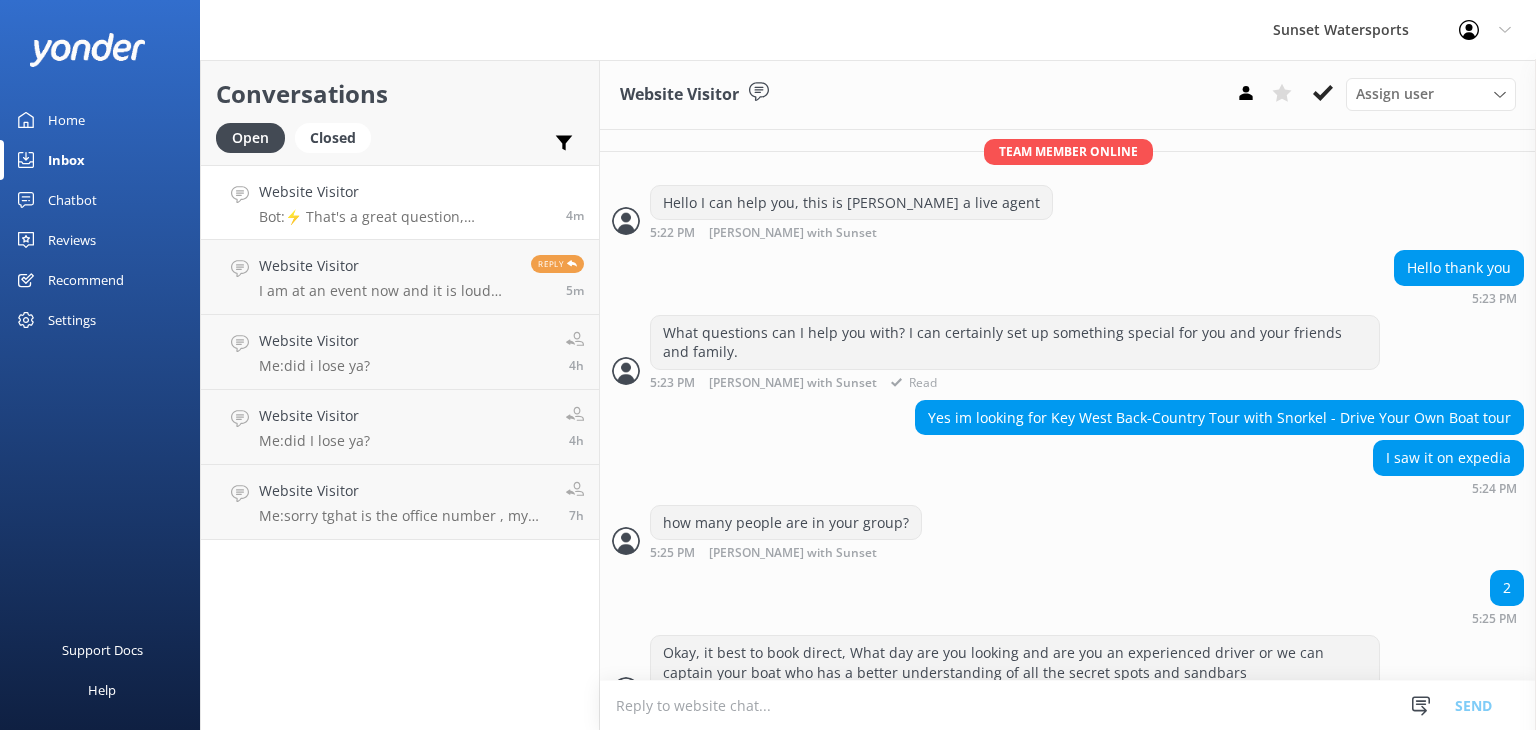 scroll, scrollTop: 391, scrollLeft: 0, axis: vertical 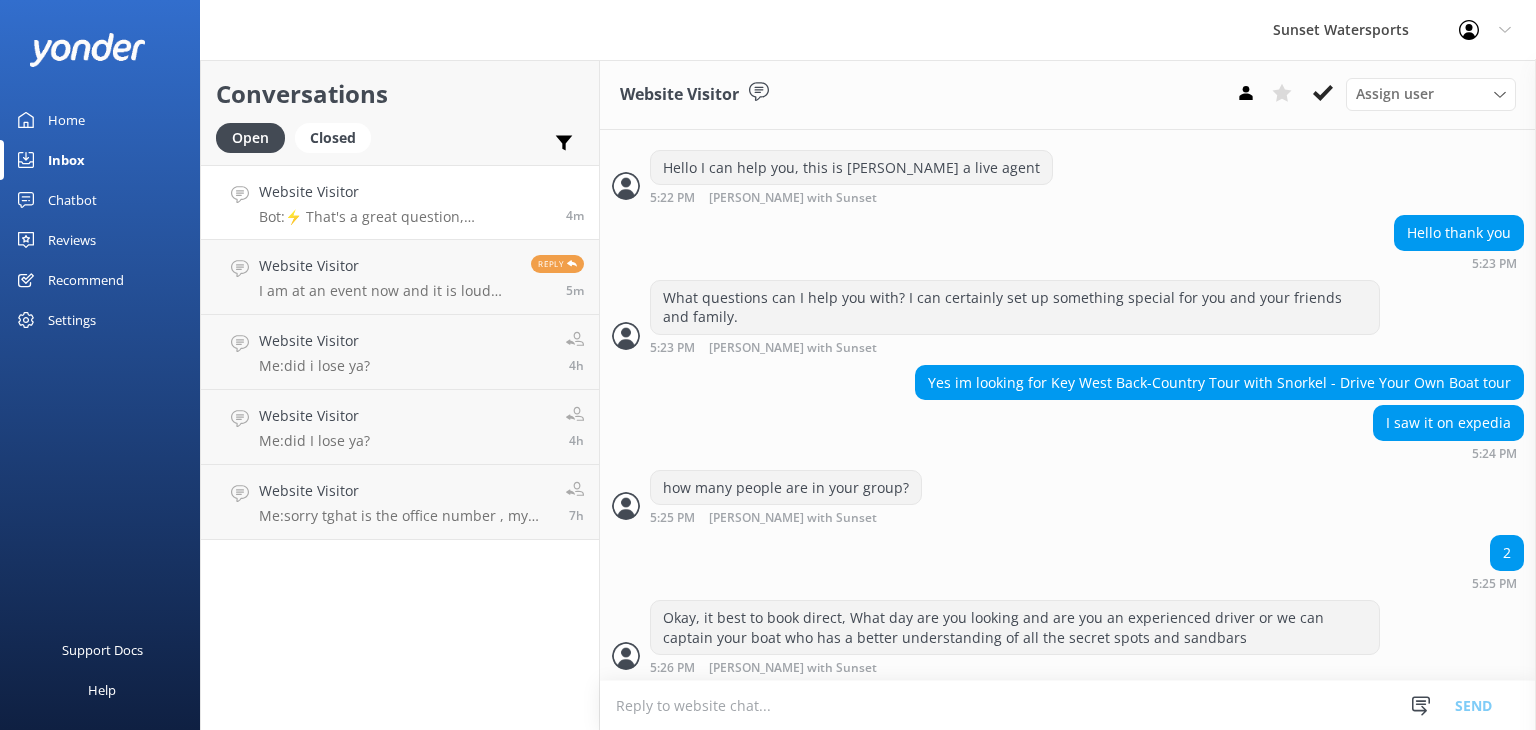 click at bounding box center [1068, 705] 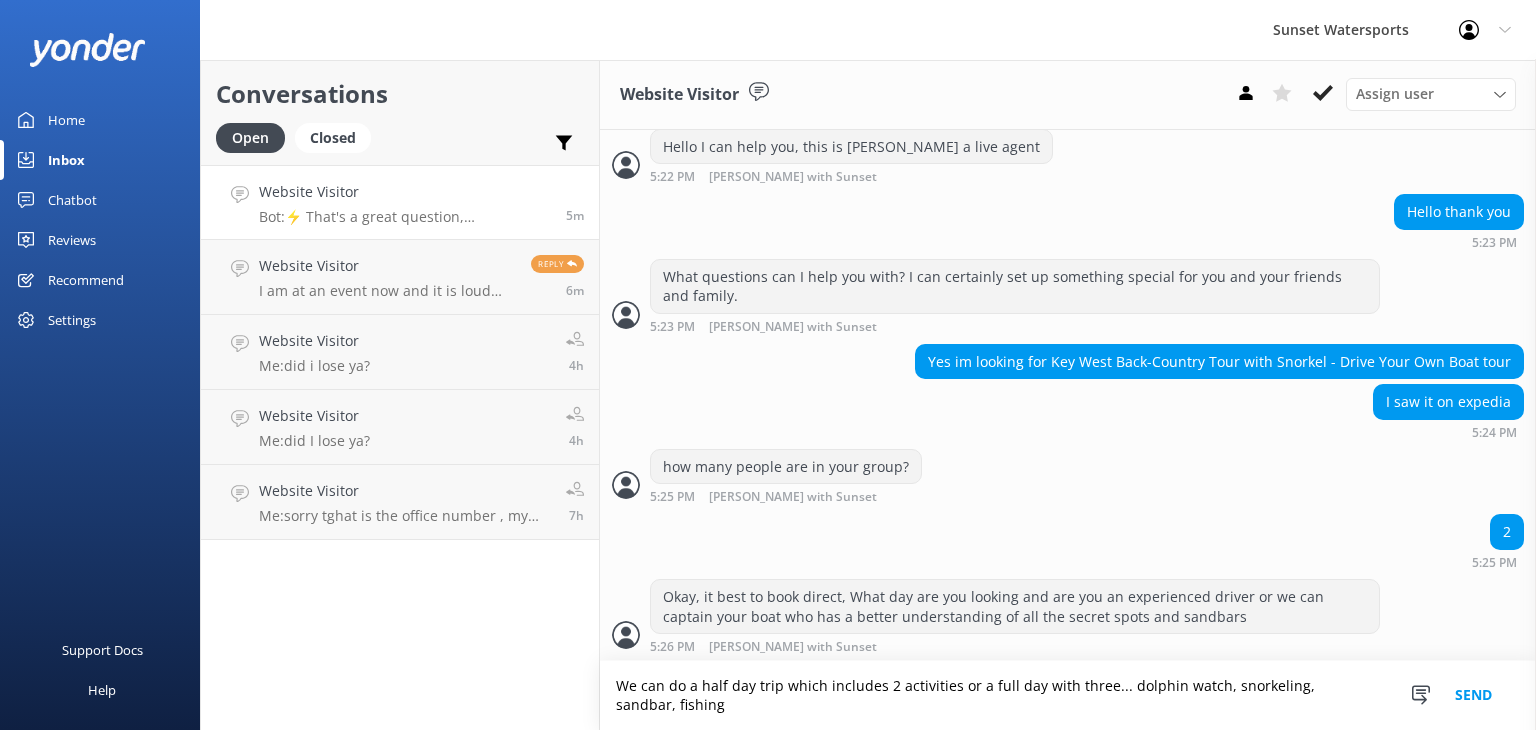 scroll, scrollTop: 459, scrollLeft: 0, axis: vertical 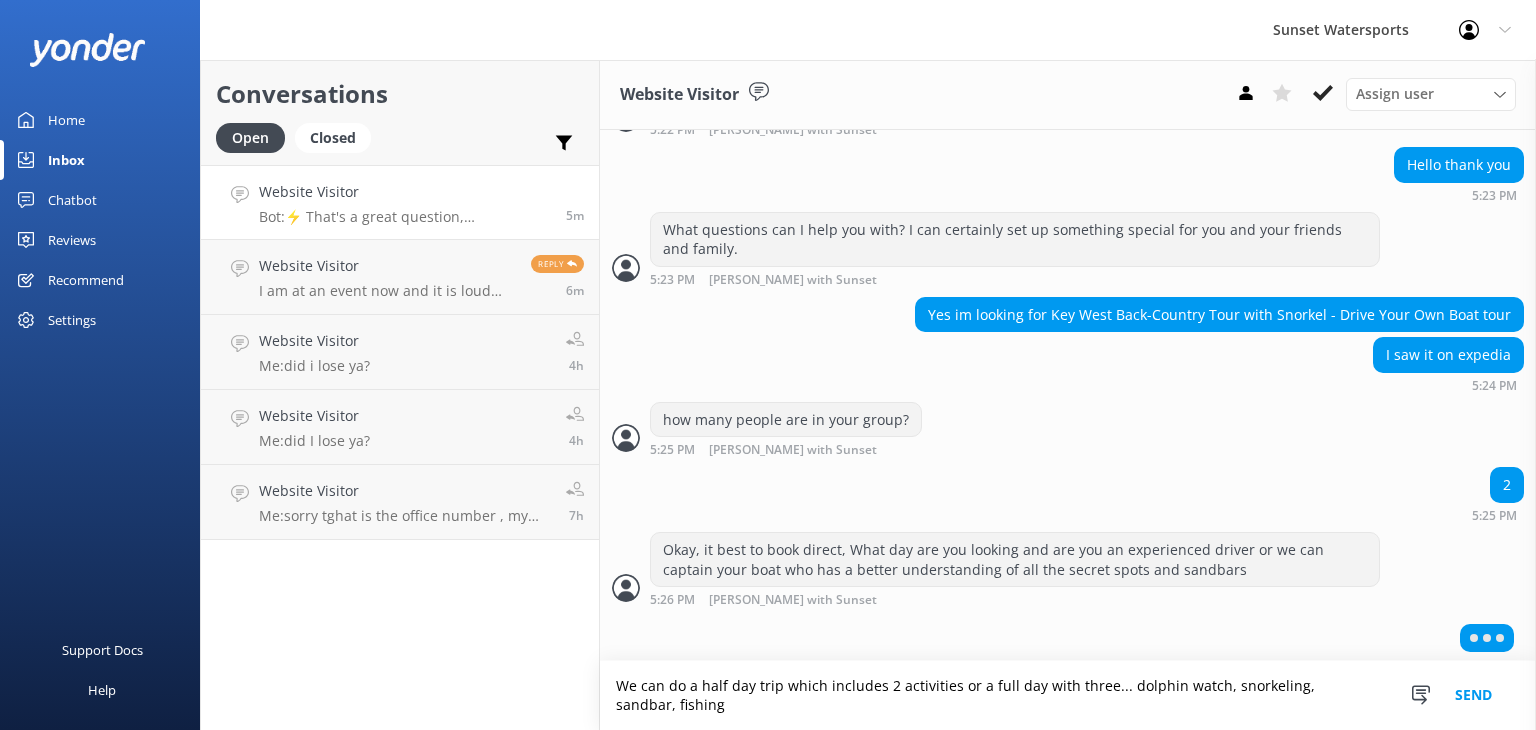 type on "We can do a half day trip which includes 2 activities or a full day with three... dolphin watch, snorkeling, sandbar, fishing" 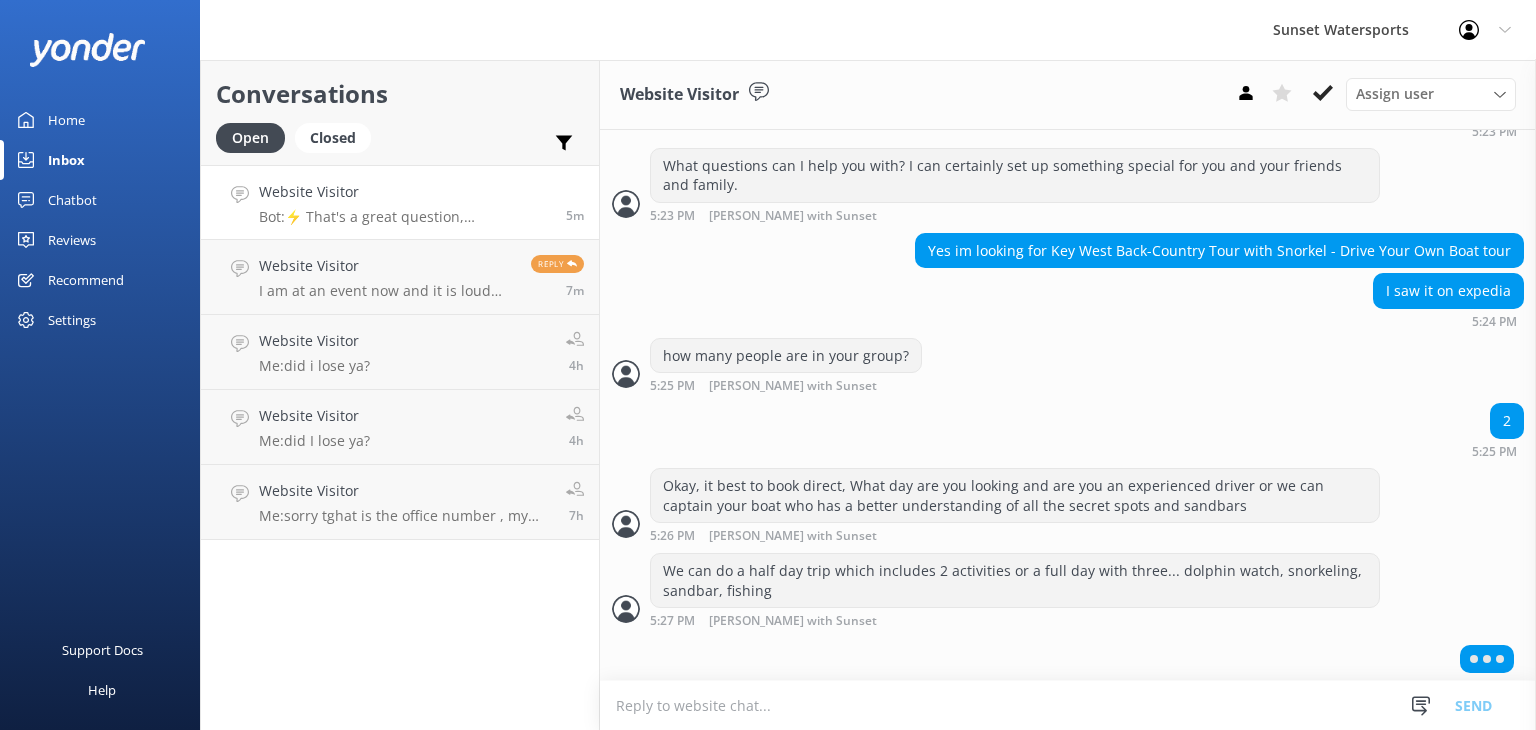 scroll, scrollTop: 476, scrollLeft: 0, axis: vertical 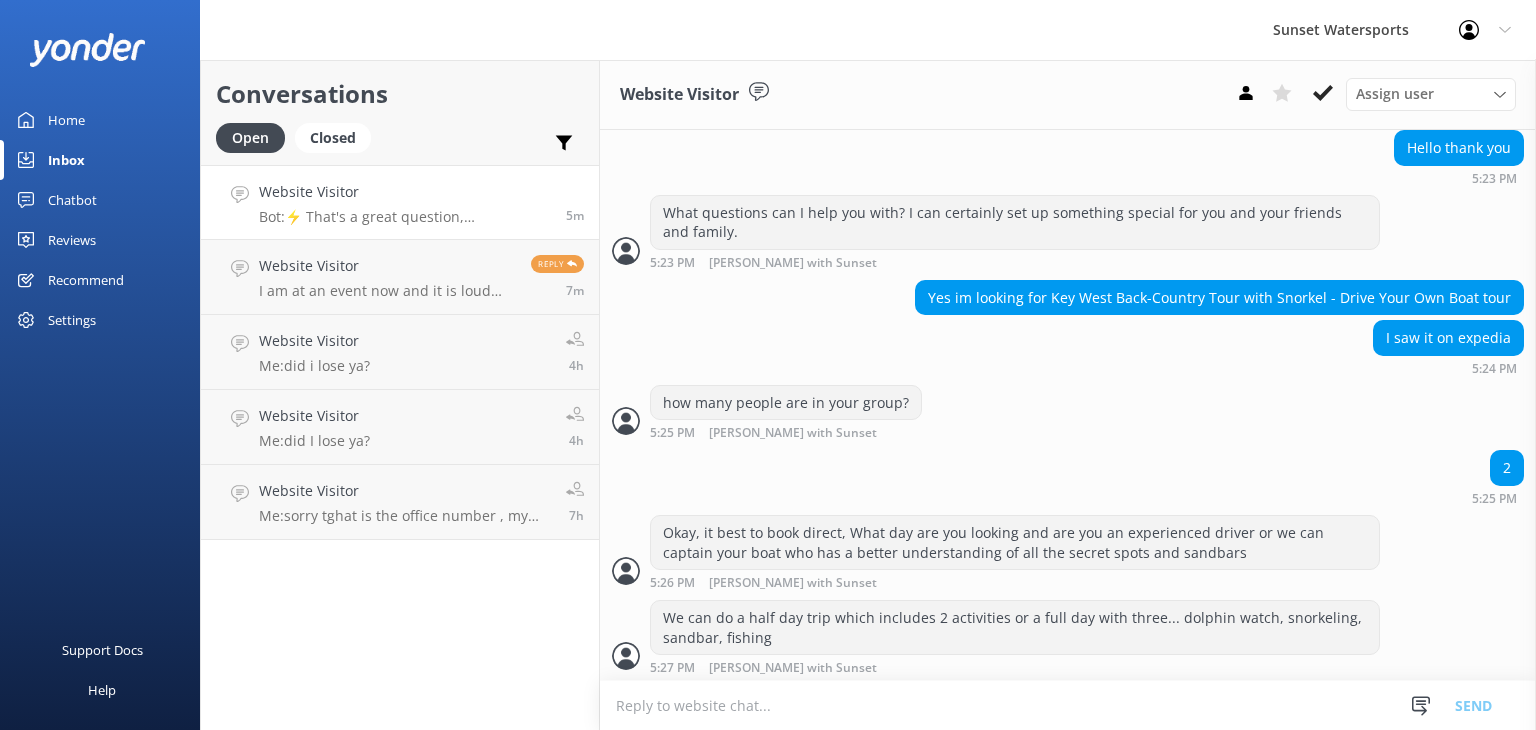 click at bounding box center [1068, 705] 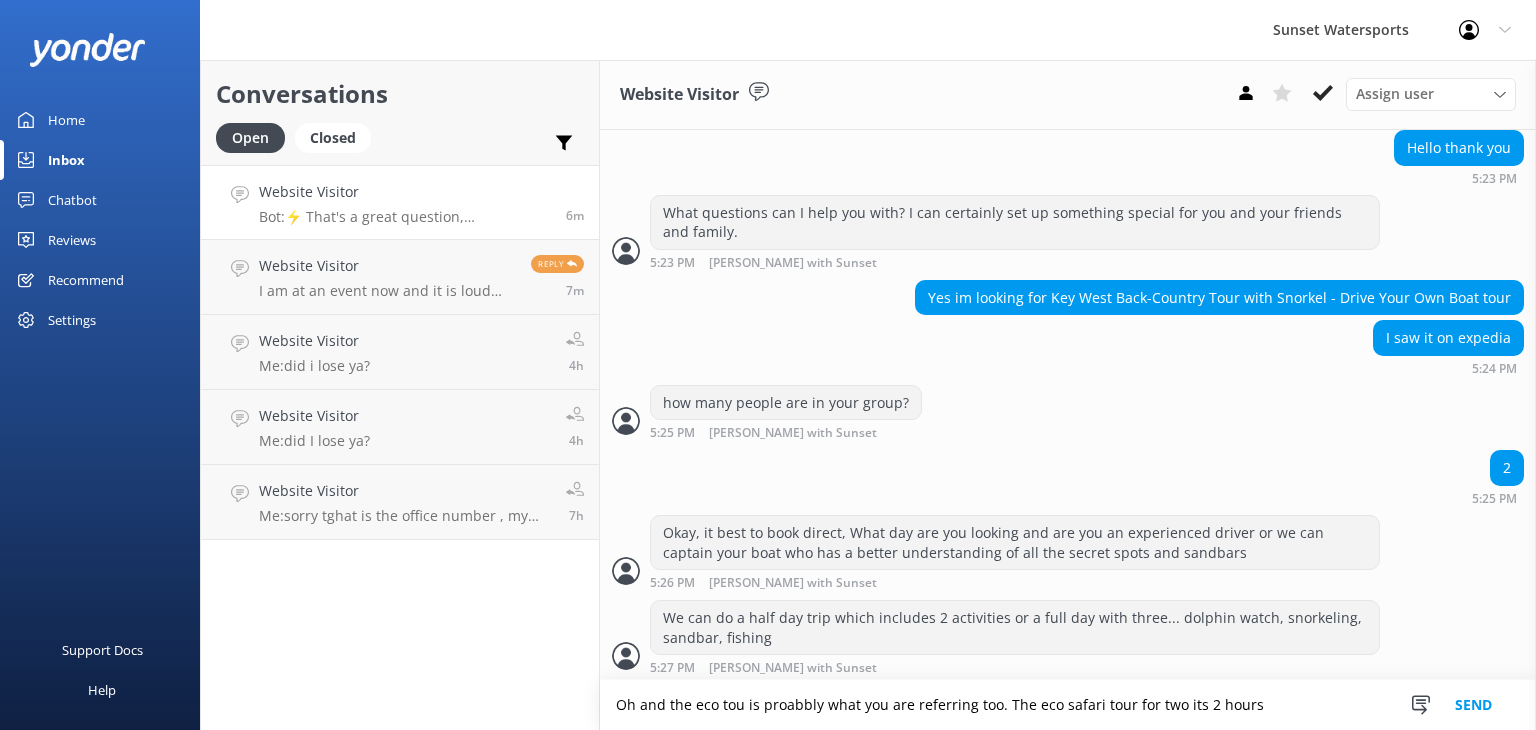 scroll, scrollTop: 523, scrollLeft: 0, axis: vertical 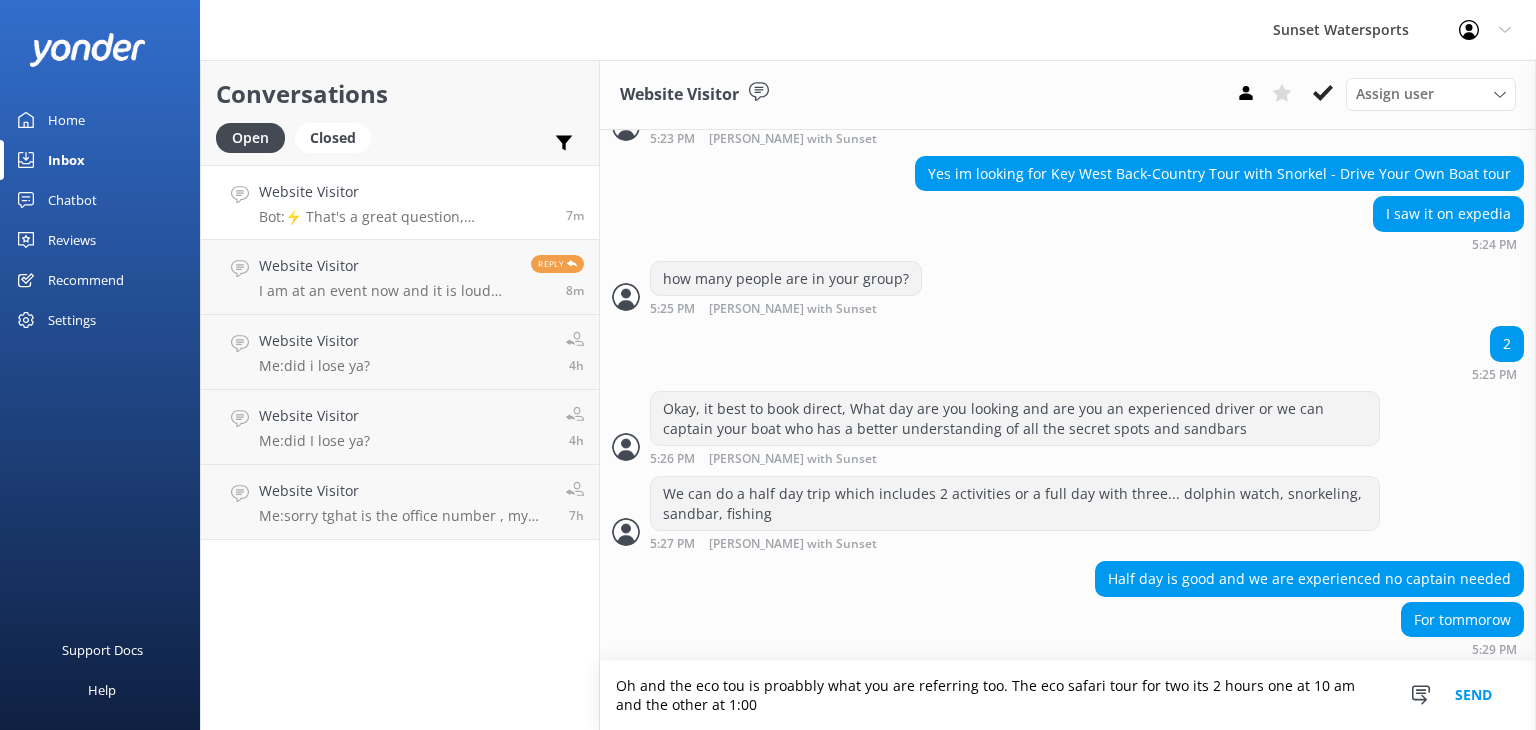 click on "Oh and the eco tou is proabbly what you are referring too. The eco safari tour for two its 2 hours one at 10 am and the other at 1:00" at bounding box center [1068, 695] 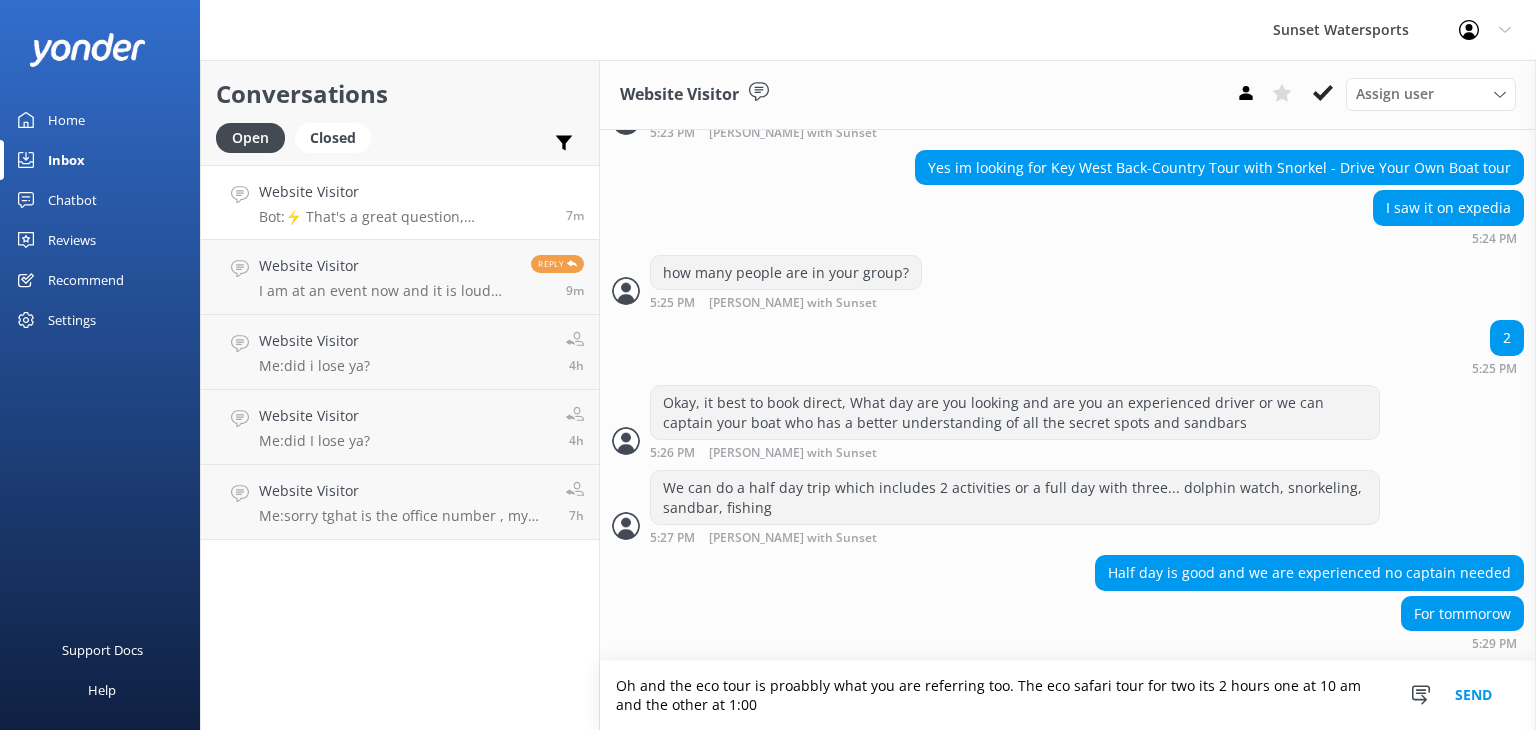 scroll, scrollTop: 600, scrollLeft: 0, axis: vertical 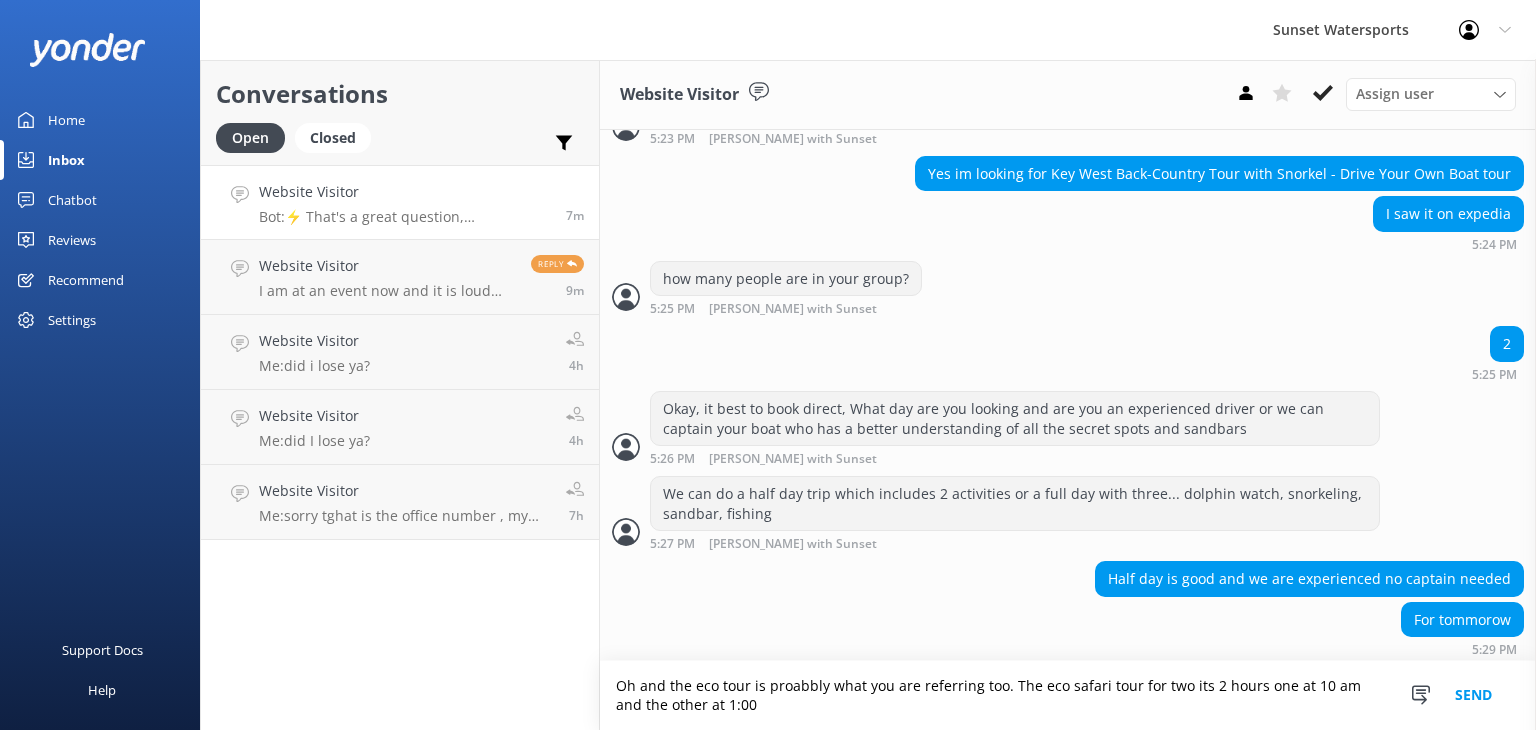 click on "Oh and the eco tour is proabbly what you are referring too. The eco safari tour for two its 2 hours one at 10 am and the other at 1:00" at bounding box center [1068, 695] 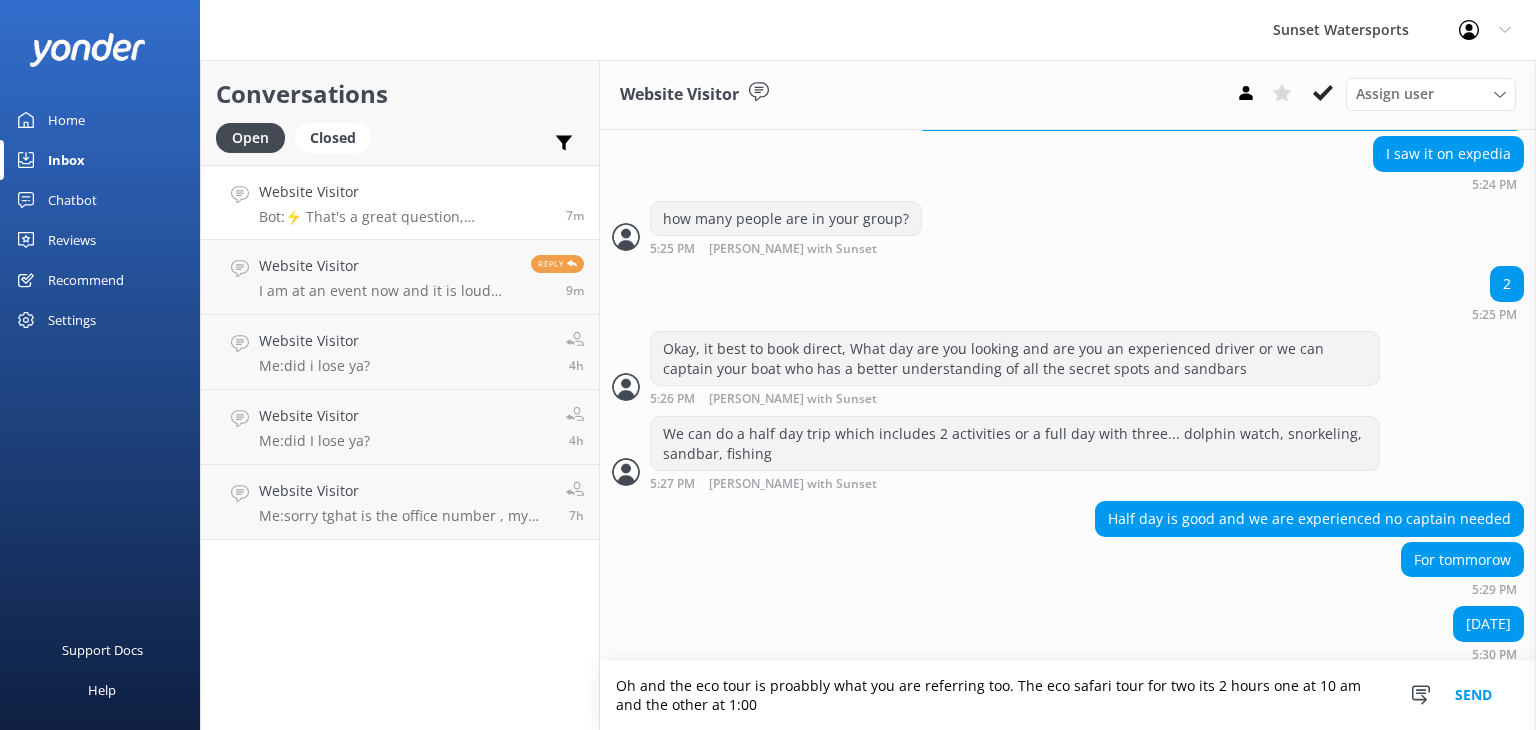 scroll, scrollTop: 664, scrollLeft: 0, axis: vertical 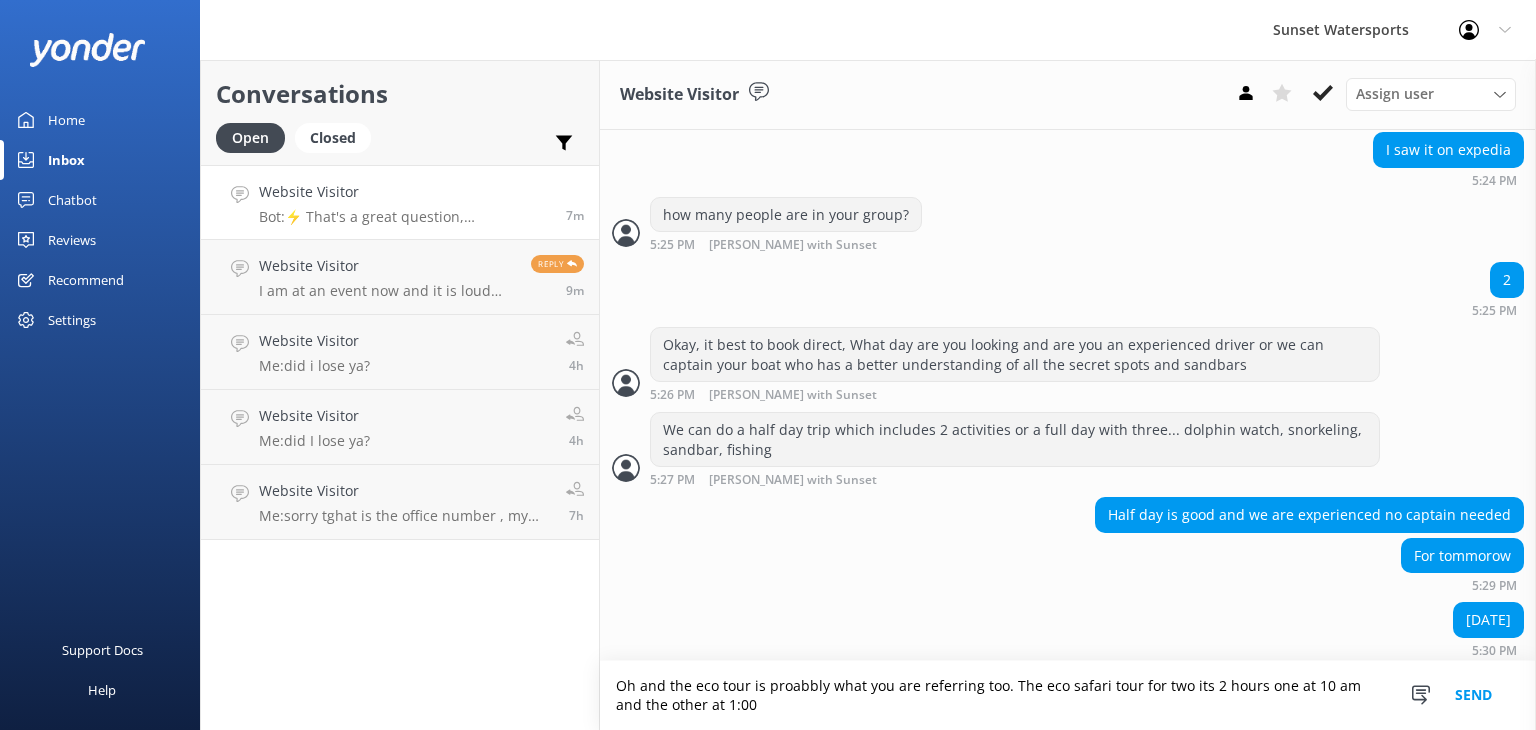 click on "Oh and the eco tour is proabbly what you are referring too. The eco safari tour for two its 2 hours one at 10 am and the other at 1:00" at bounding box center (1068, 695) 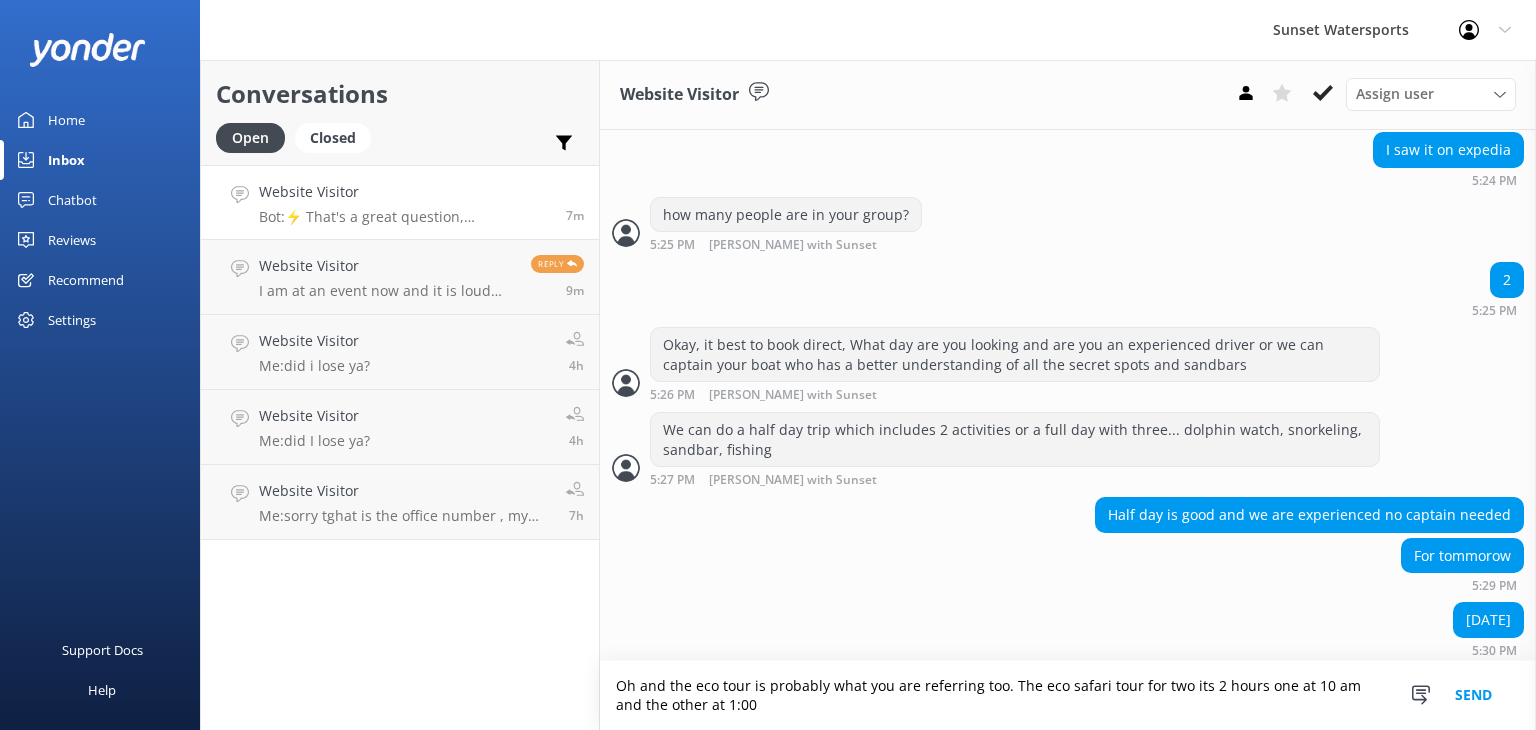 type on "Oh and the eco tour is probably what you are referring too. The eco safari tour for two its 2 hours one at 10 am and the other at 1:00" 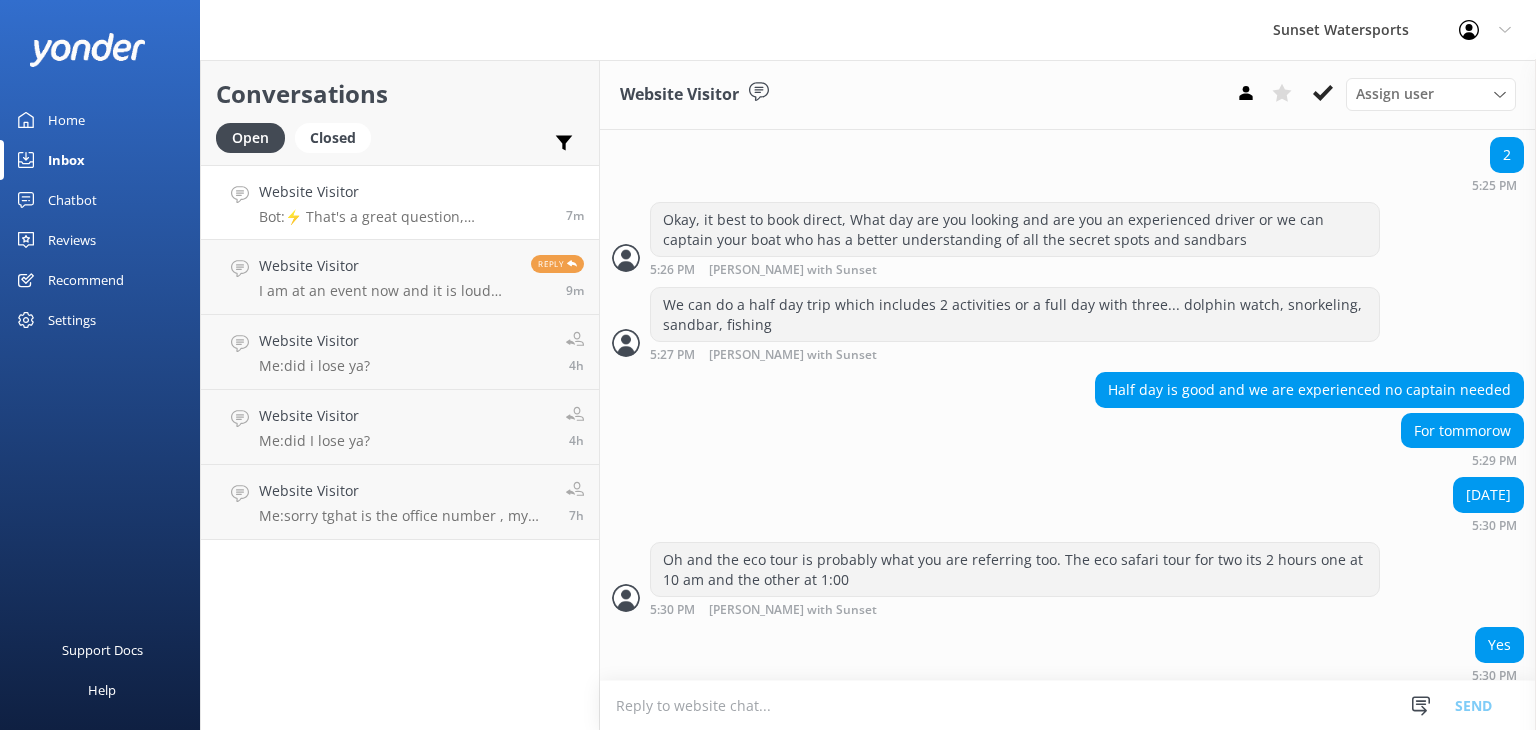 scroll, scrollTop: 793, scrollLeft: 0, axis: vertical 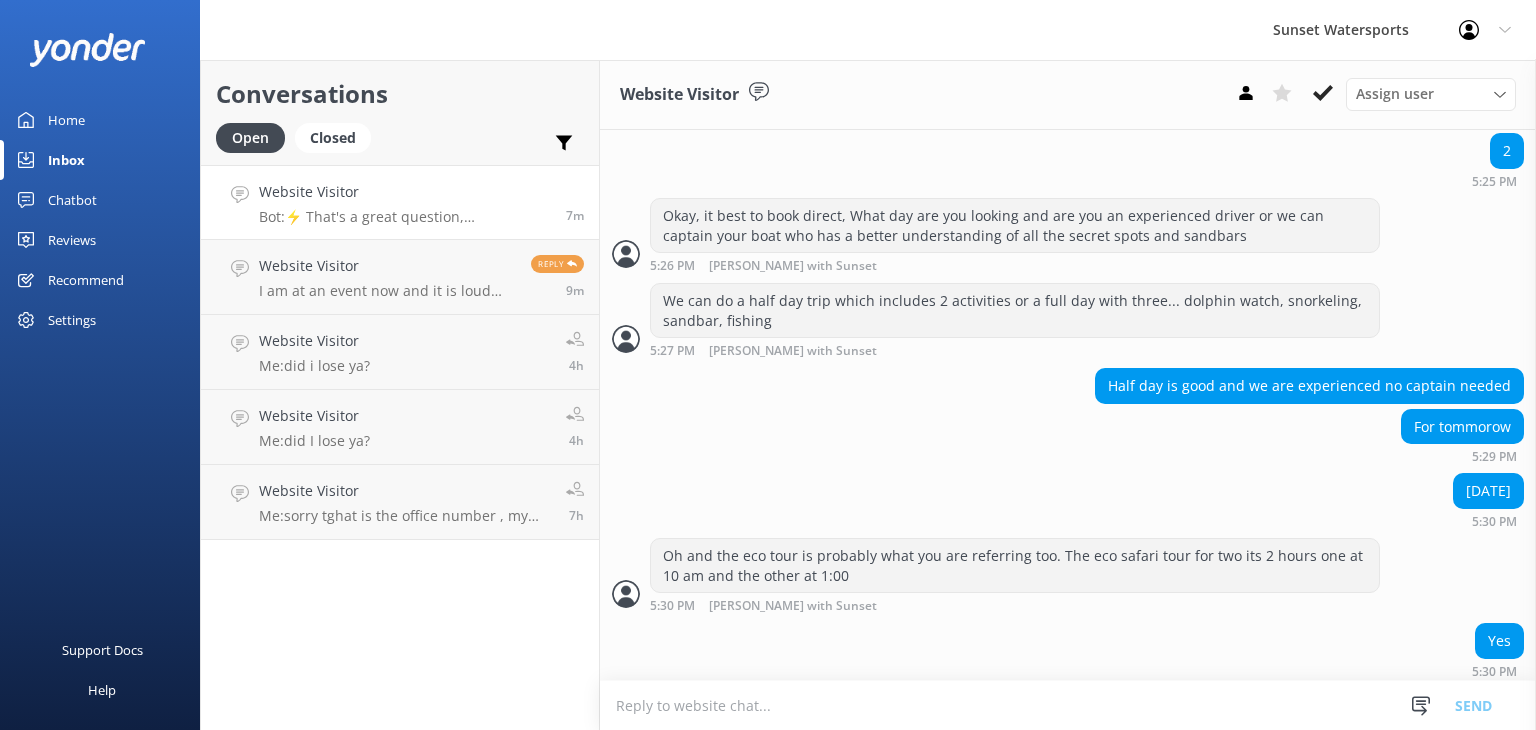 click at bounding box center [1068, 705] 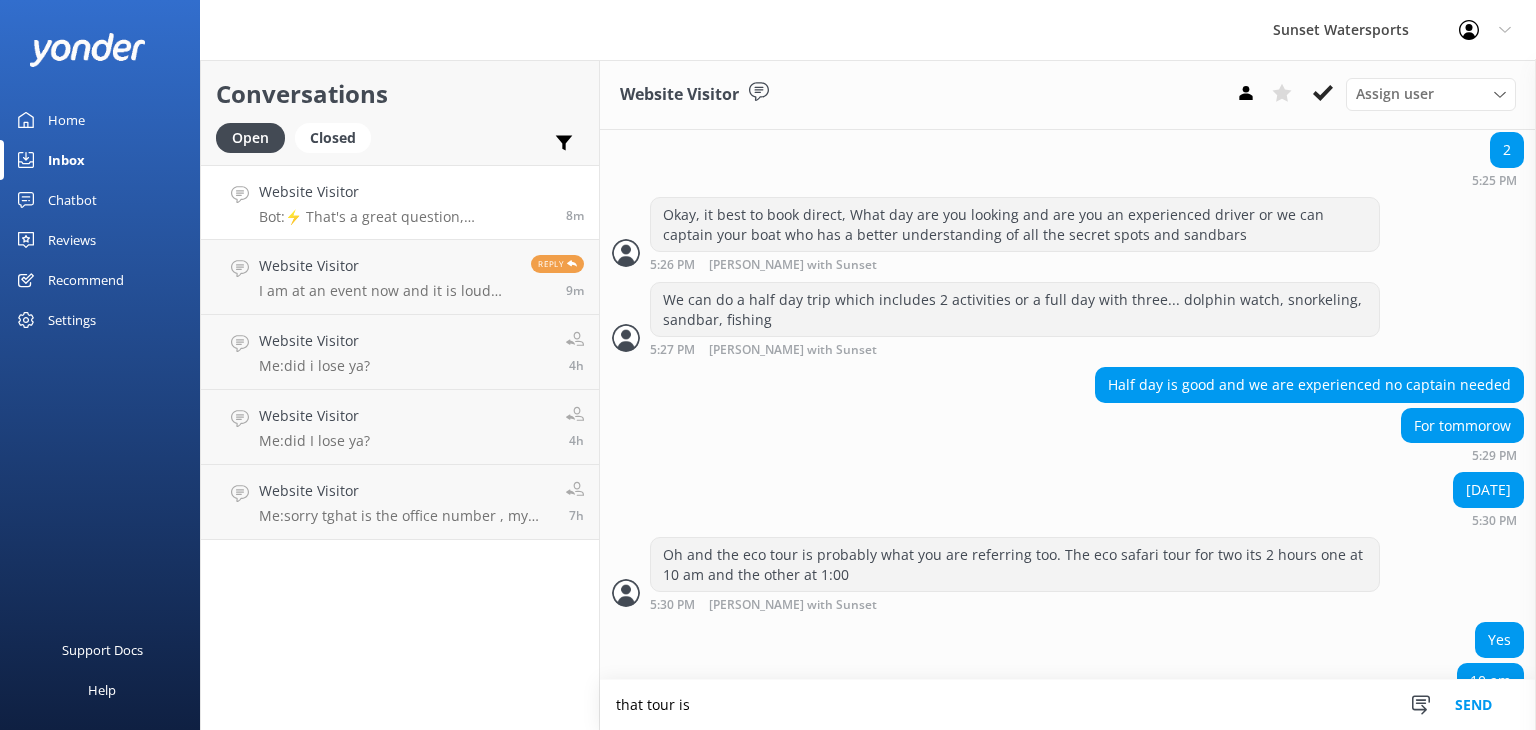 scroll, scrollTop: 834, scrollLeft: 0, axis: vertical 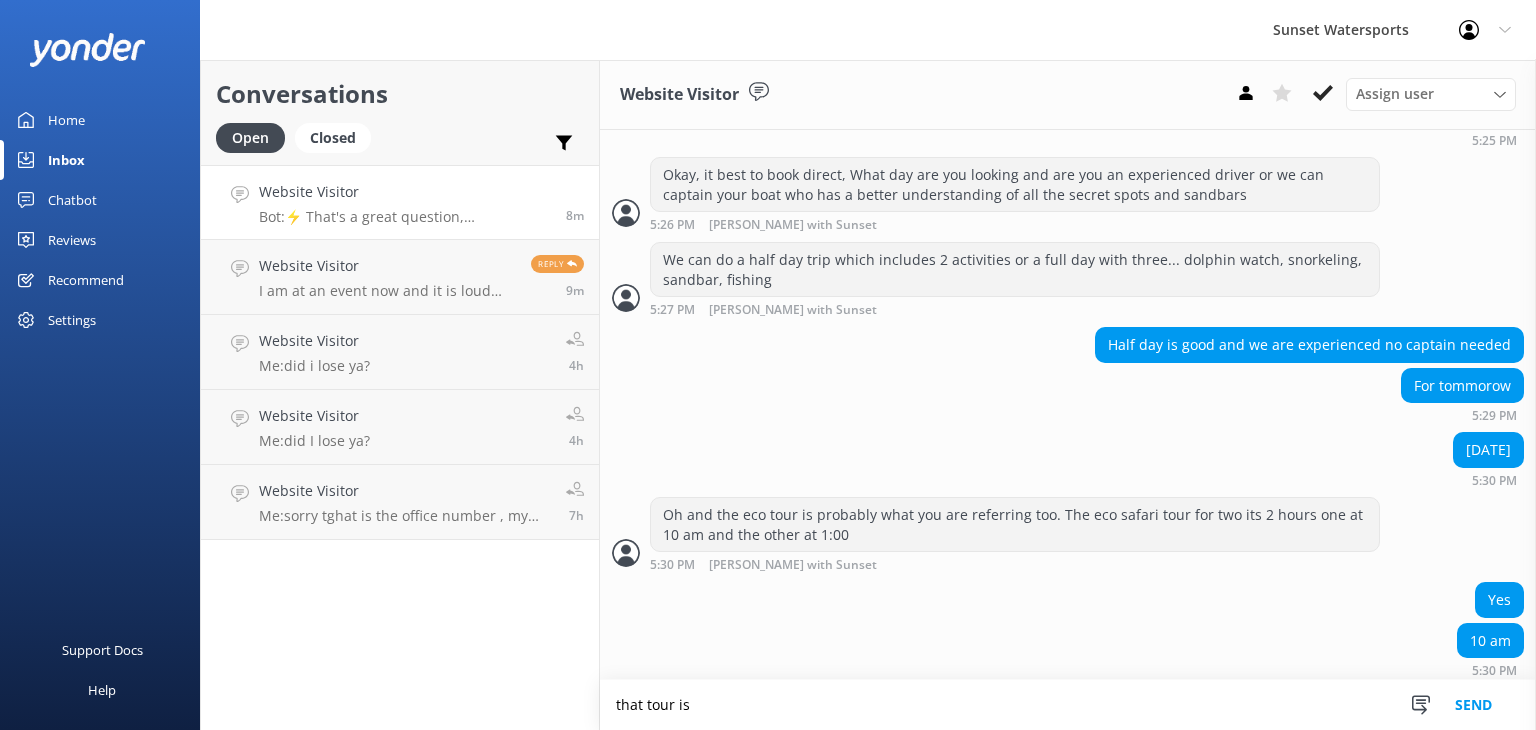 drag, startPoint x: 696, startPoint y: 699, endPoint x: 586, endPoint y: 704, distance: 110.11358 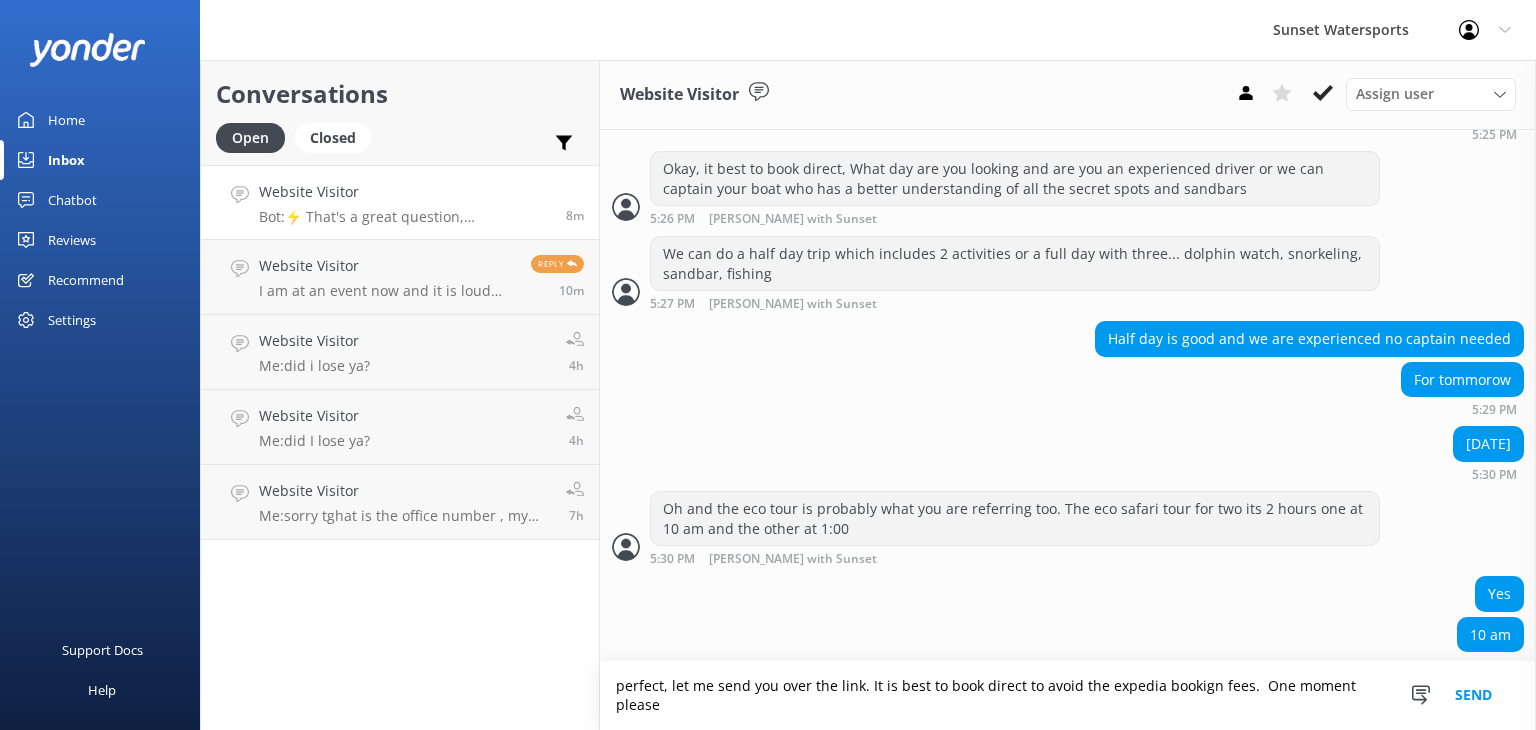 scroll, scrollTop: 853, scrollLeft: 0, axis: vertical 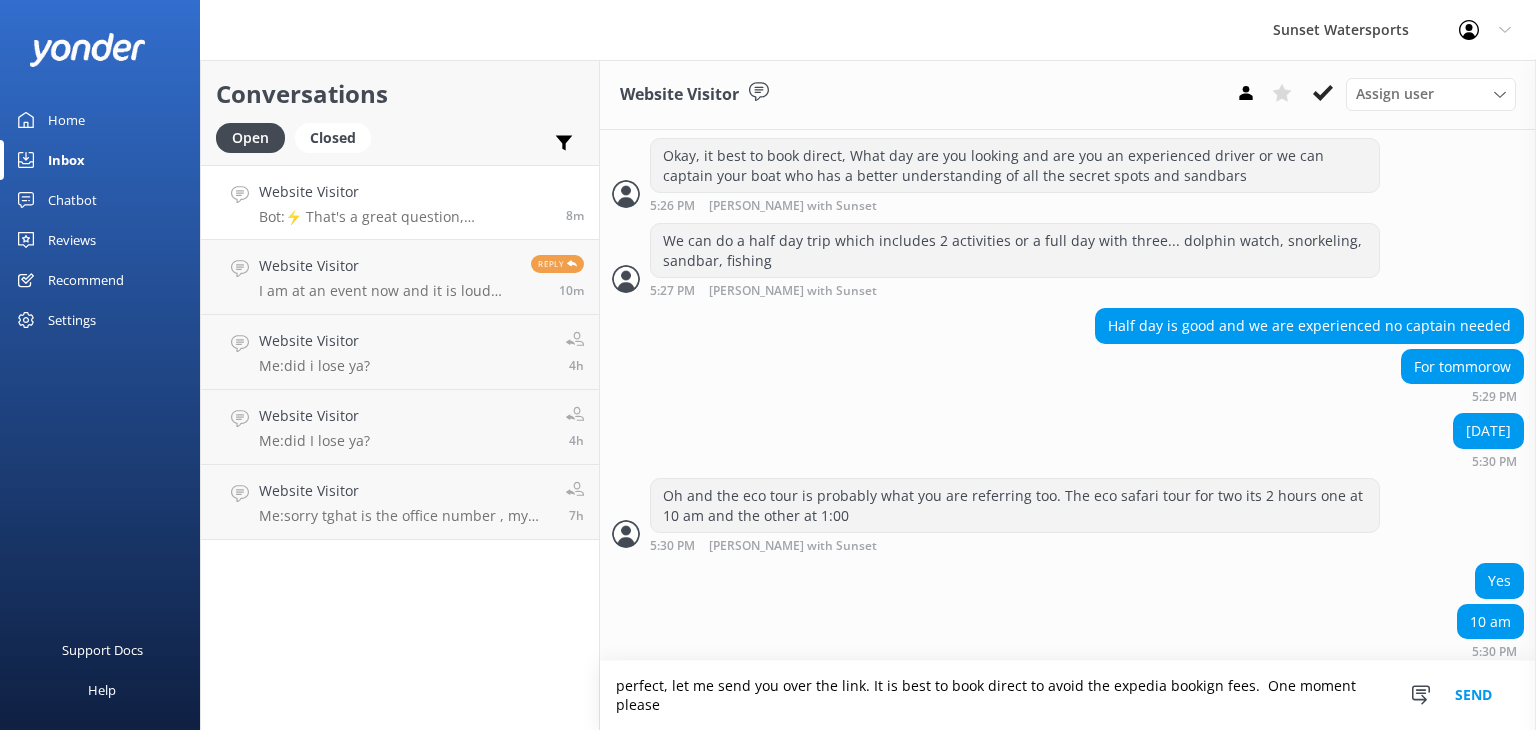 click on "perfect, let me send you over the link. It is best to book direct to avoid the expedia bookign fees.  One moment please" at bounding box center (1068, 695) 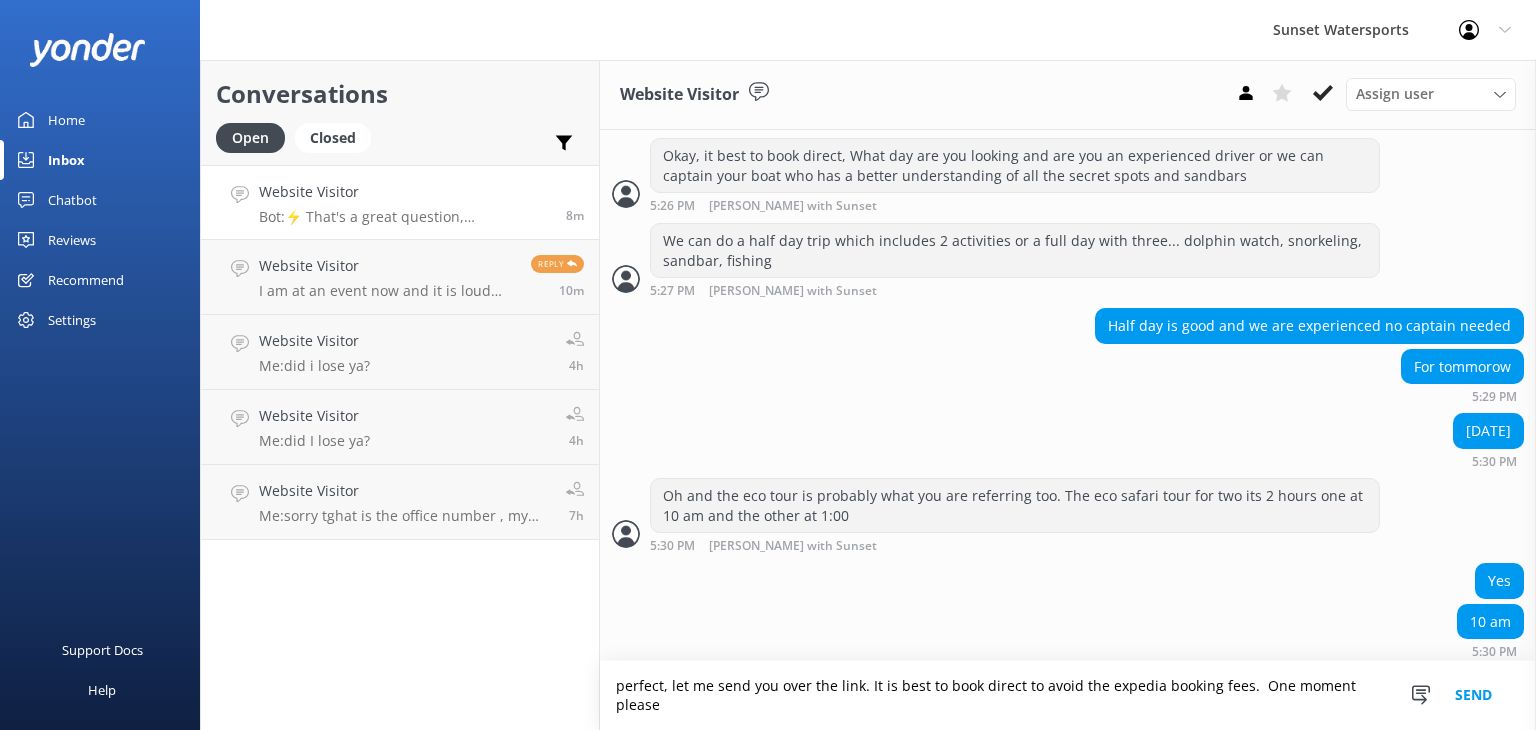type on "perfect, let me send you over the link. It is best to book direct to avoid the expedia booking fees.  One moment please" 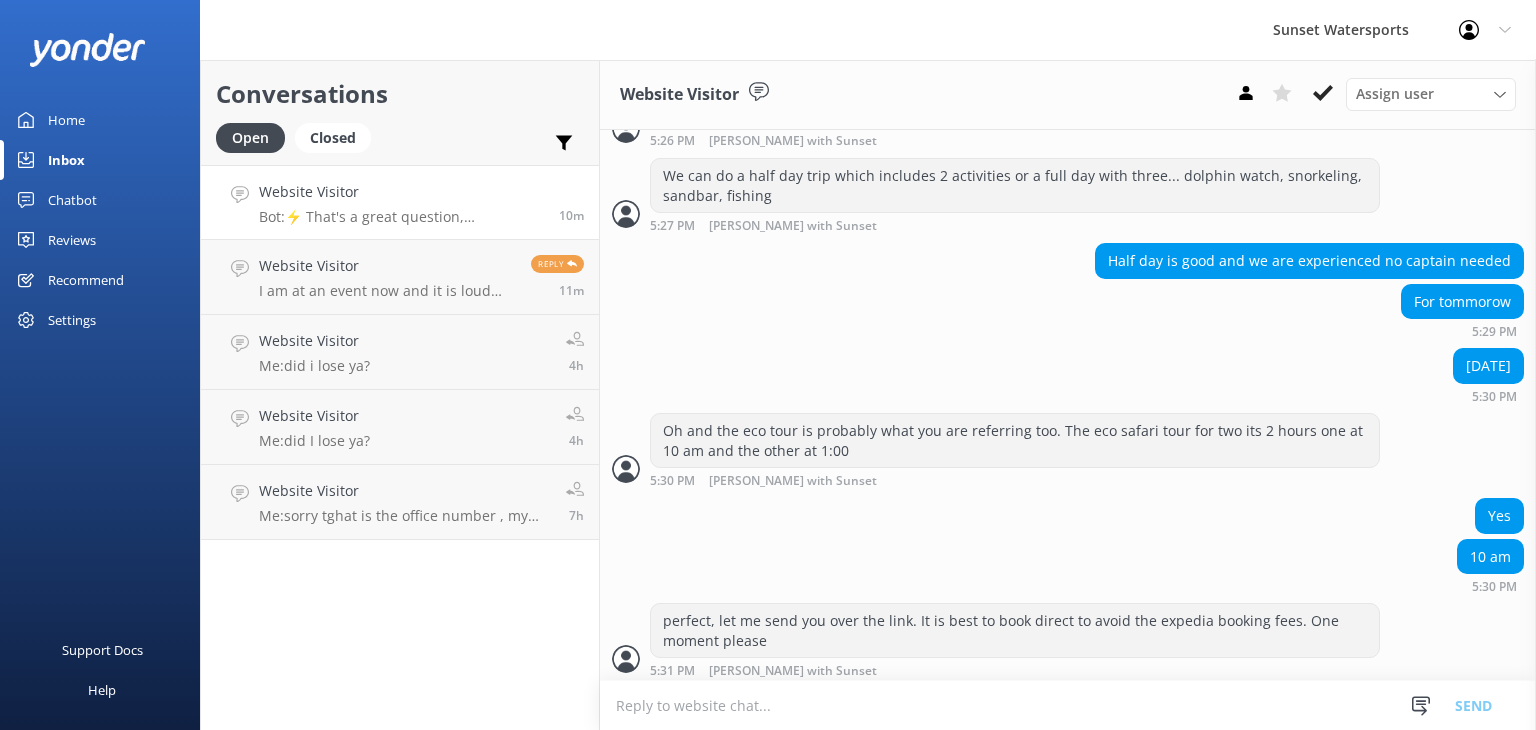 scroll, scrollTop: 982, scrollLeft: 0, axis: vertical 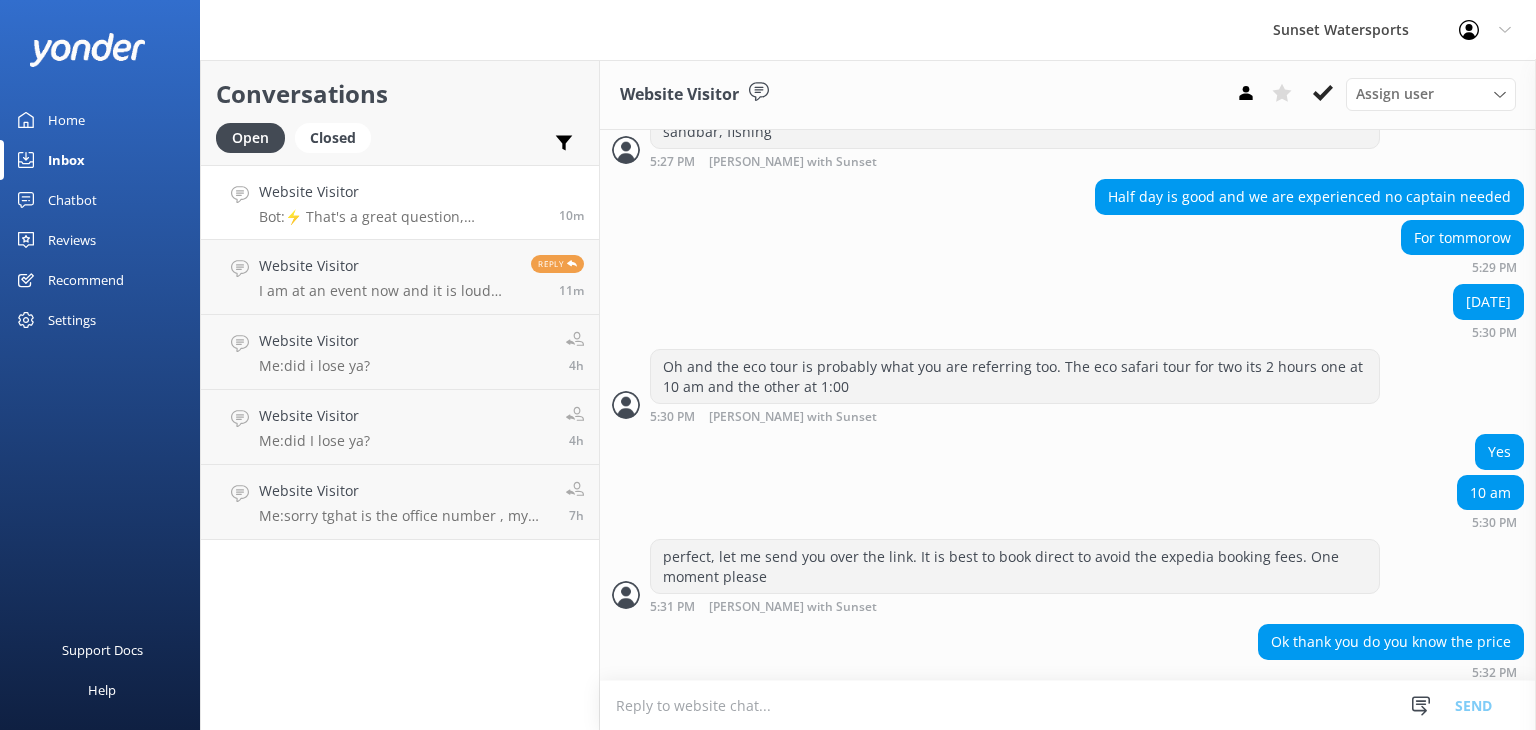 click at bounding box center [1068, 705] 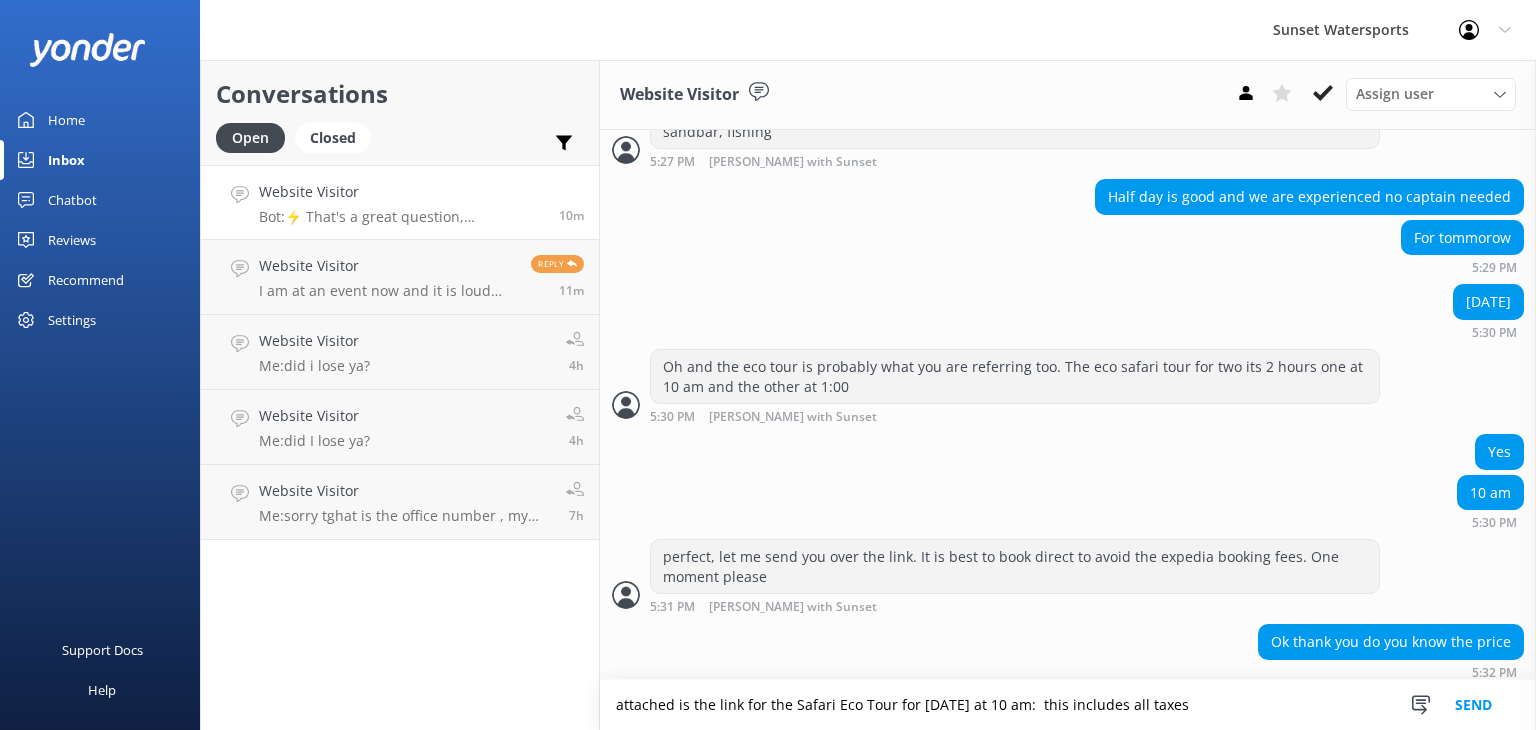 click on "attached is the link for the Safari Eco Tour for [DATE] at 10 am:  this includes all taxes" at bounding box center [1068, 705] 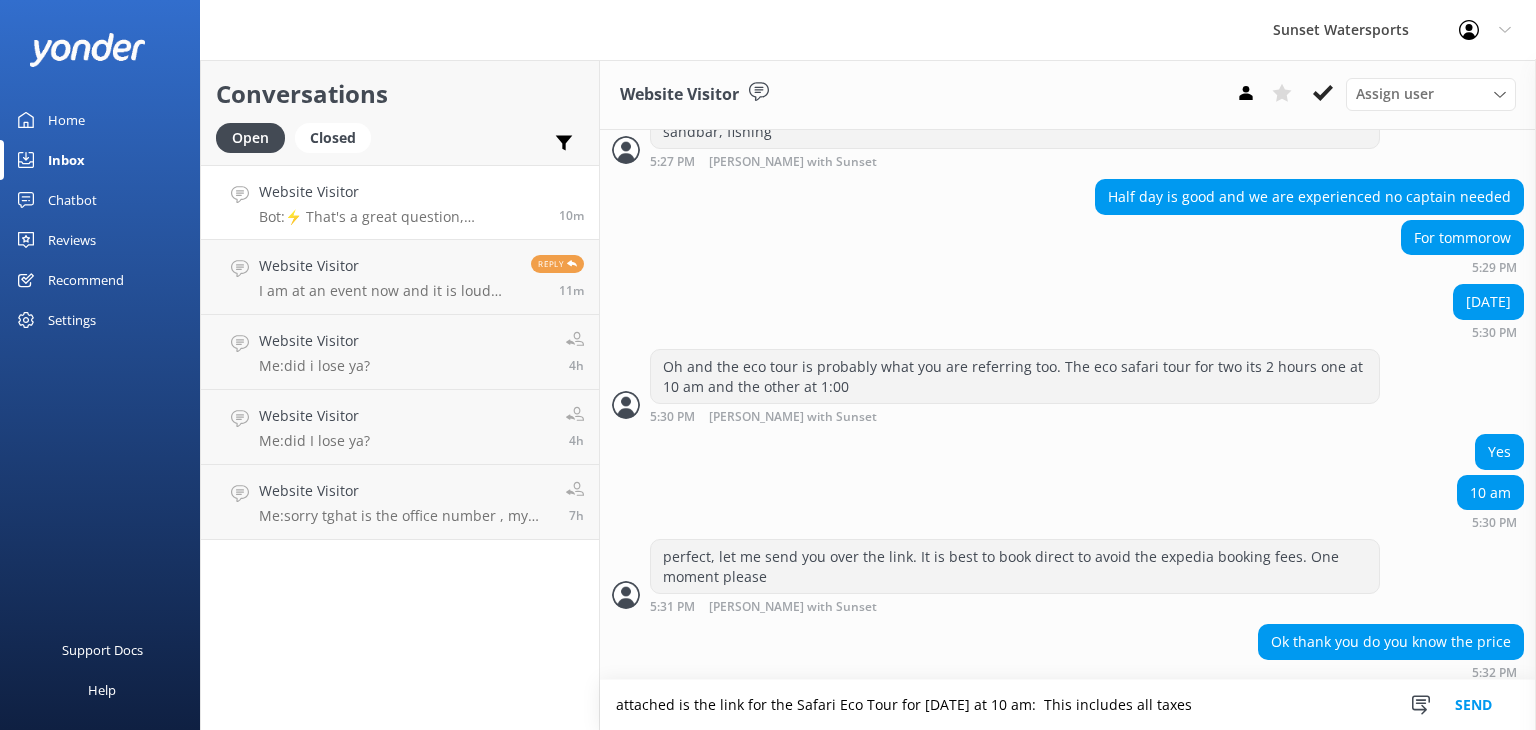 click on "attached is the link for the Safari Eco Tour for [DATE] at 10 am:  This includes all taxes" at bounding box center (1068, 705) 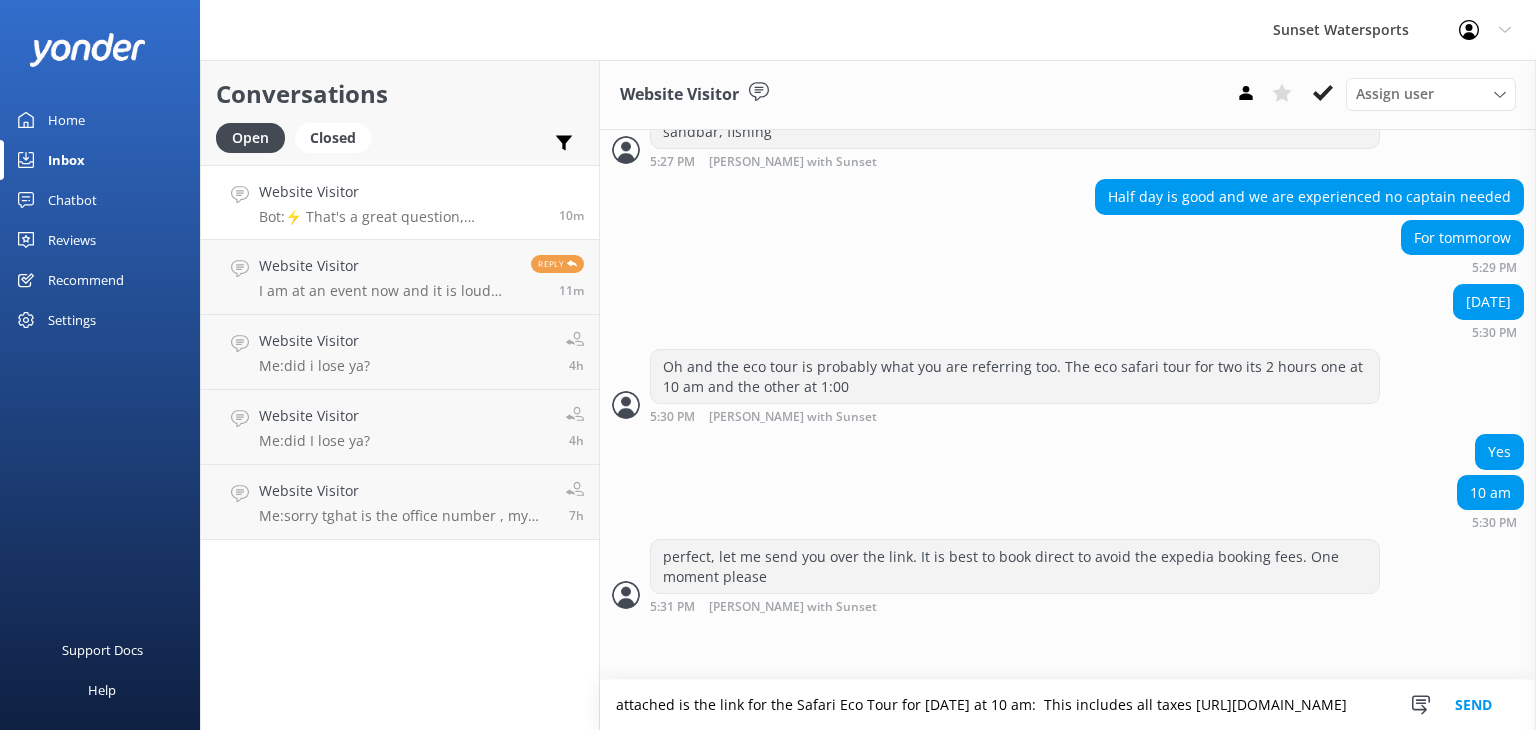 scroll, scrollTop: 1041, scrollLeft: 0, axis: vertical 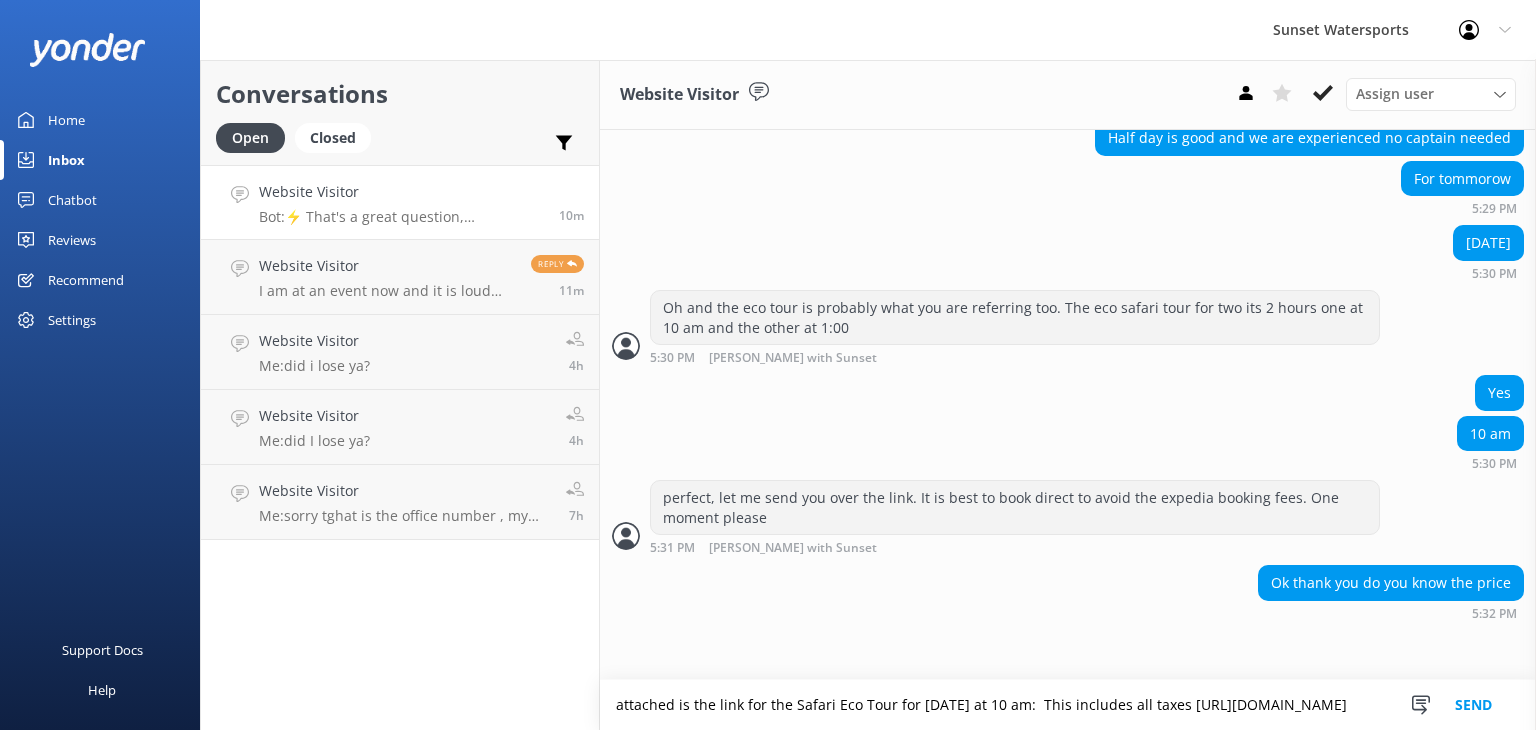 type on "attached is the link for the Safari Eco Tour for [DATE] at 10 am:  This includes all taxes [URL][DOMAIN_NAME]" 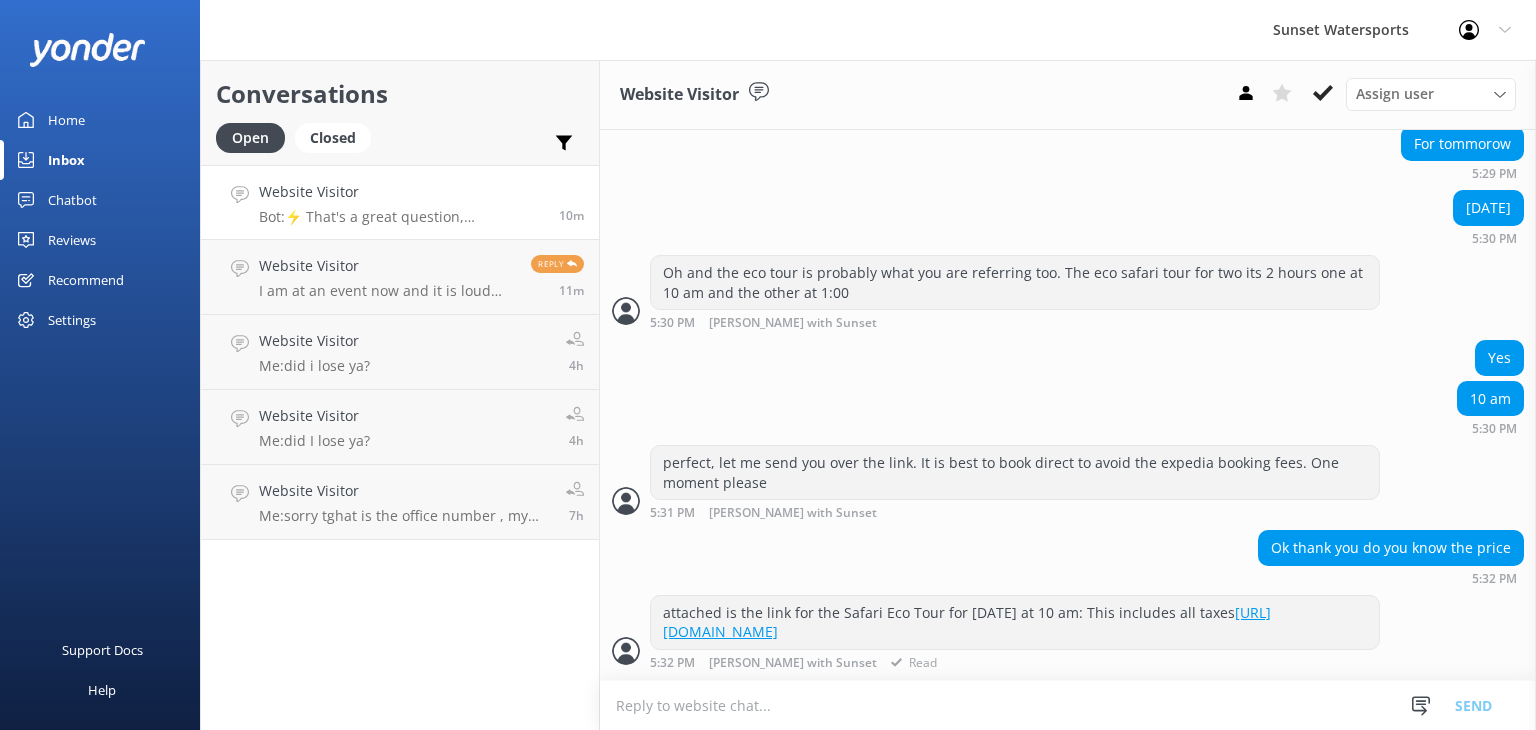 scroll, scrollTop: 1106, scrollLeft: 0, axis: vertical 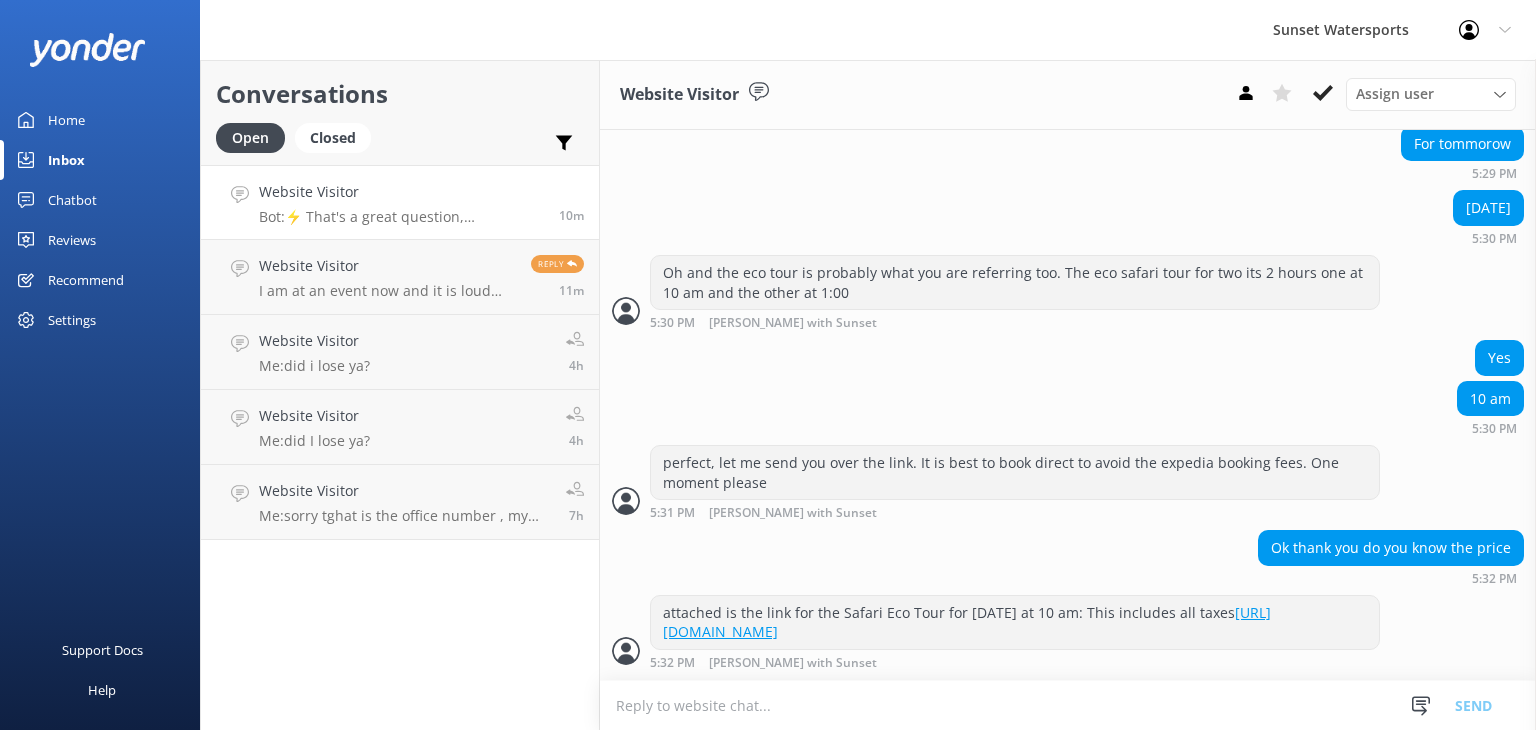 click at bounding box center (1068, 705) 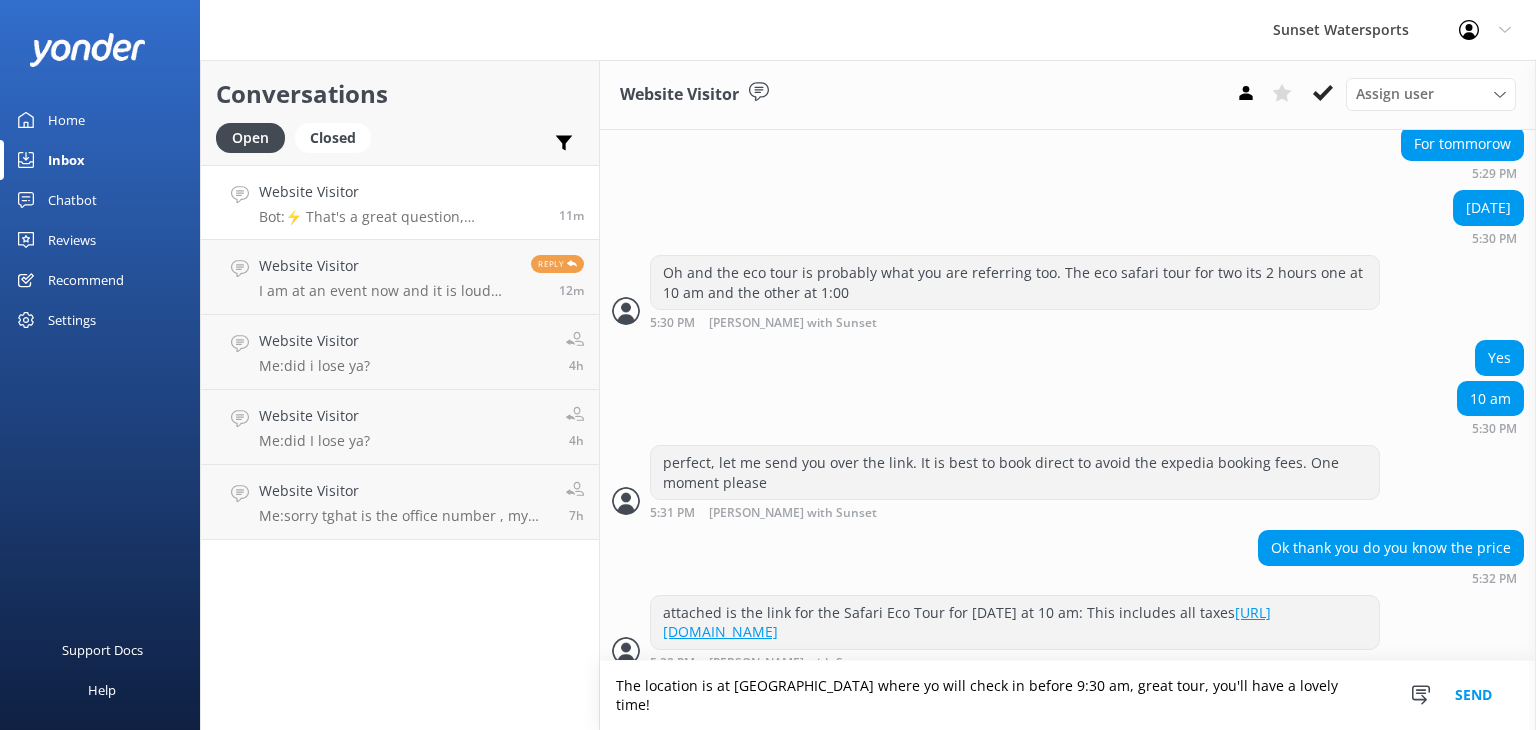 click on "The location is at [GEOGRAPHIC_DATA] where yo will check in before 9:30 am, great tour, you'll have a lovely time!" at bounding box center [1068, 695] 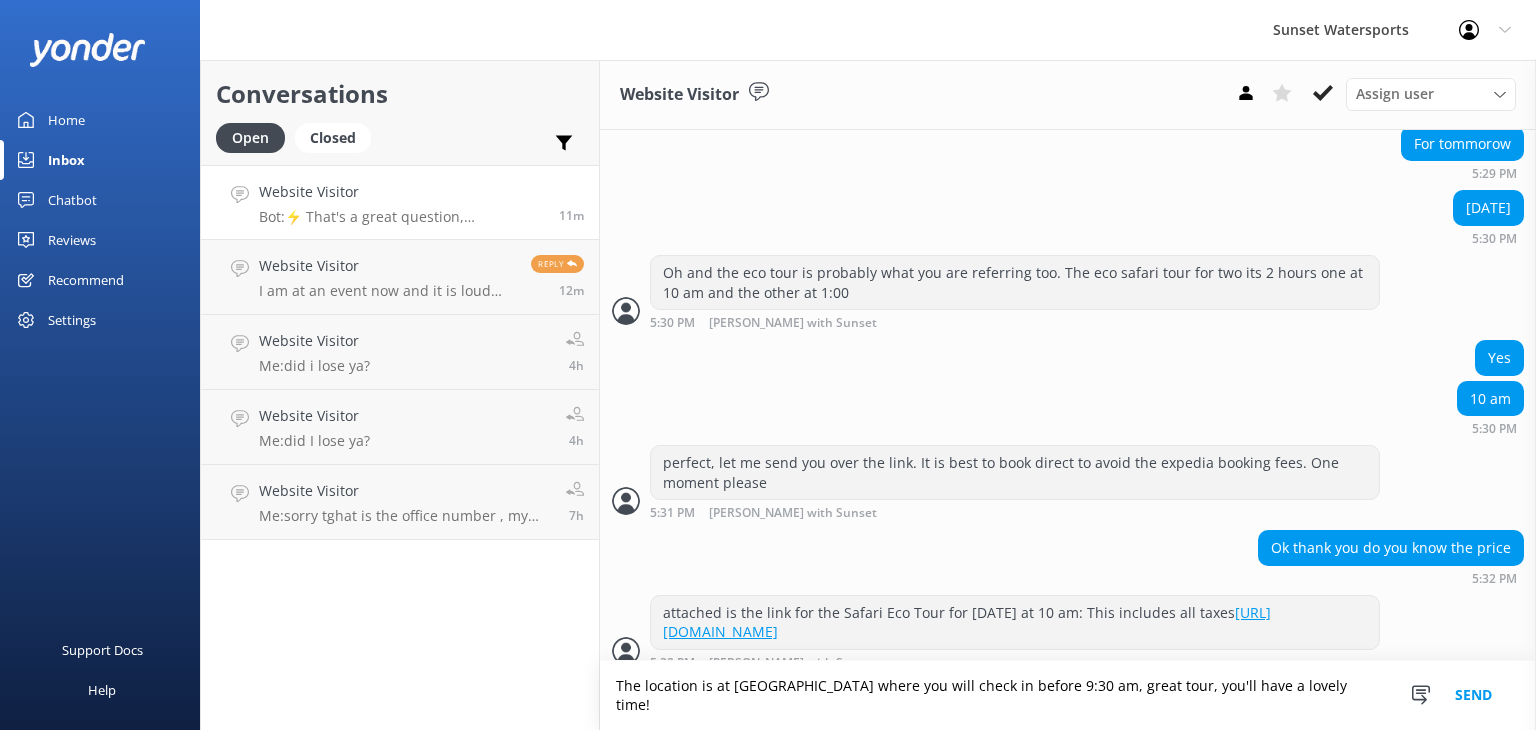 click on "The location is at [GEOGRAPHIC_DATA] where you will check in before 9:30 am, great tour, you'll have a lovely time!" at bounding box center [1068, 695] 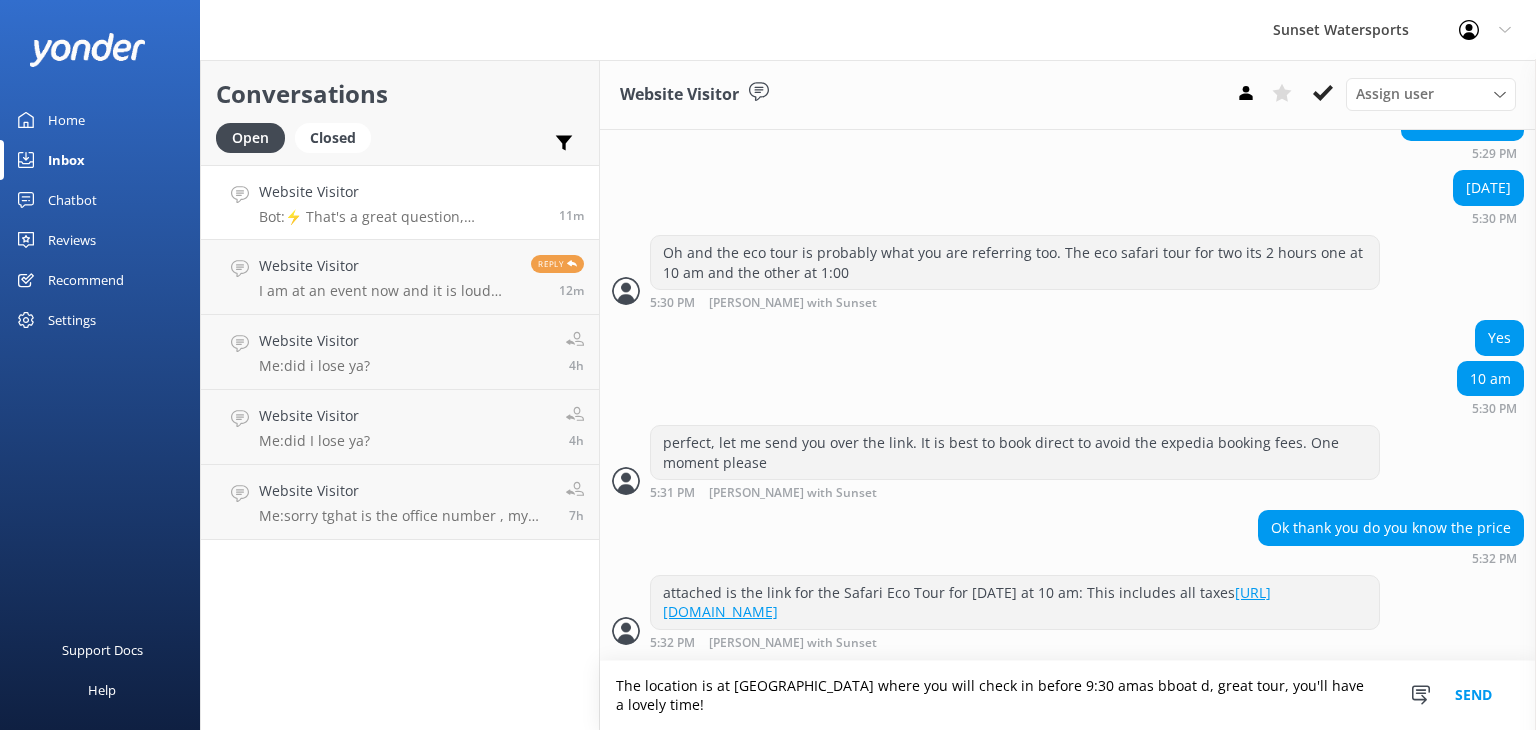 scroll, scrollTop: 1126, scrollLeft: 0, axis: vertical 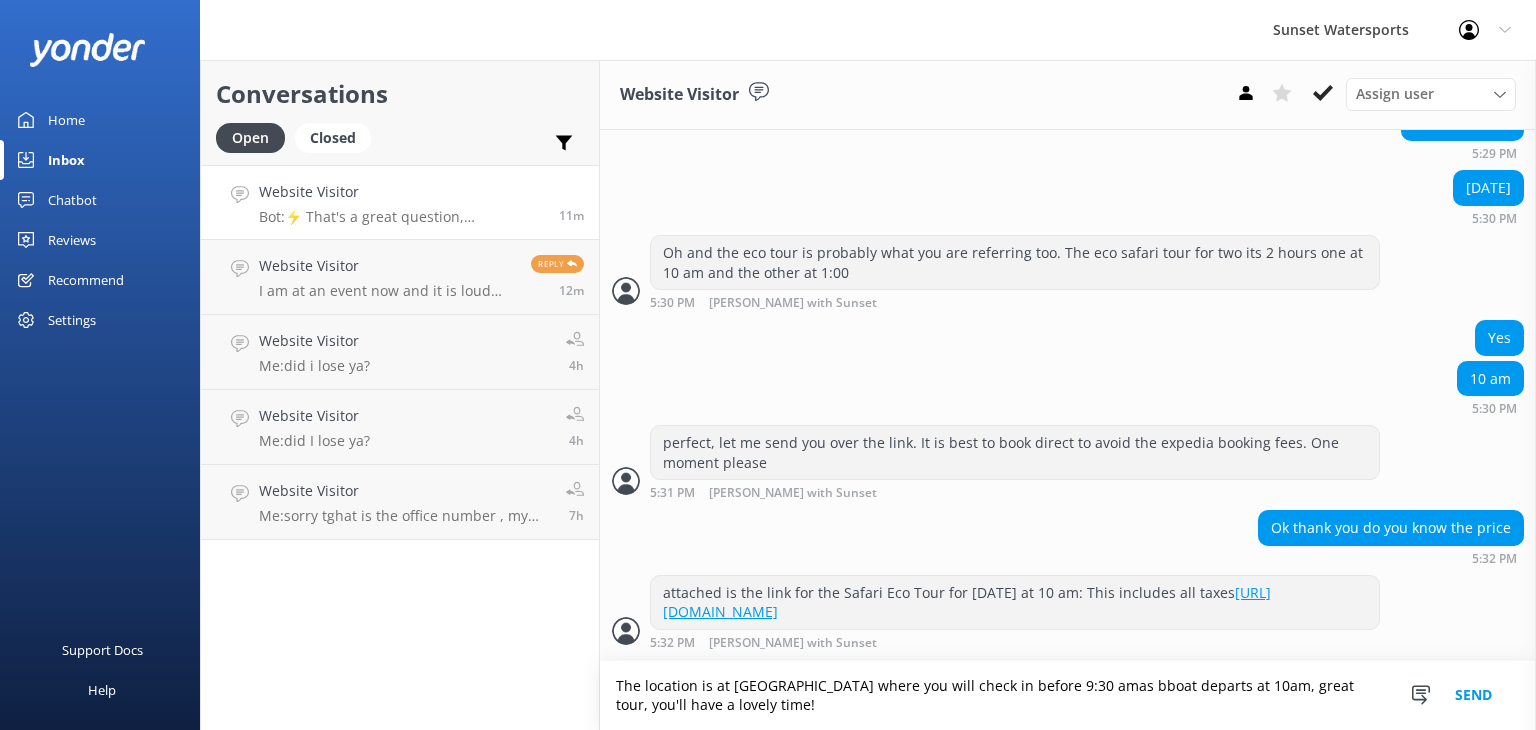 click on "The location is at [GEOGRAPHIC_DATA] where you will check in before 9:30 amas bboat departs at 10am, great tour, you'll have a lovely time!" at bounding box center [1068, 695] 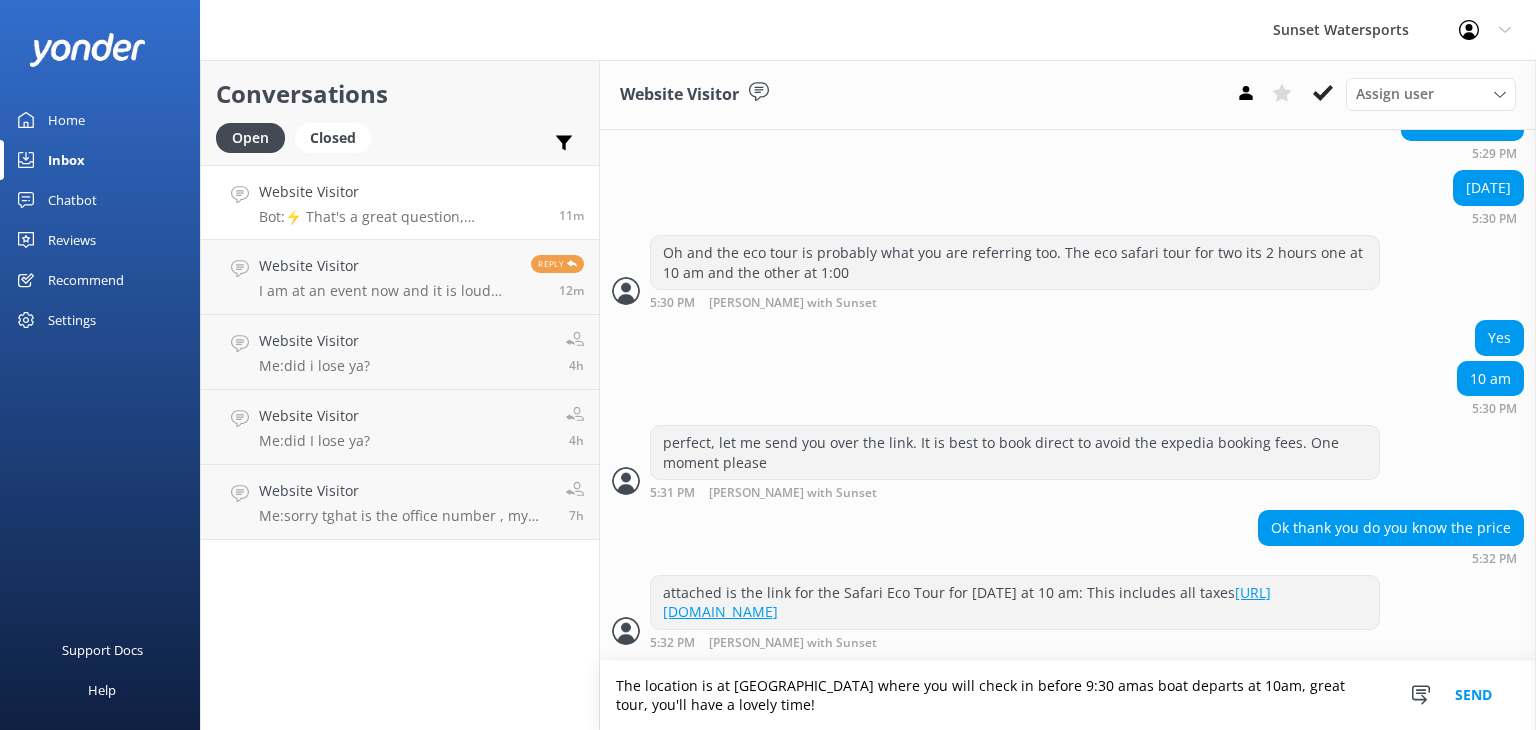 click on "The location is at [GEOGRAPHIC_DATA] where you will check in before 9:30 amas boat departs at 10am, great tour, you'll have a lovely time!" at bounding box center (1068, 695) 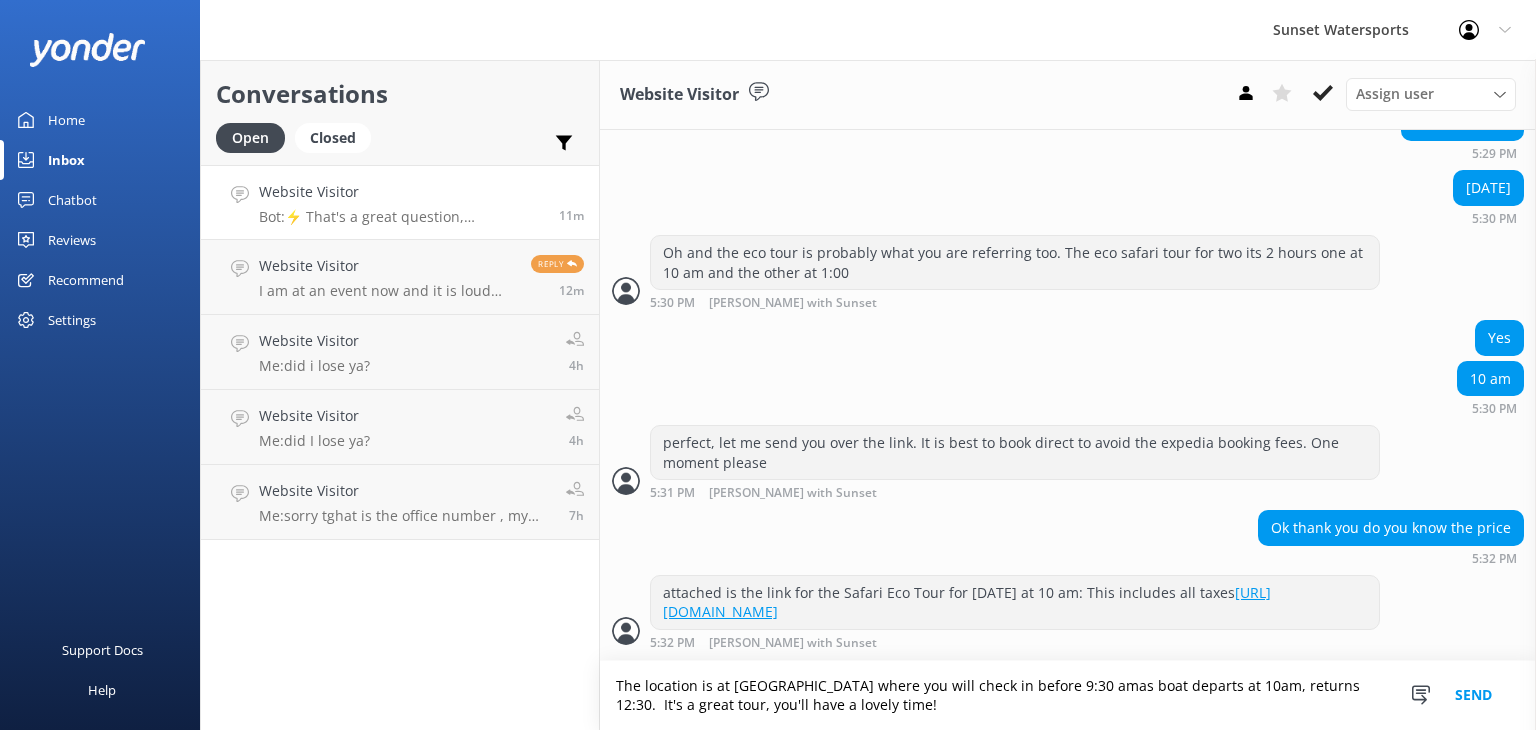 click on "The location is at [GEOGRAPHIC_DATA] where you will check in before 9:30 amas boat departs at 10am, returns 12:30.  It's a great tour, you'll have a lovely time!" at bounding box center (1068, 695) 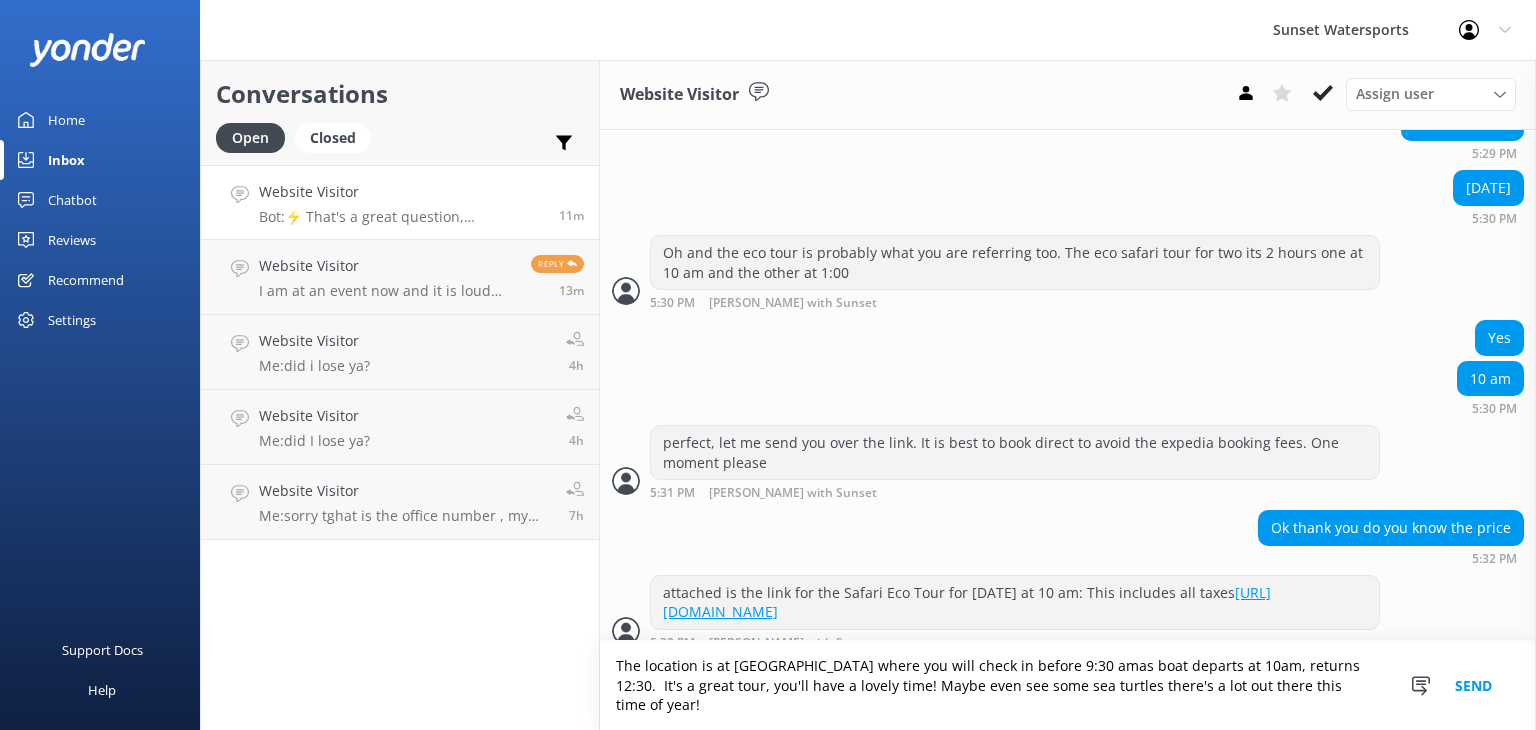 type on "The location is at [GEOGRAPHIC_DATA] where you will check in before 9:30 amas boat departs at 10am, returns 12:30.  It's a great tour, you'll have a lovely time! Maybe even see some sea turtles there's a lot out there this time of year!" 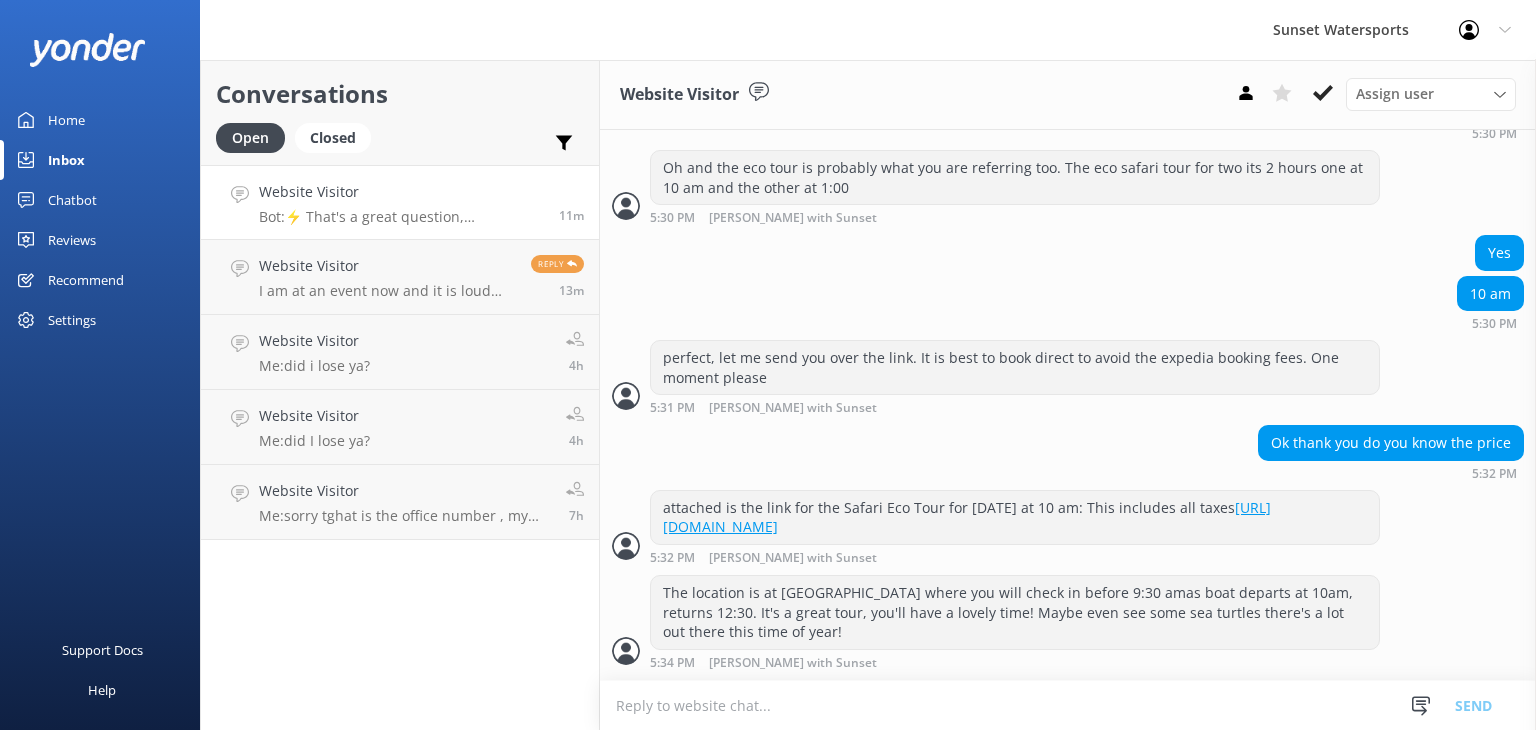 scroll, scrollTop: 1211, scrollLeft: 0, axis: vertical 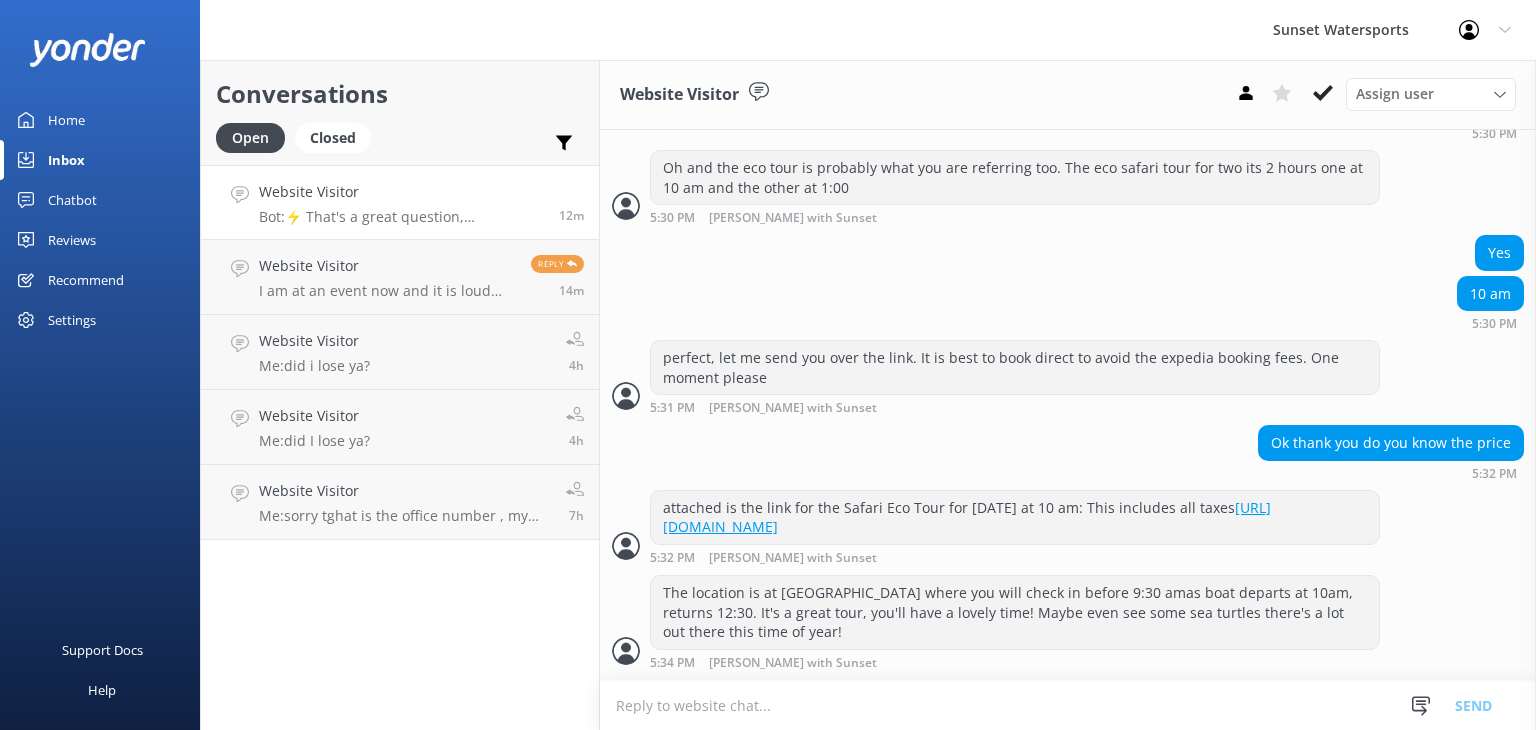 click at bounding box center (1068, 705) 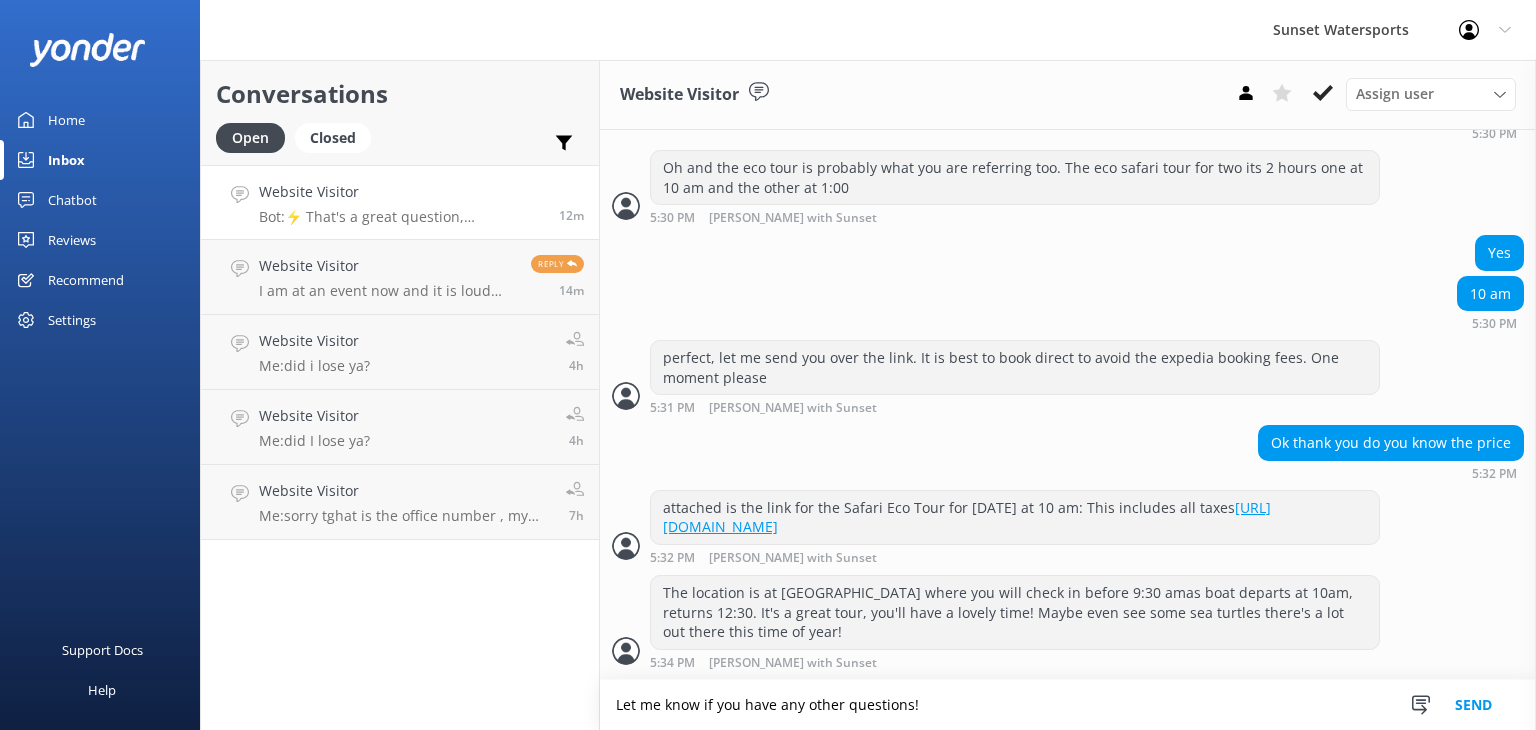 type on "Let me know if you have any other questions!" 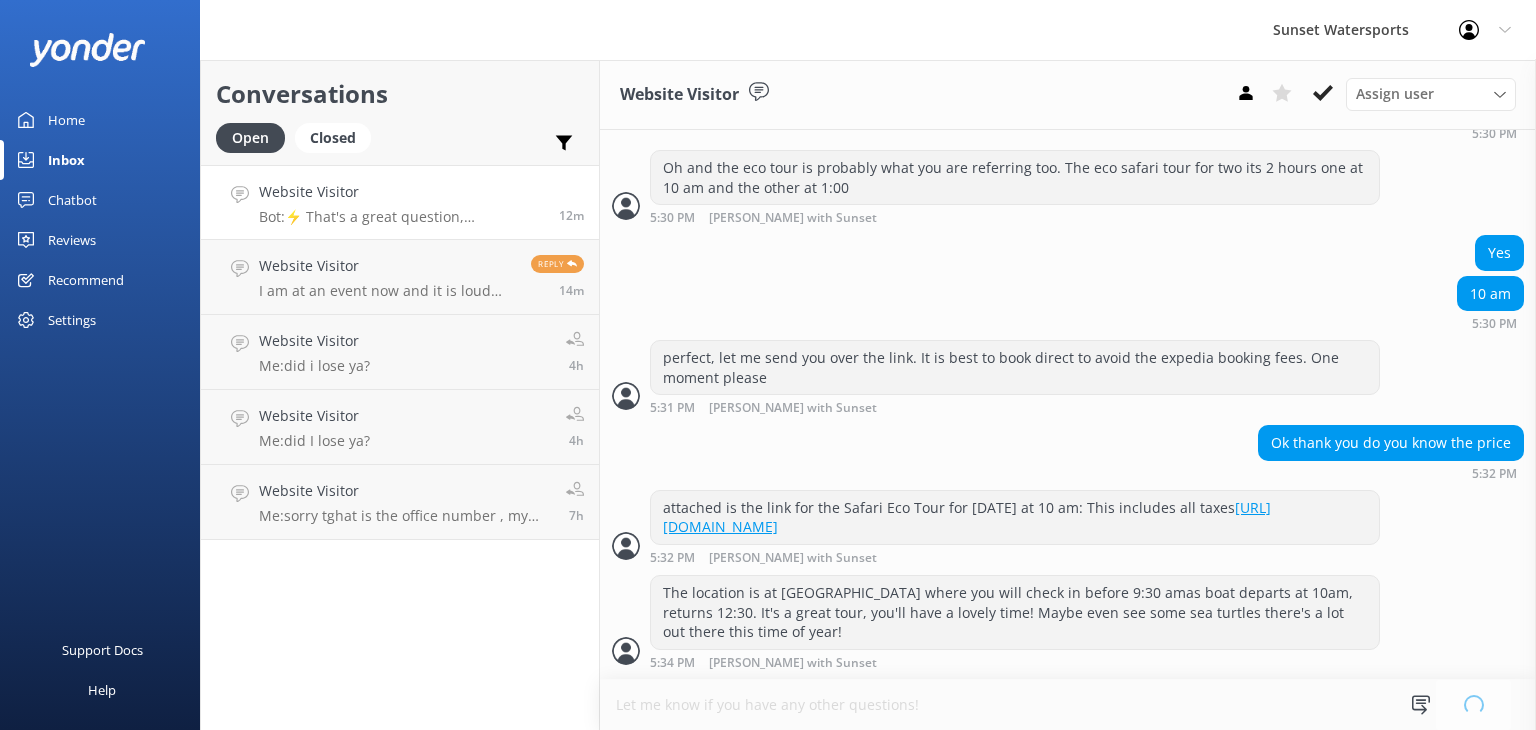 type 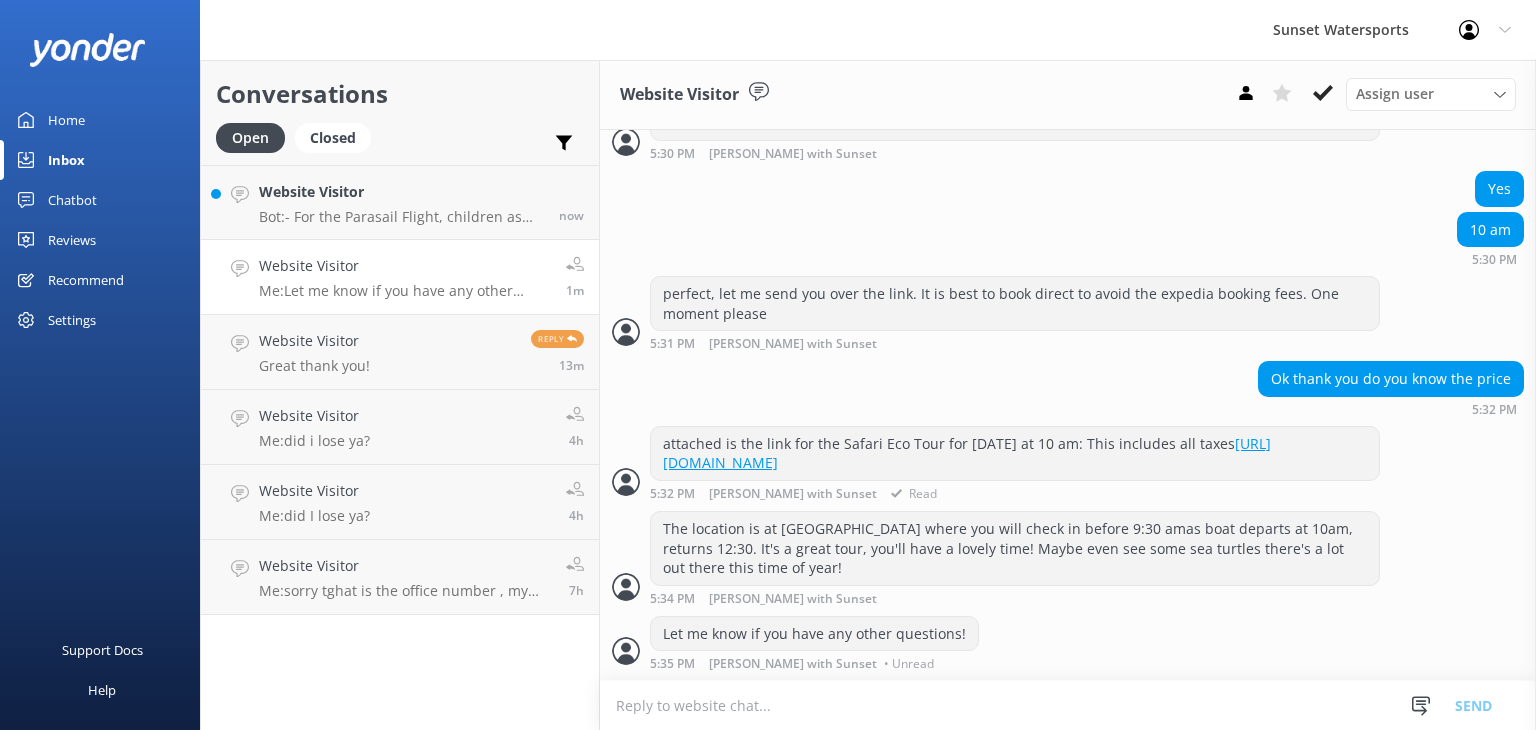scroll, scrollTop: 1275, scrollLeft: 0, axis: vertical 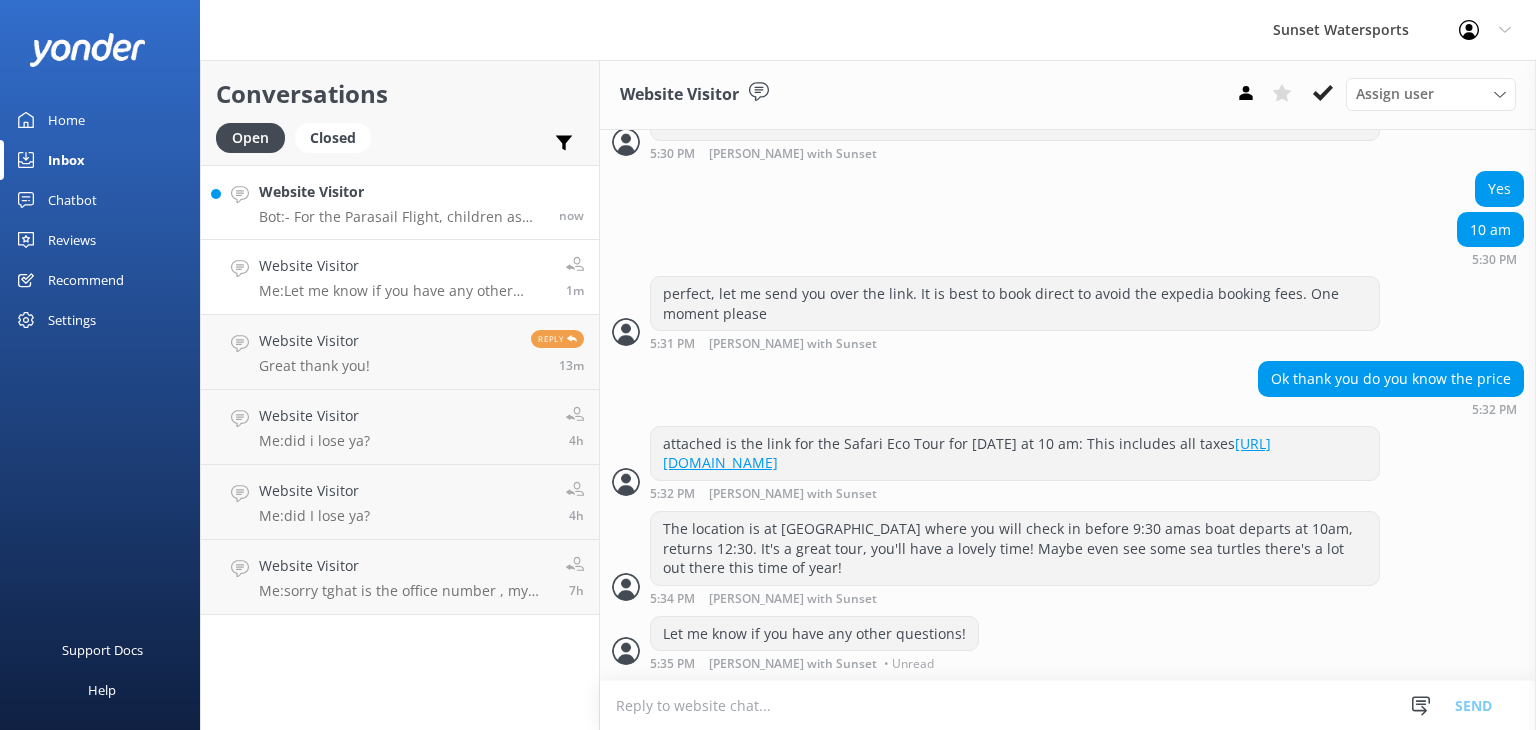 click on "Website Visitor Bot:  - For the Parasail Flight, children as young as 4 can fly if they meet the minimum weight requirement. However, there is no specific information about infants on the parasailing boat.
- All ages are welcome on the sunset cruise, but there is no specific information about infants on the Two Reef Snorkel Tour.
Life jackets are included with boat rentals, but there is no specific mention of life jackets for infants." at bounding box center [401, 202] 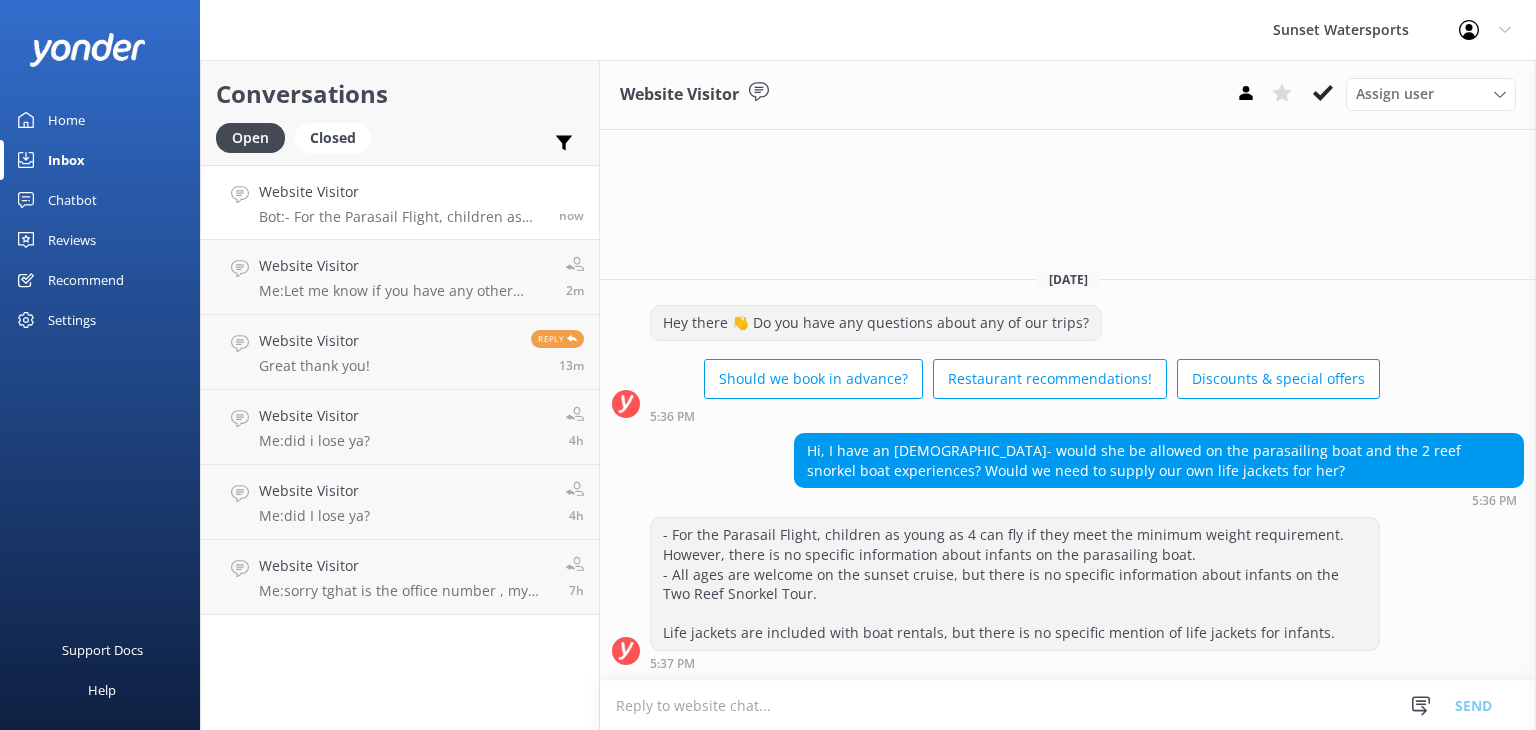 click at bounding box center (1068, 705) 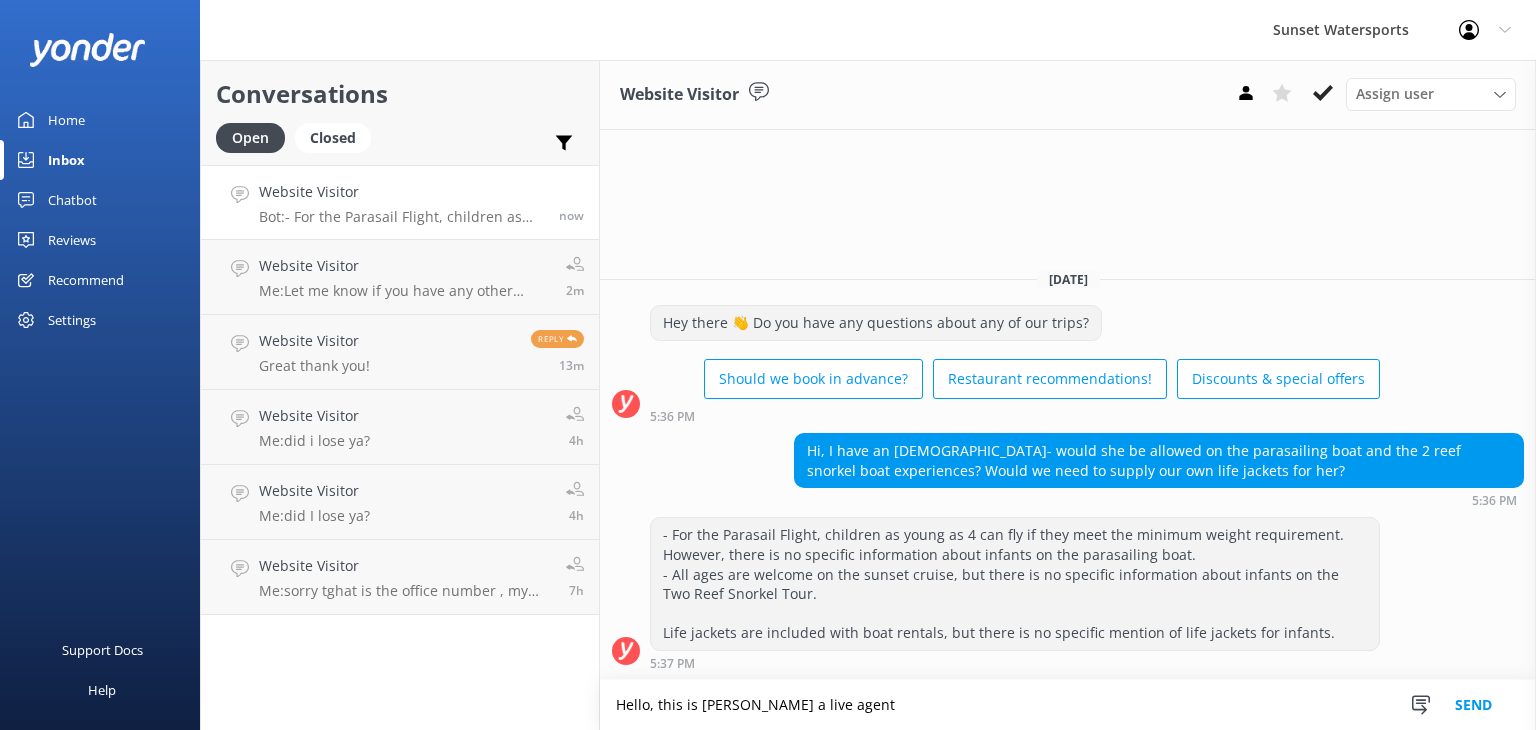 type on "Hello, this is [PERSON_NAME] a live agent" 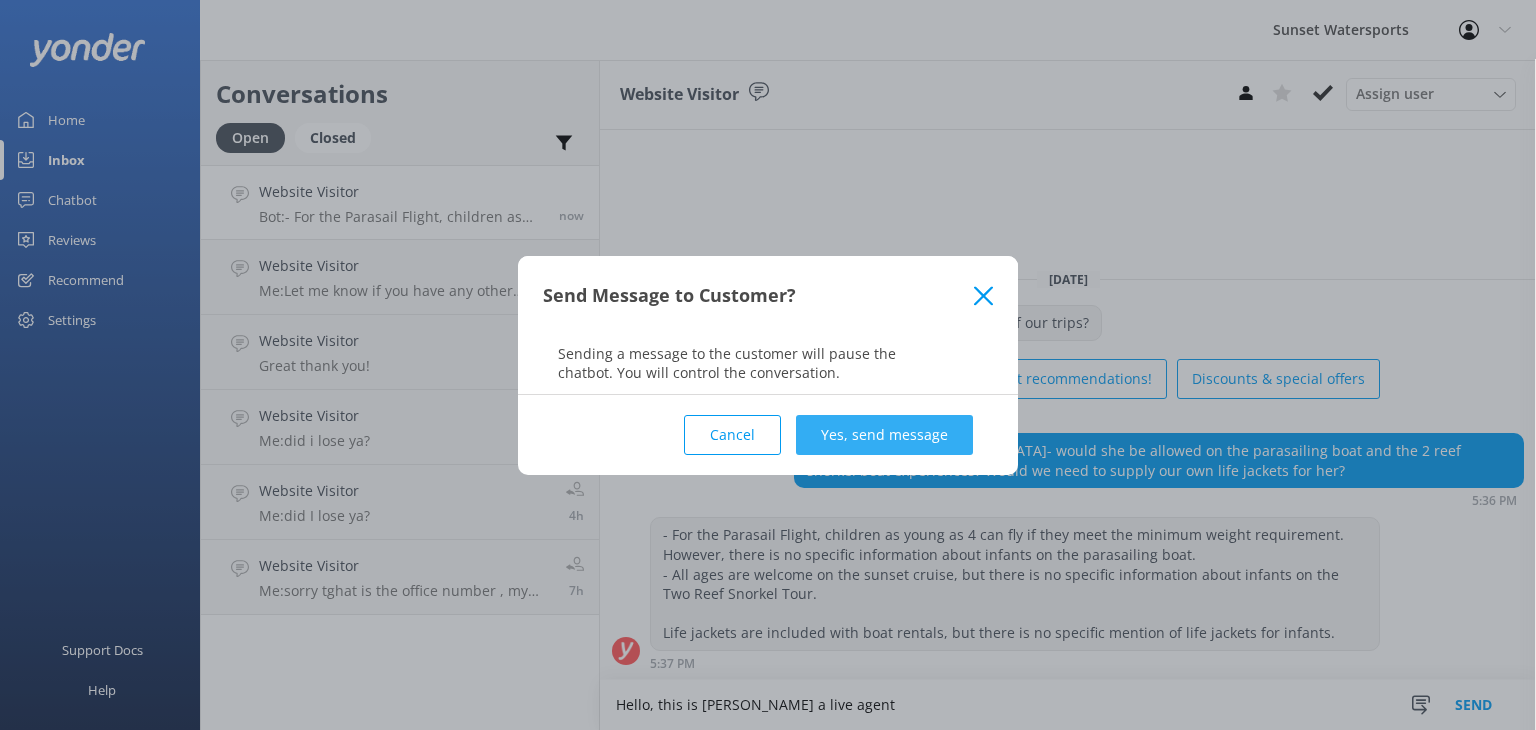 click on "Yes, send message" at bounding box center (884, 435) 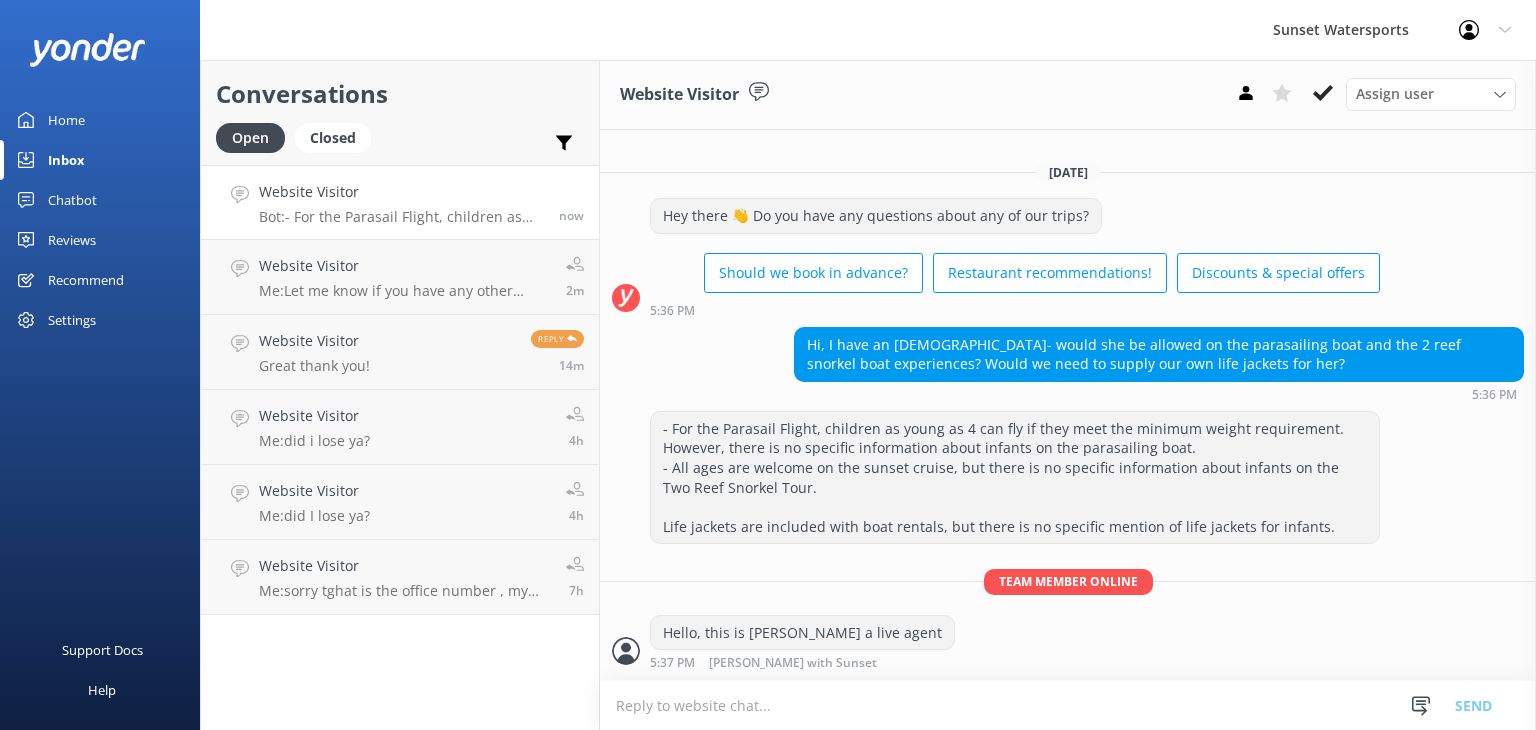 scroll, scrollTop: 29, scrollLeft: 0, axis: vertical 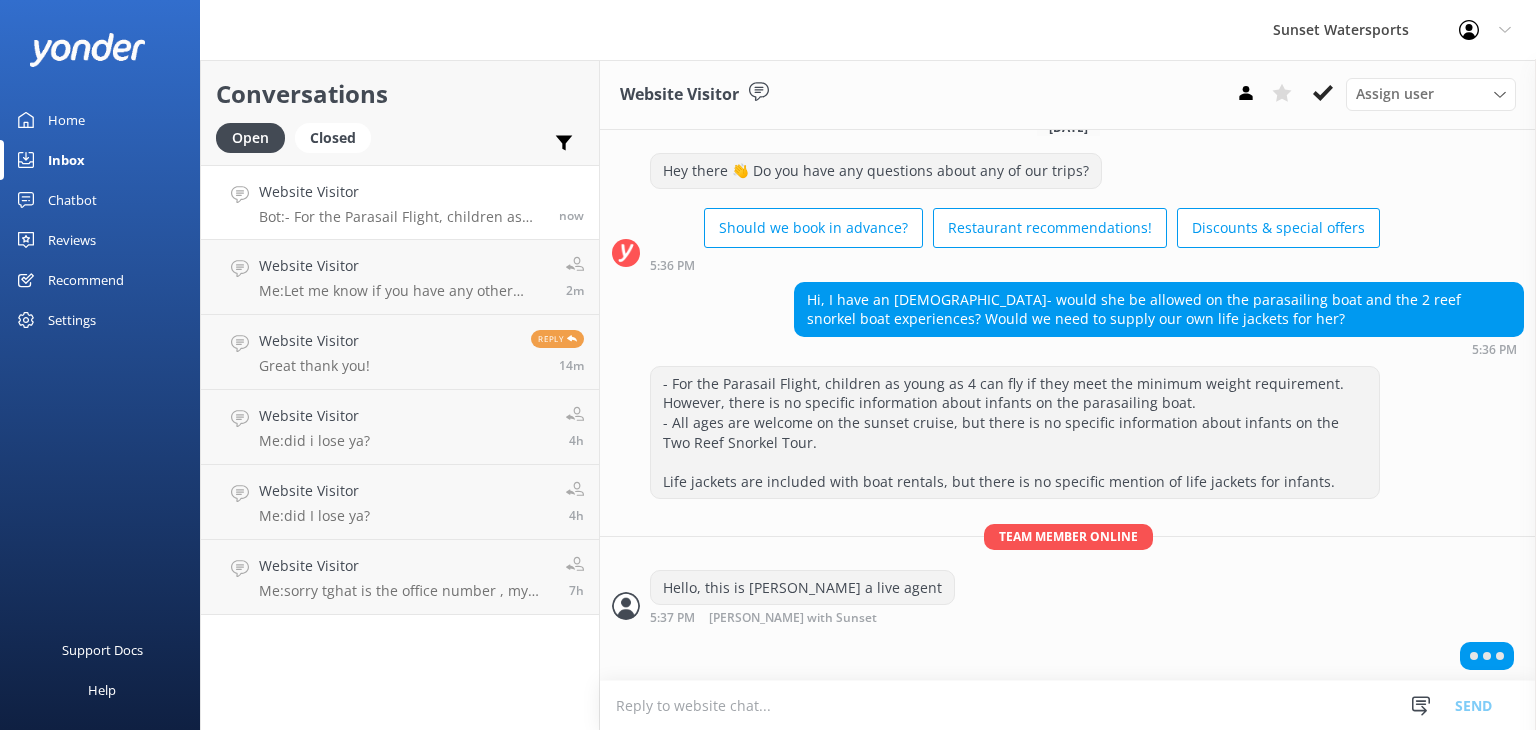 click at bounding box center (1068, 705) 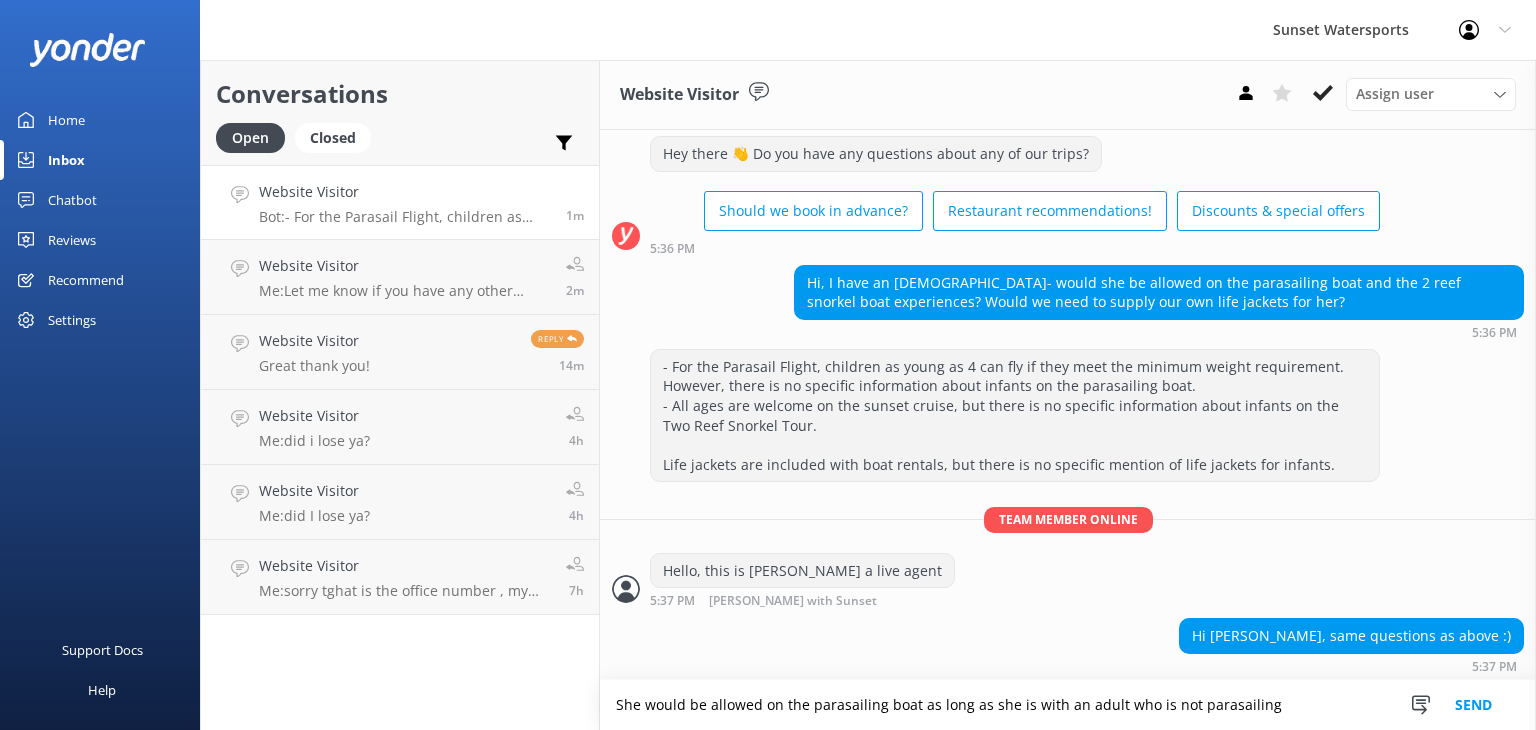 scroll, scrollTop: 93, scrollLeft: 0, axis: vertical 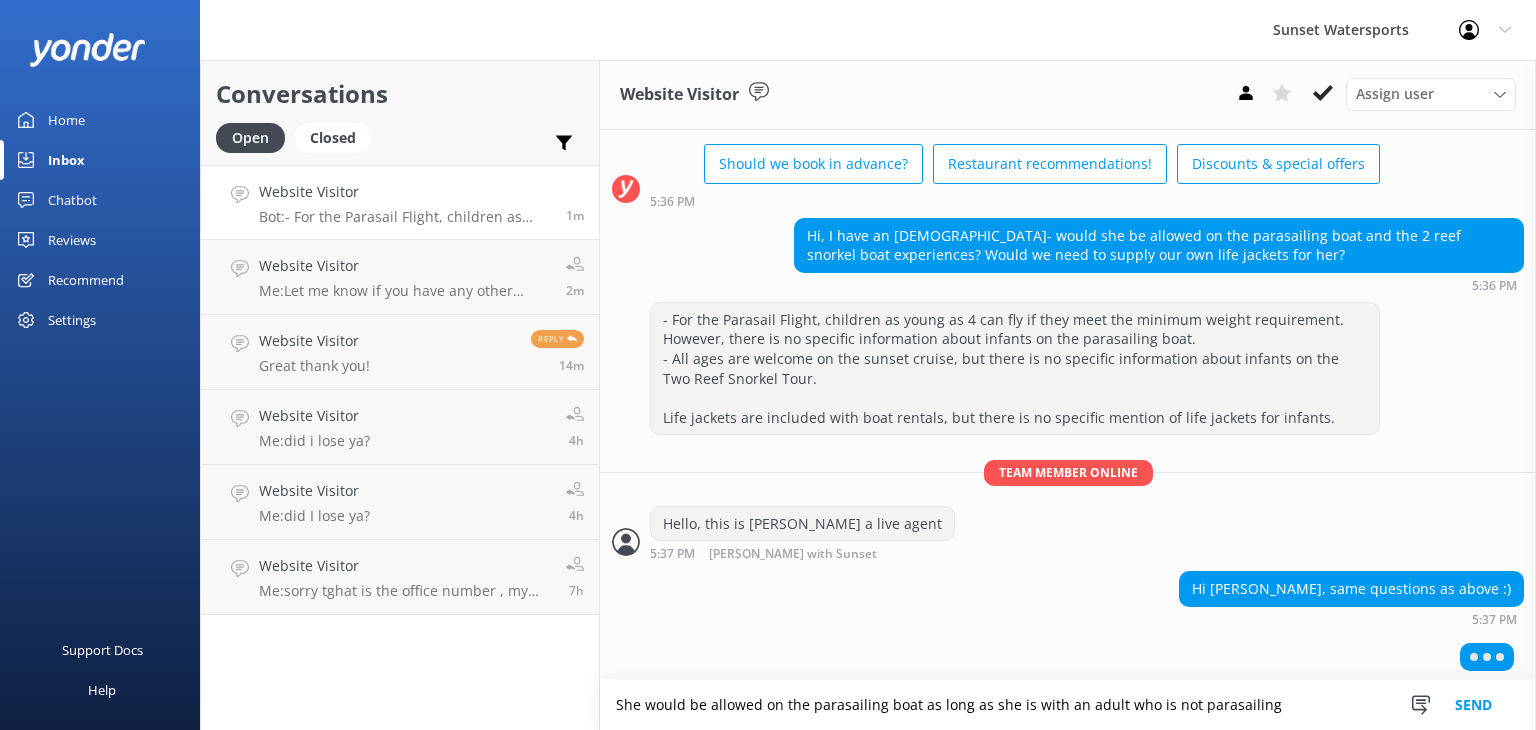 click on "She would be allowed on the parasailing boat as long as she is with an adult who is not parasailing" at bounding box center [1068, 705] 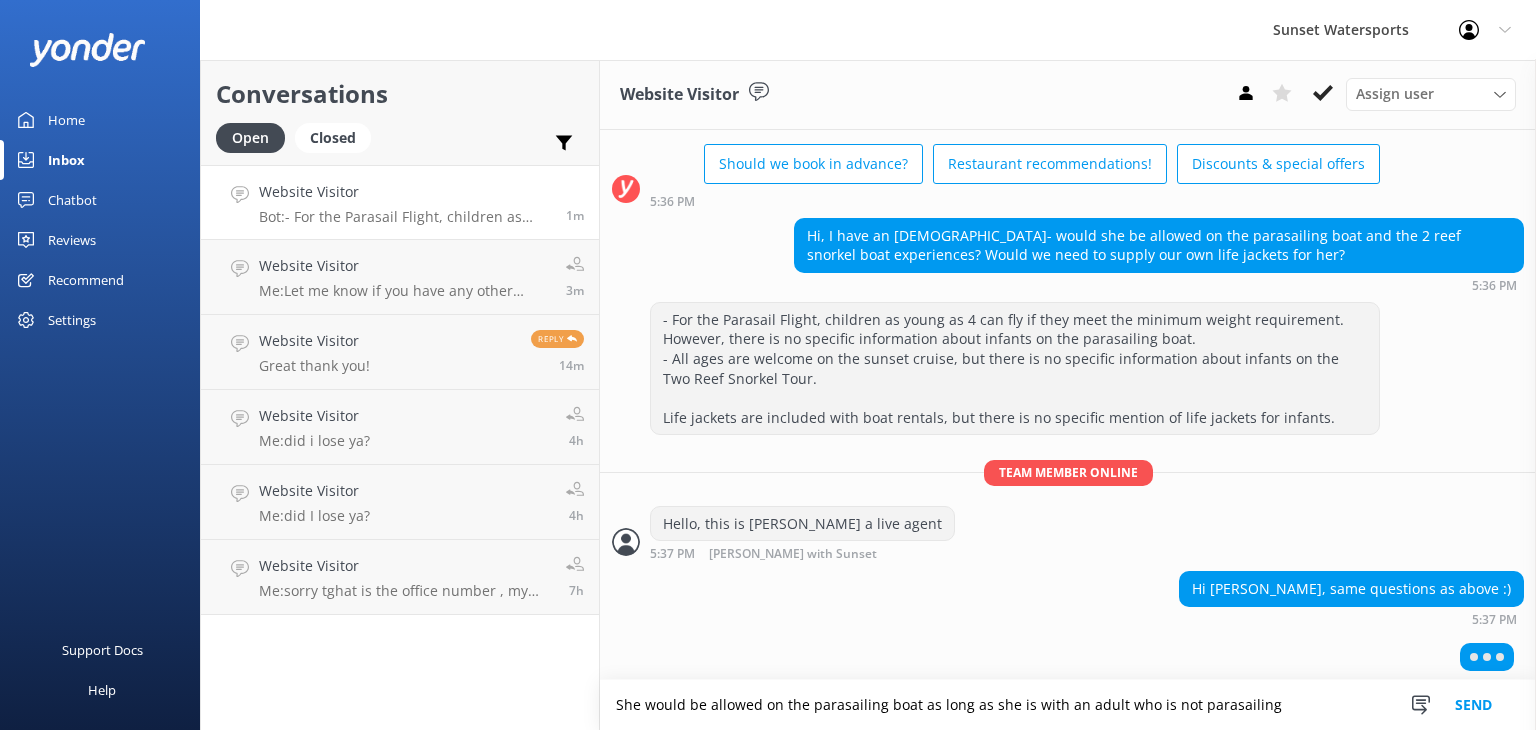 drag, startPoint x: 1265, startPoint y: 701, endPoint x: 915, endPoint y: 711, distance: 350.14282 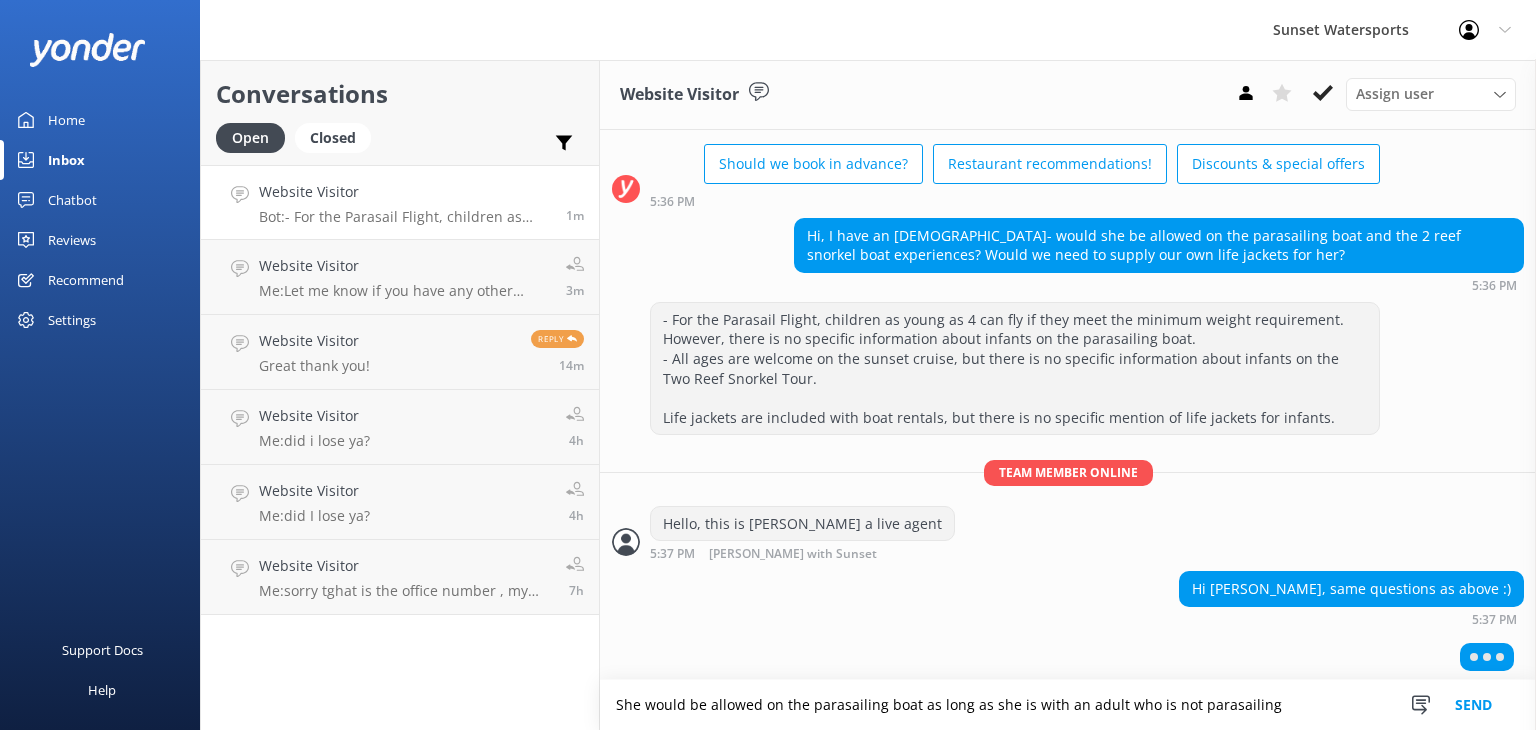 click on "She would be allowed on the parasailing boat as long as she is with an adult who is not parasailing" at bounding box center [1068, 705] 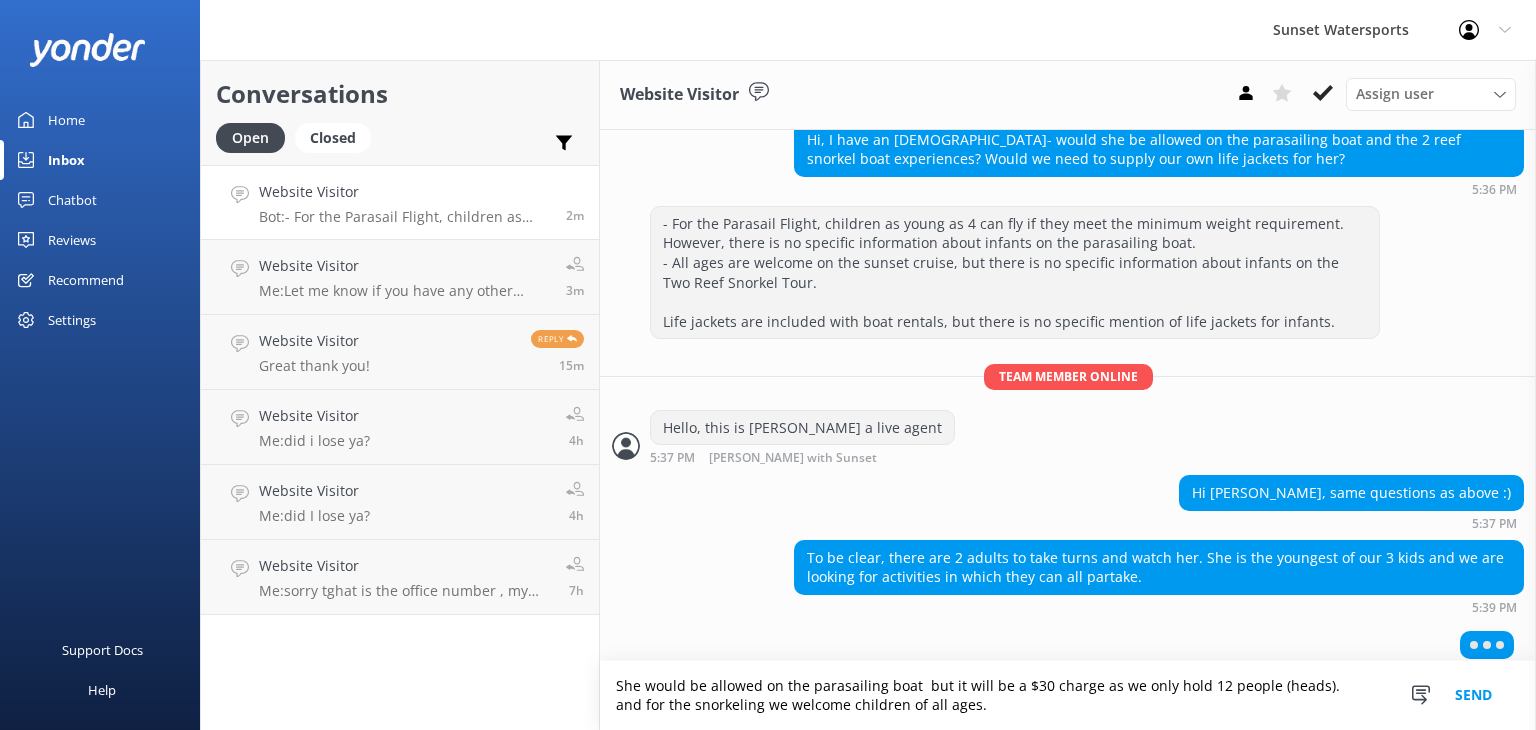 scroll, scrollTop: 197, scrollLeft: 0, axis: vertical 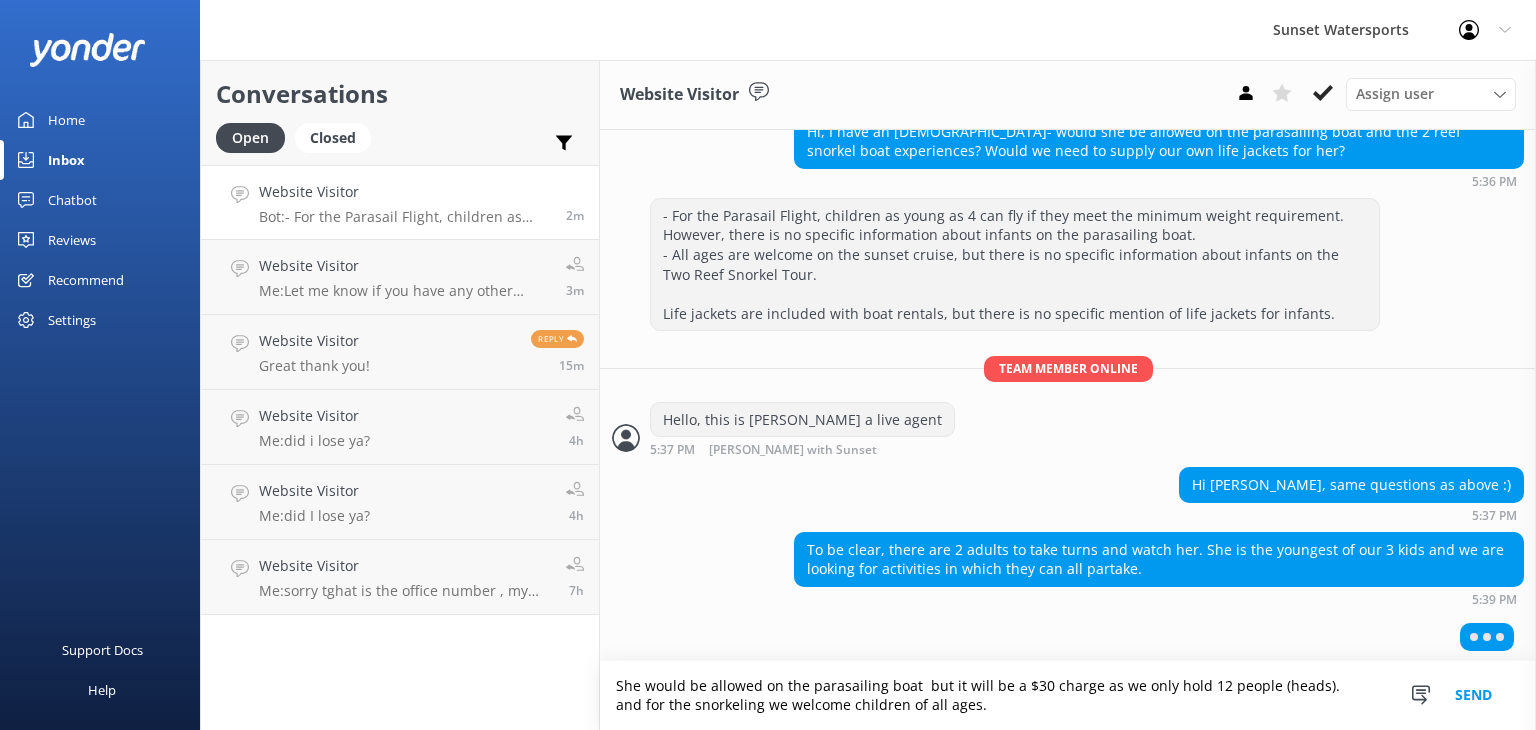 type on "She would be allowed on the parasailing boat  but it will be a $30 charge as we only hold 12 people (heads).  and for the snorkeling we welcome children of all ages." 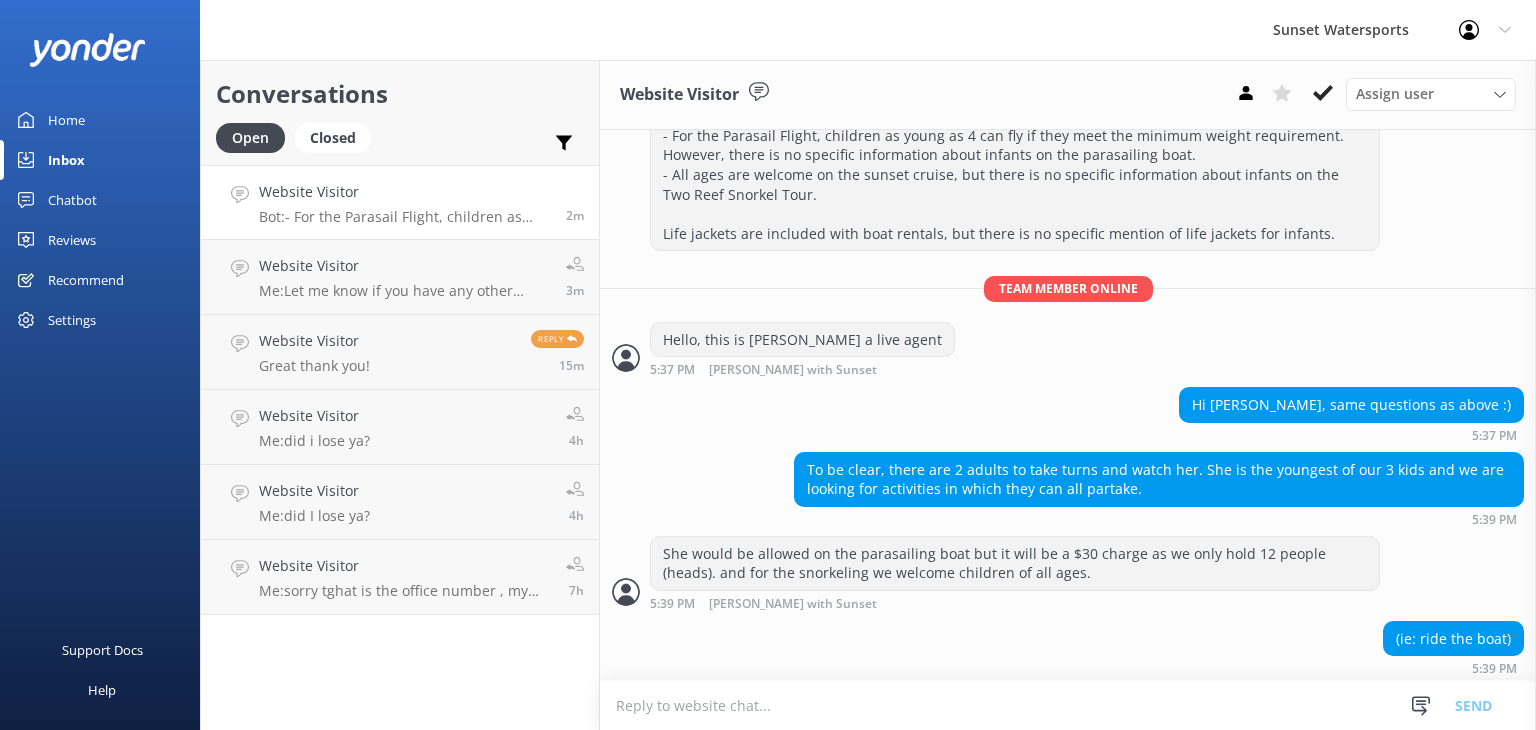 scroll, scrollTop: 279, scrollLeft: 0, axis: vertical 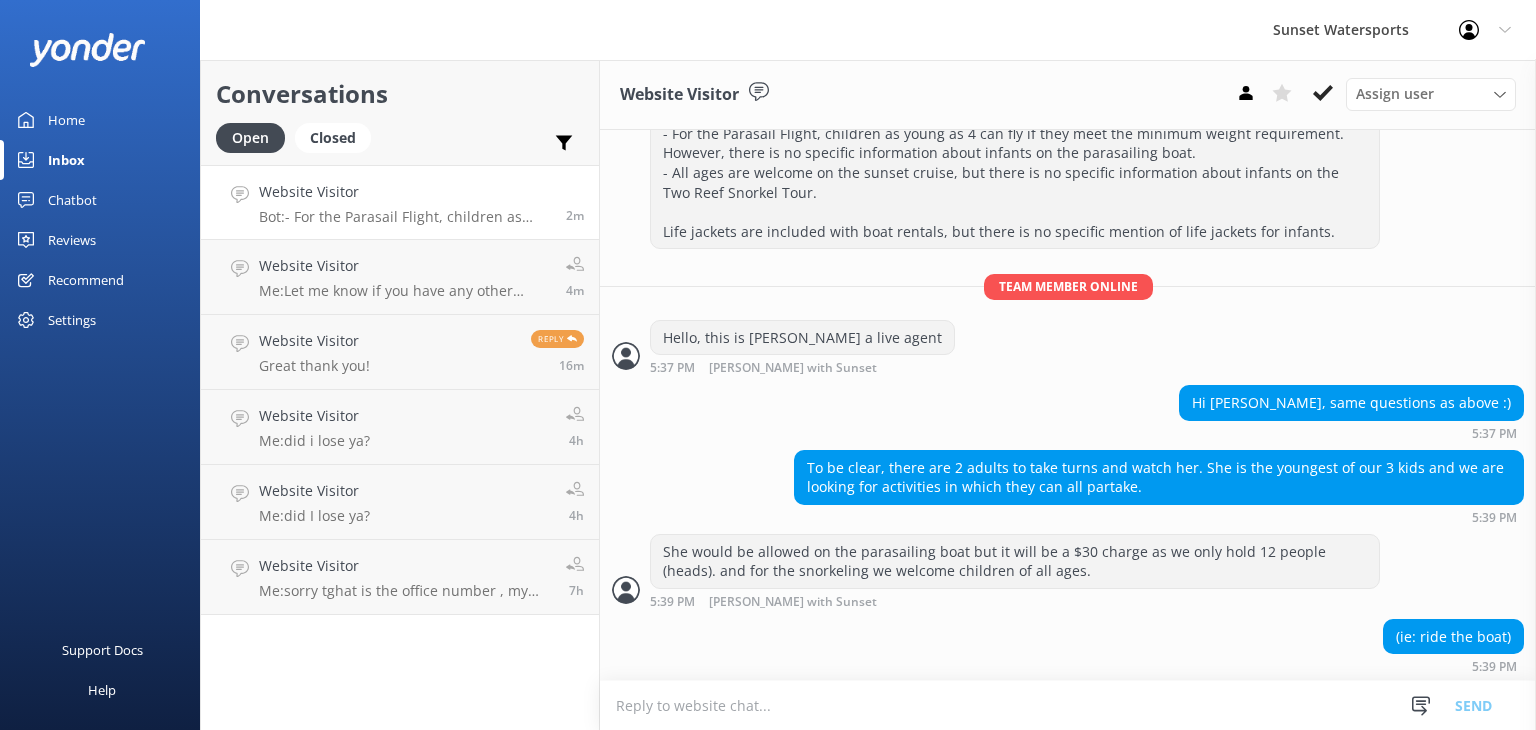 click at bounding box center [1068, 705] 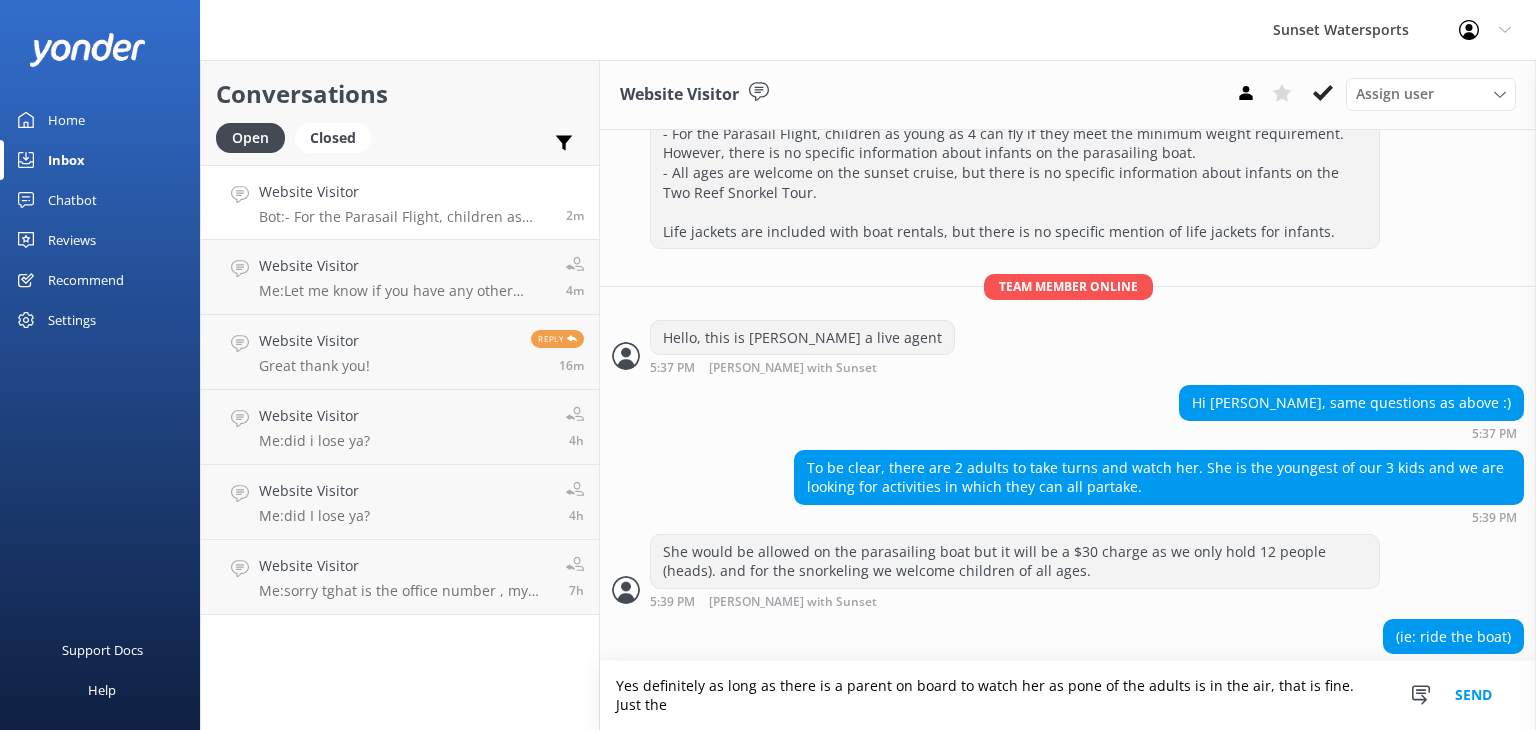 scroll, scrollTop: 299, scrollLeft: 0, axis: vertical 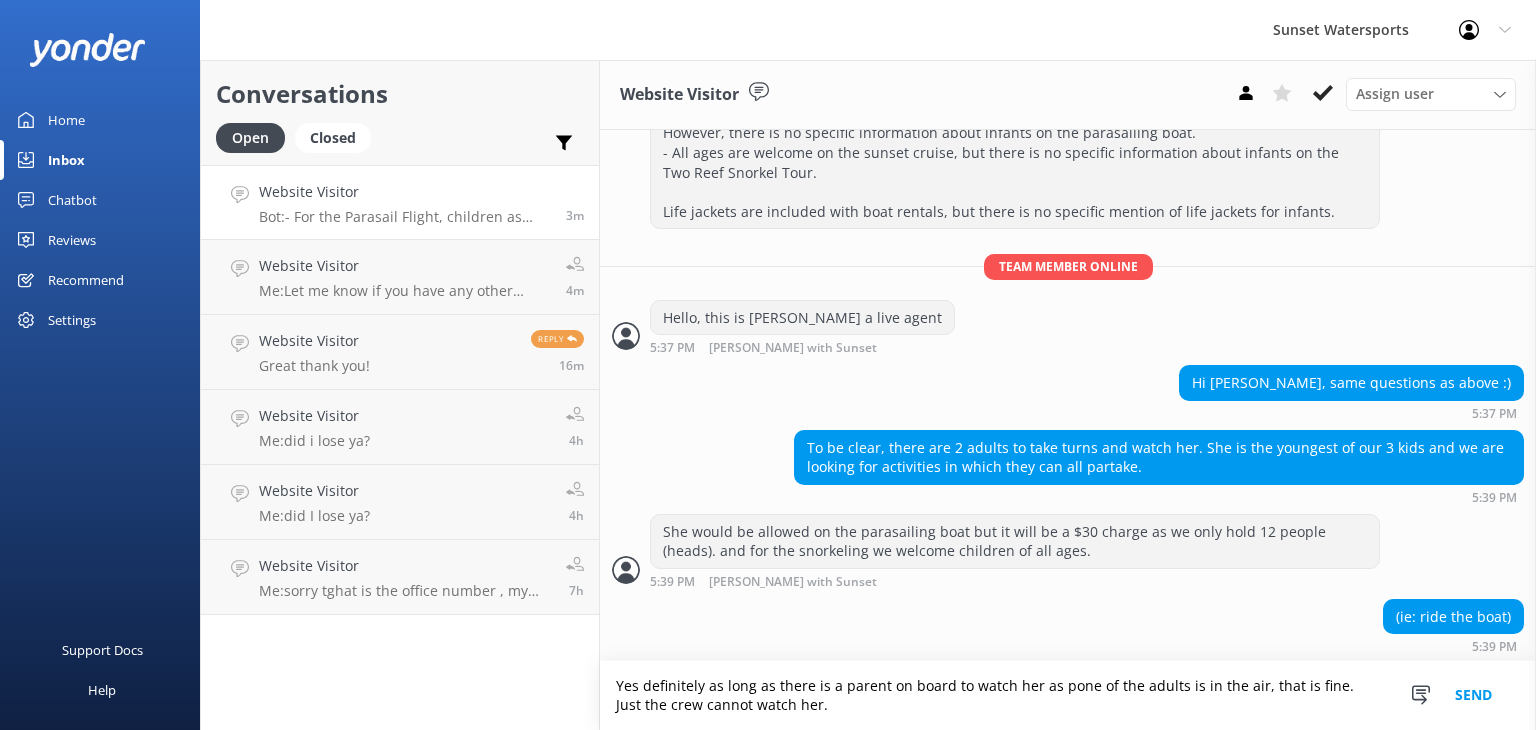 click on "Yes definitely as long as there is a parent on board to watch her as pone of the adults is in the air, that is fine.  Just the crew cannot watch her." at bounding box center [1068, 695] 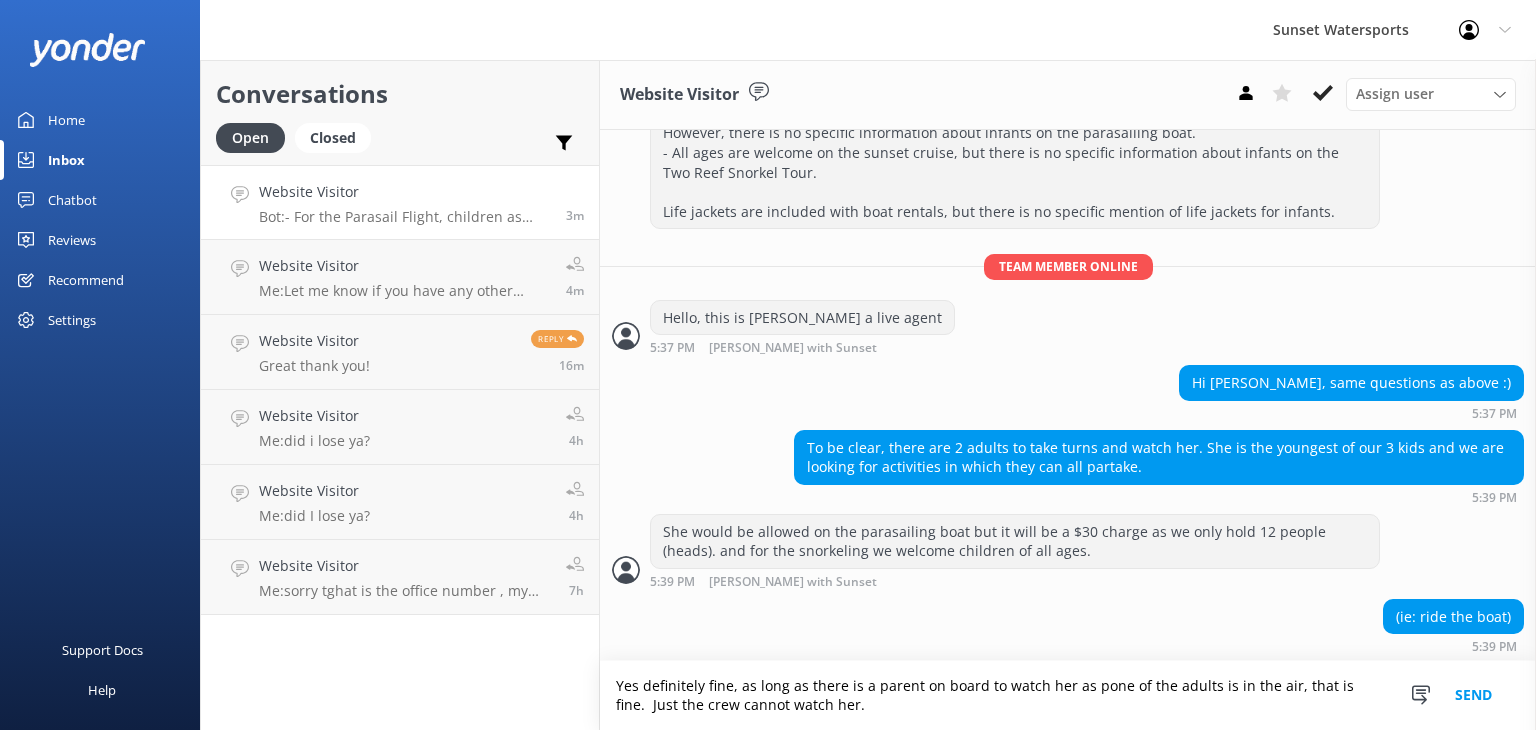 drag, startPoint x: 828, startPoint y: 705, endPoint x: 1286, endPoint y: 677, distance: 458.8551 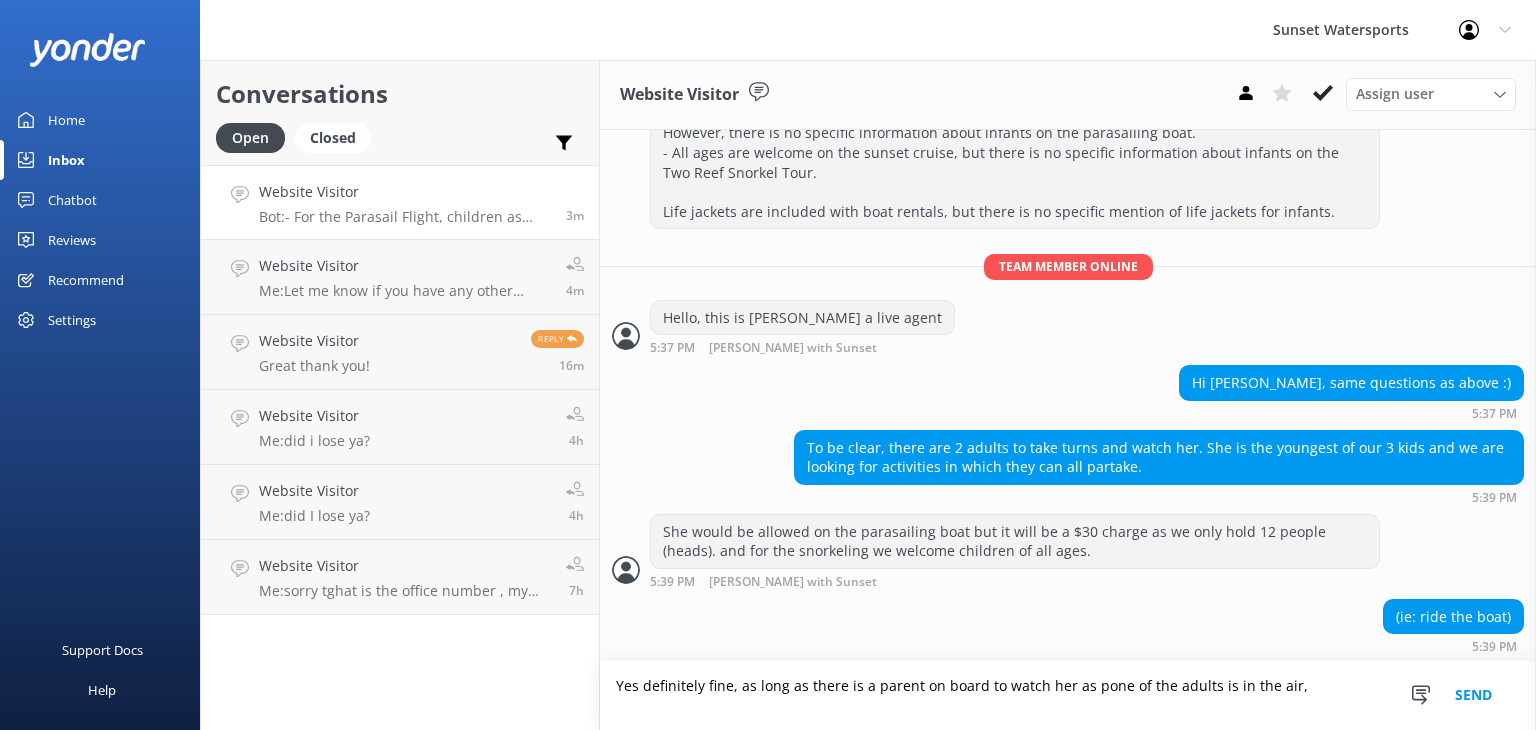 scroll, scrollTop: 279, scrollLeft: 0, axis: vertical 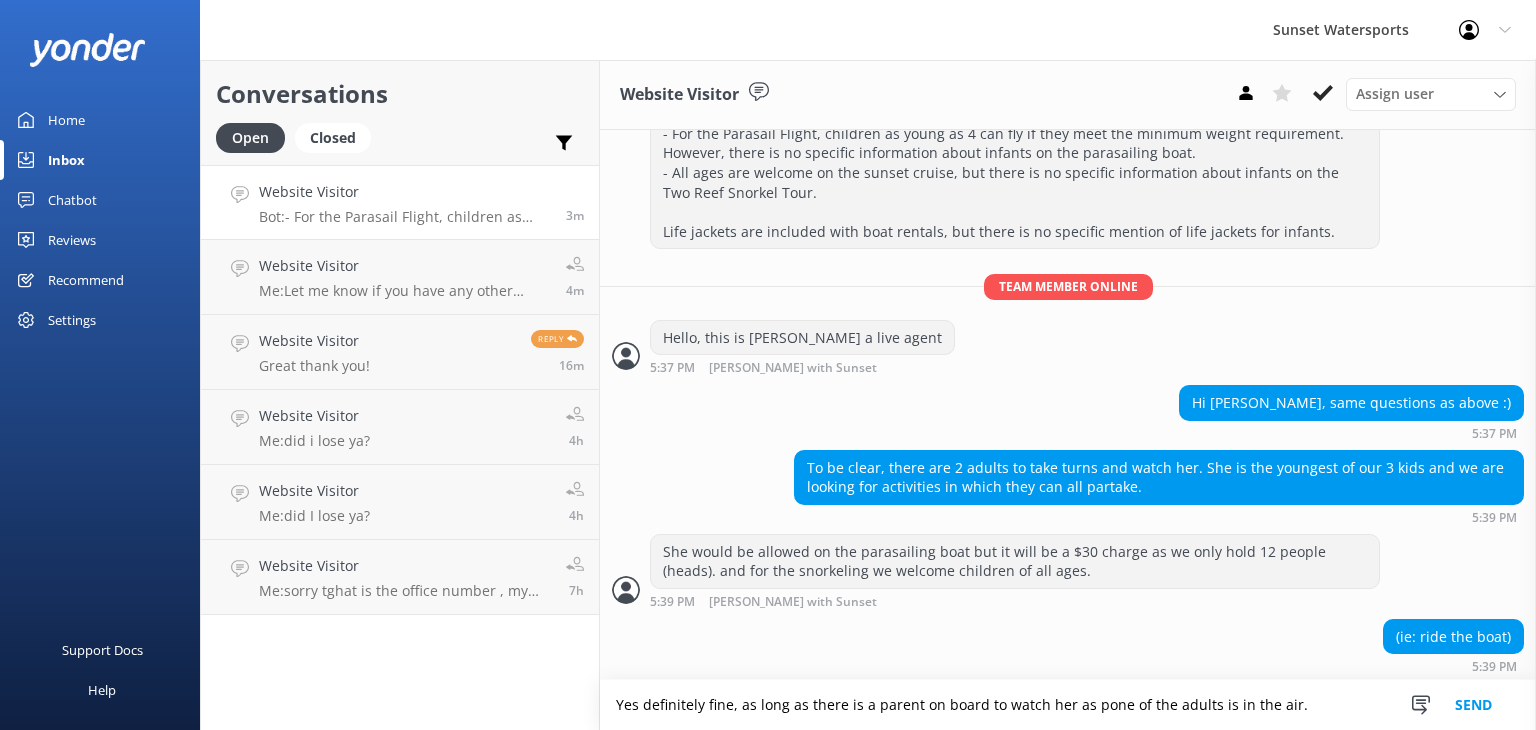 type on "Yes definitely fine, as long as there is a parent on board to watch her as pone of the adults is in the air." 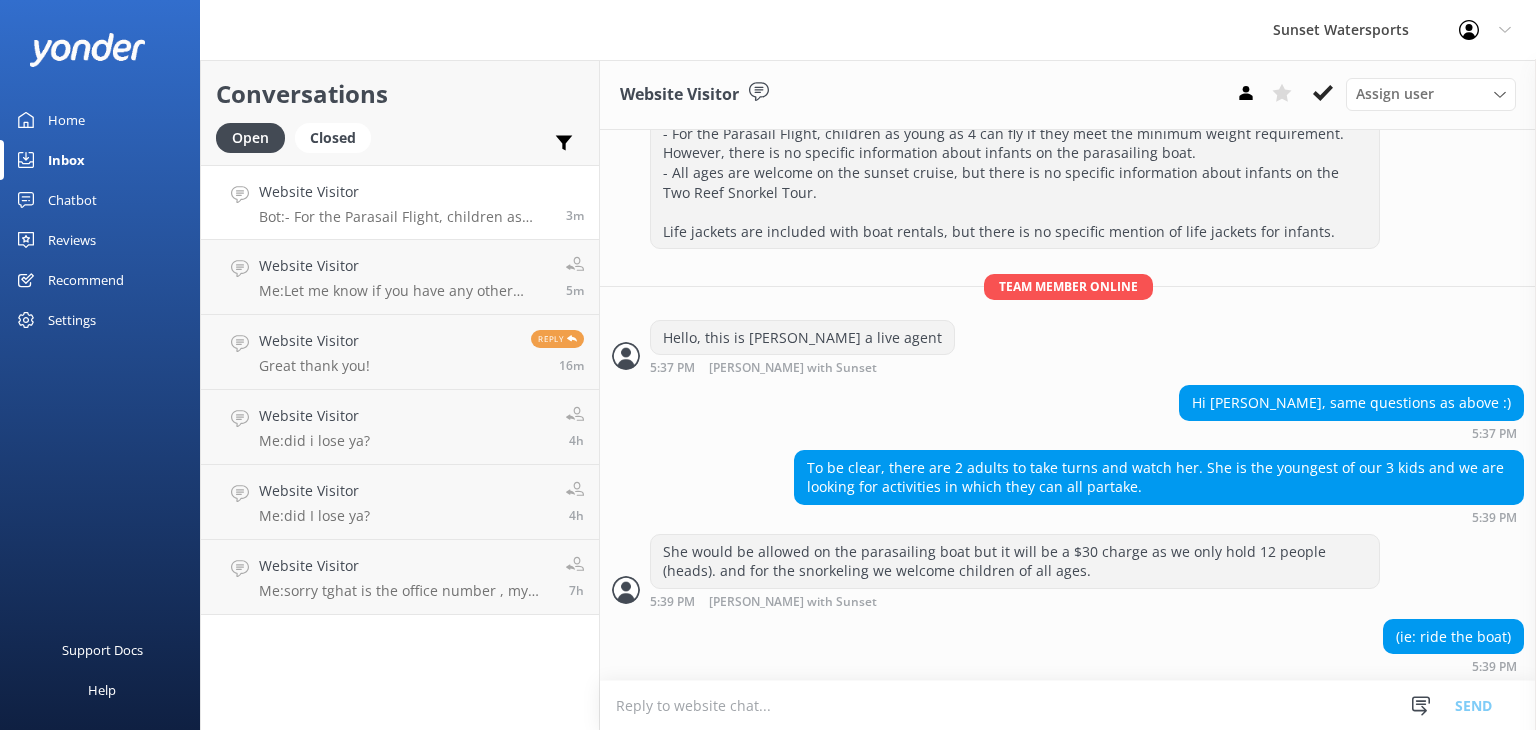 scroll, scrollTop: 344, scrollLeft: 0, axis: vertical 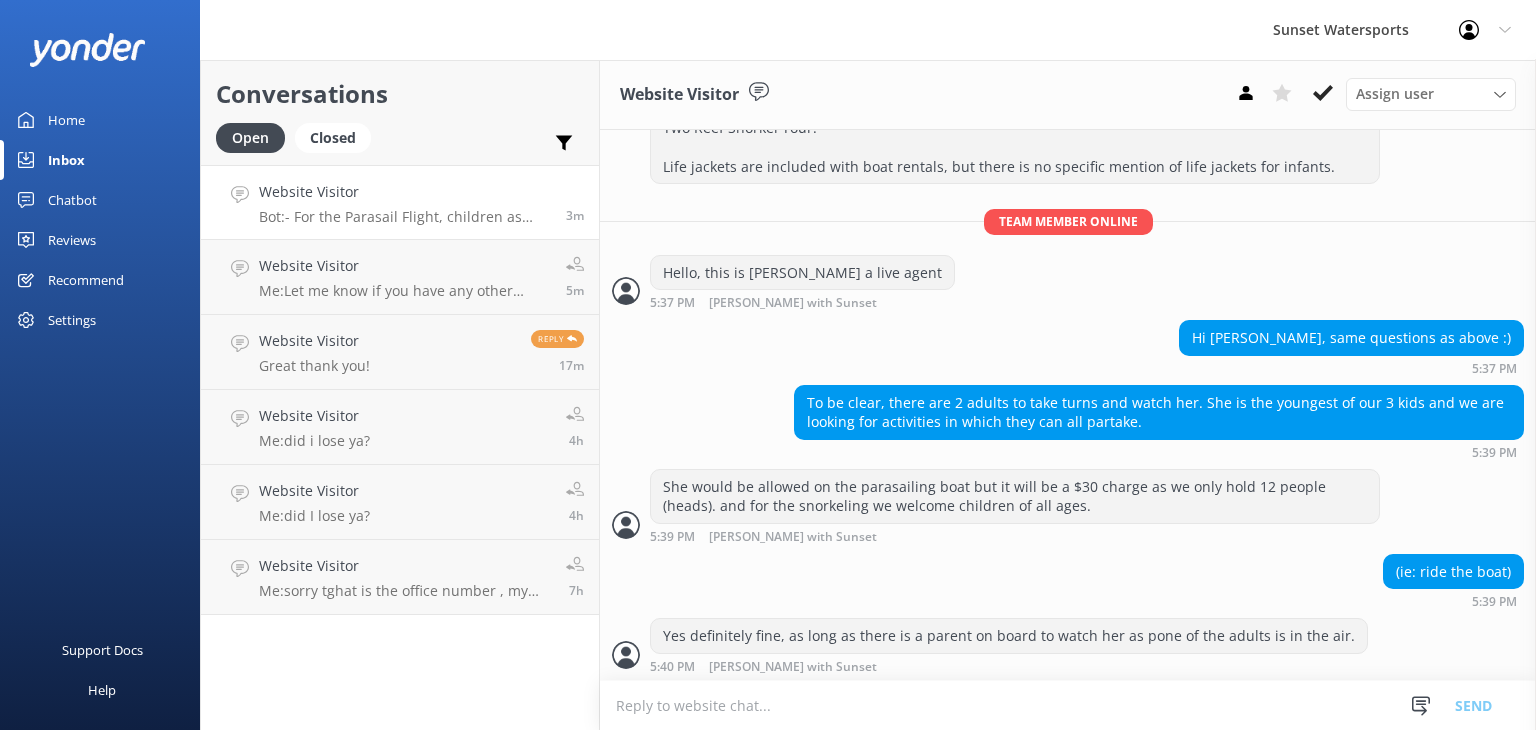 click at bounding box center (1068, 705) 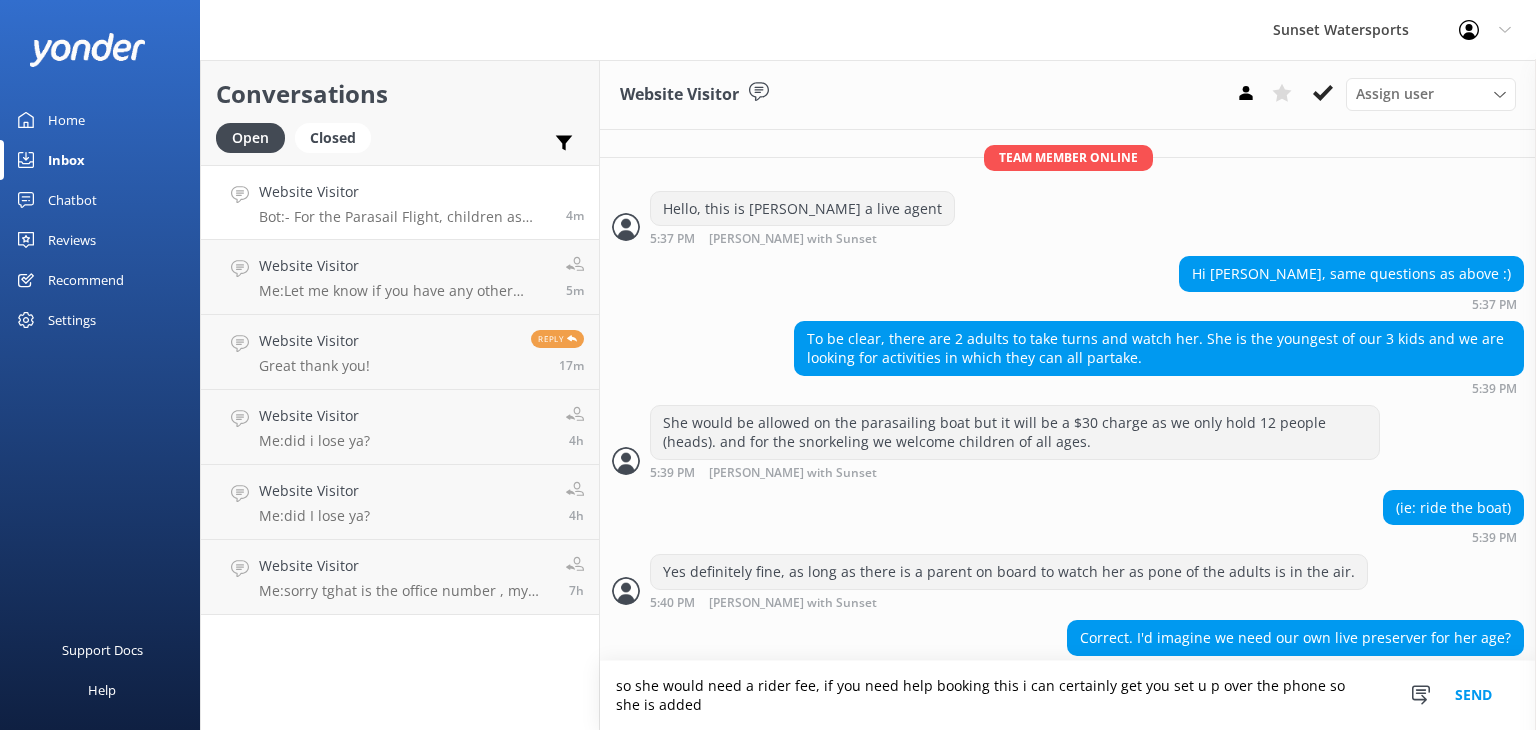 scroll, scrollTop: 428, scrollLeft: 0, axis: vertical 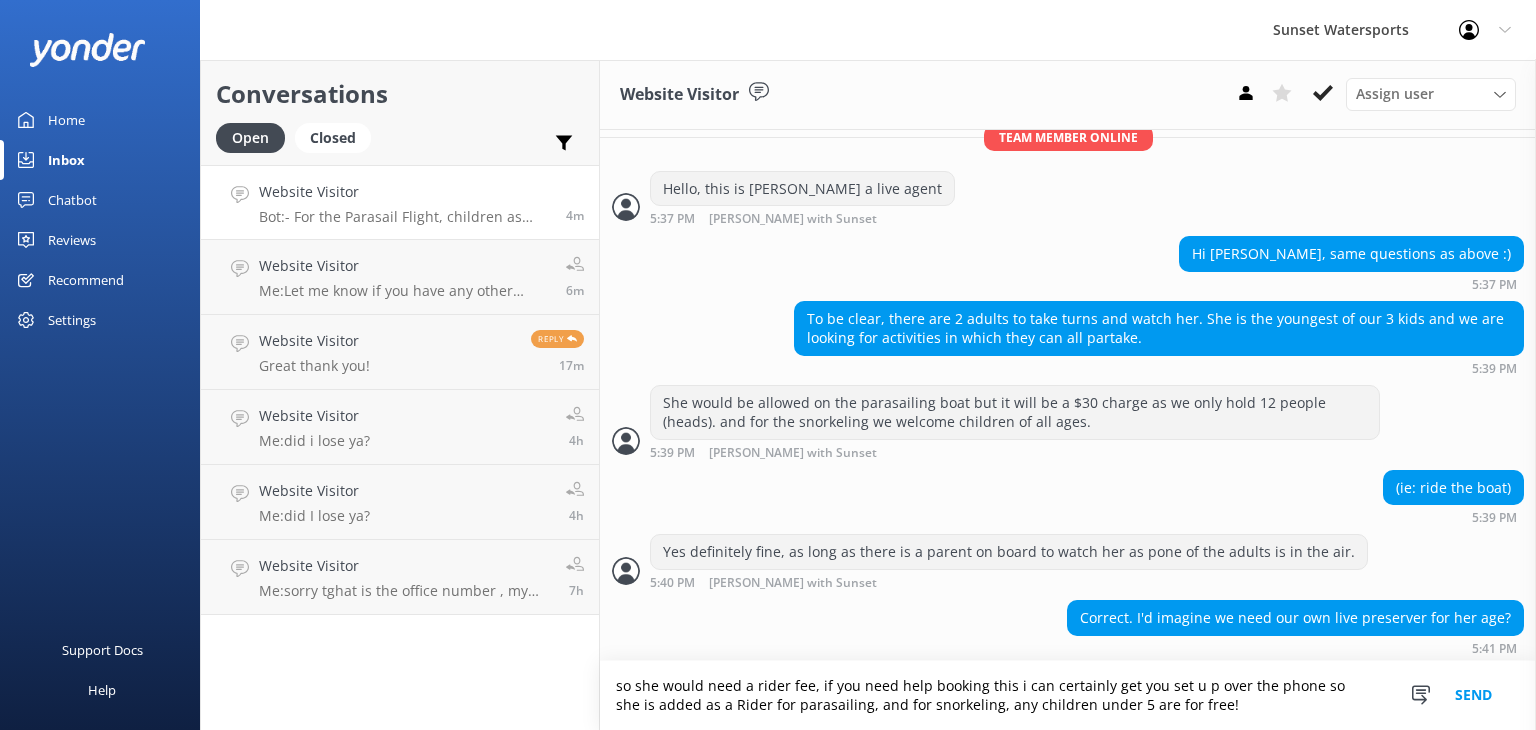 click on "so she would need a rider fee, if you need help booking this i can certainly get you set u p over the phone so she is added as a Rider for parasailing, and for snorkeling, any children under 5 are for free!" at bounding box center [1068, 695] 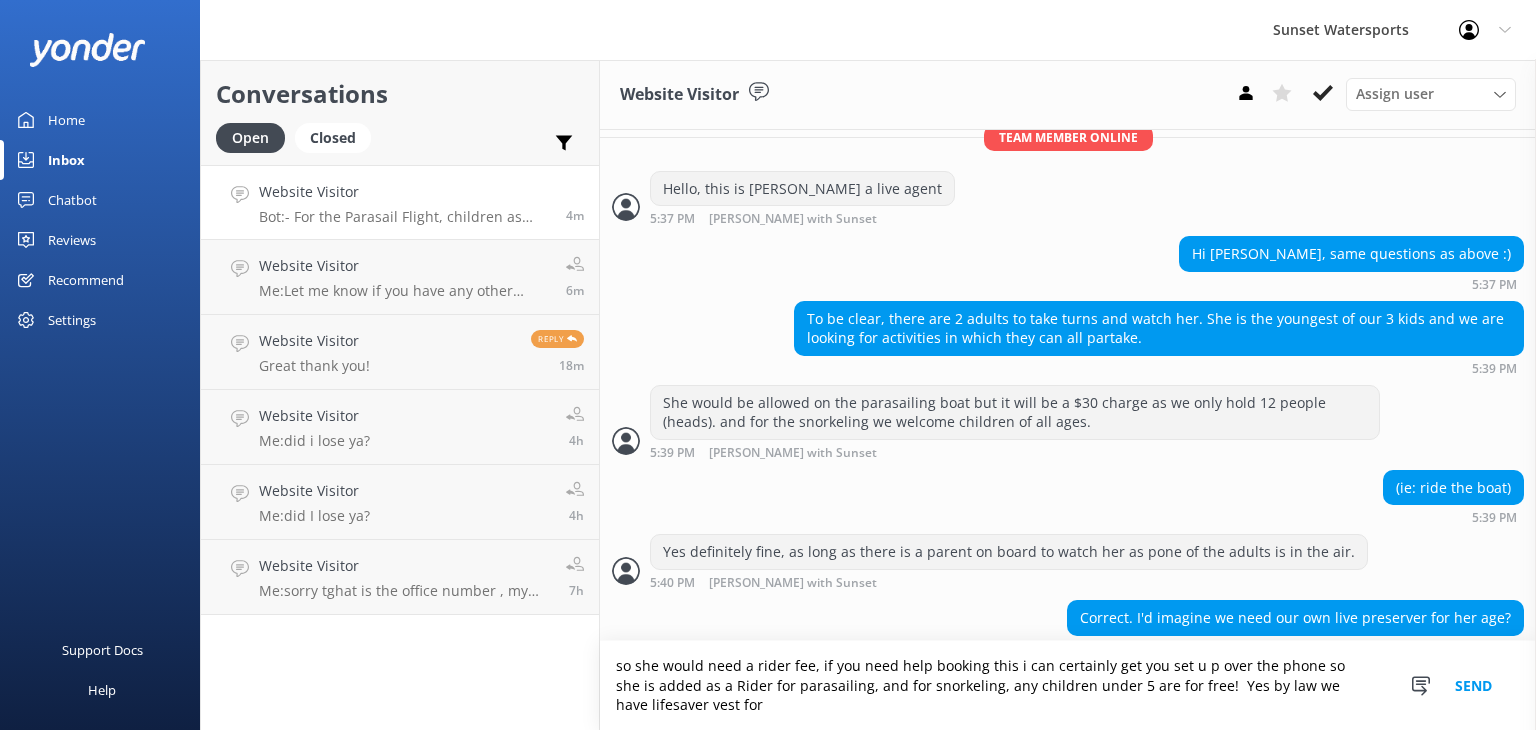 scroll, scrollTop: 448, scrollLeft: 0, axis: vertical 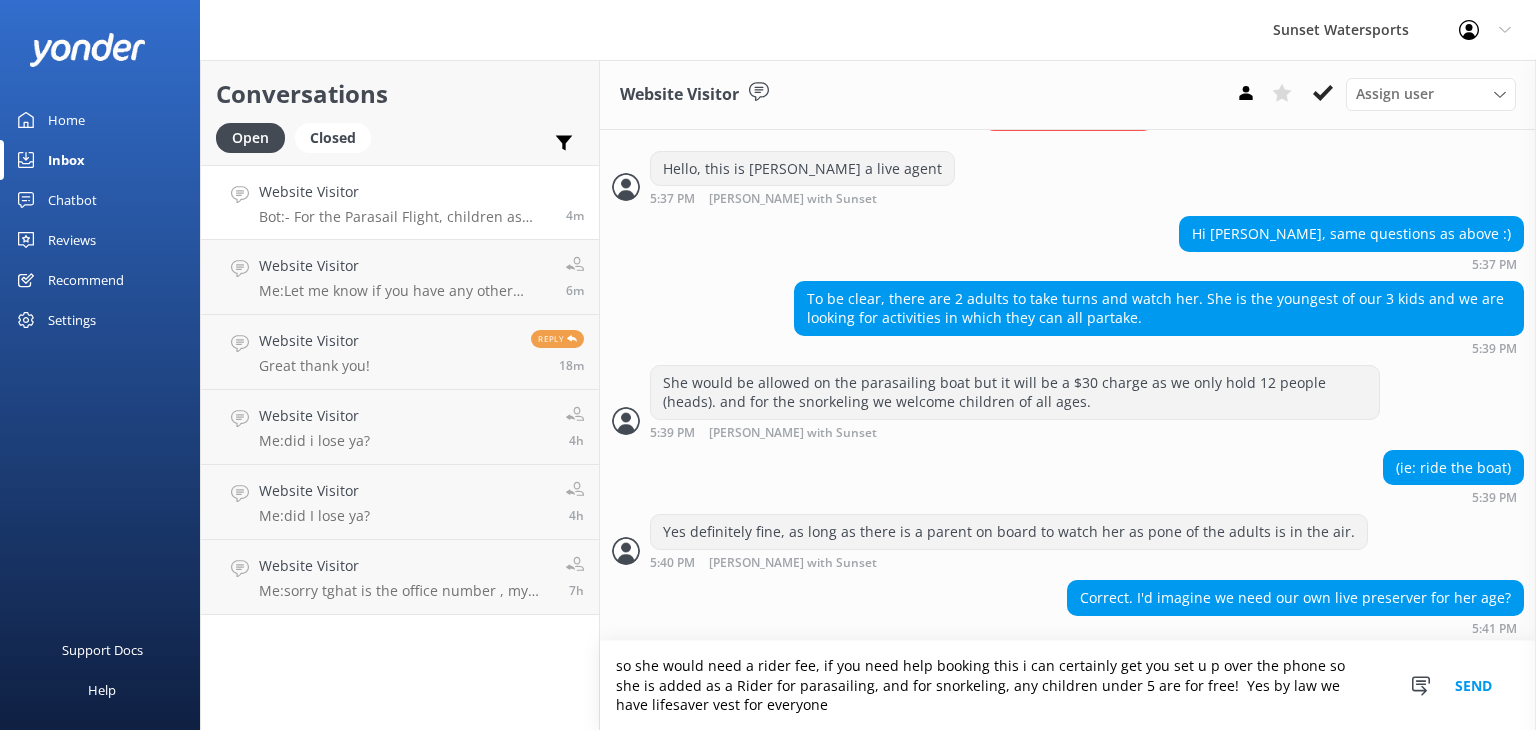 type on "so she would need a rider fee, if you need help booking this i can certainly get you set u p over the phone so she is added as a Rider for parasailing, and for snorkeling, any children under 5 are for free!  Yes by law we have lifesaver vest for everyone" 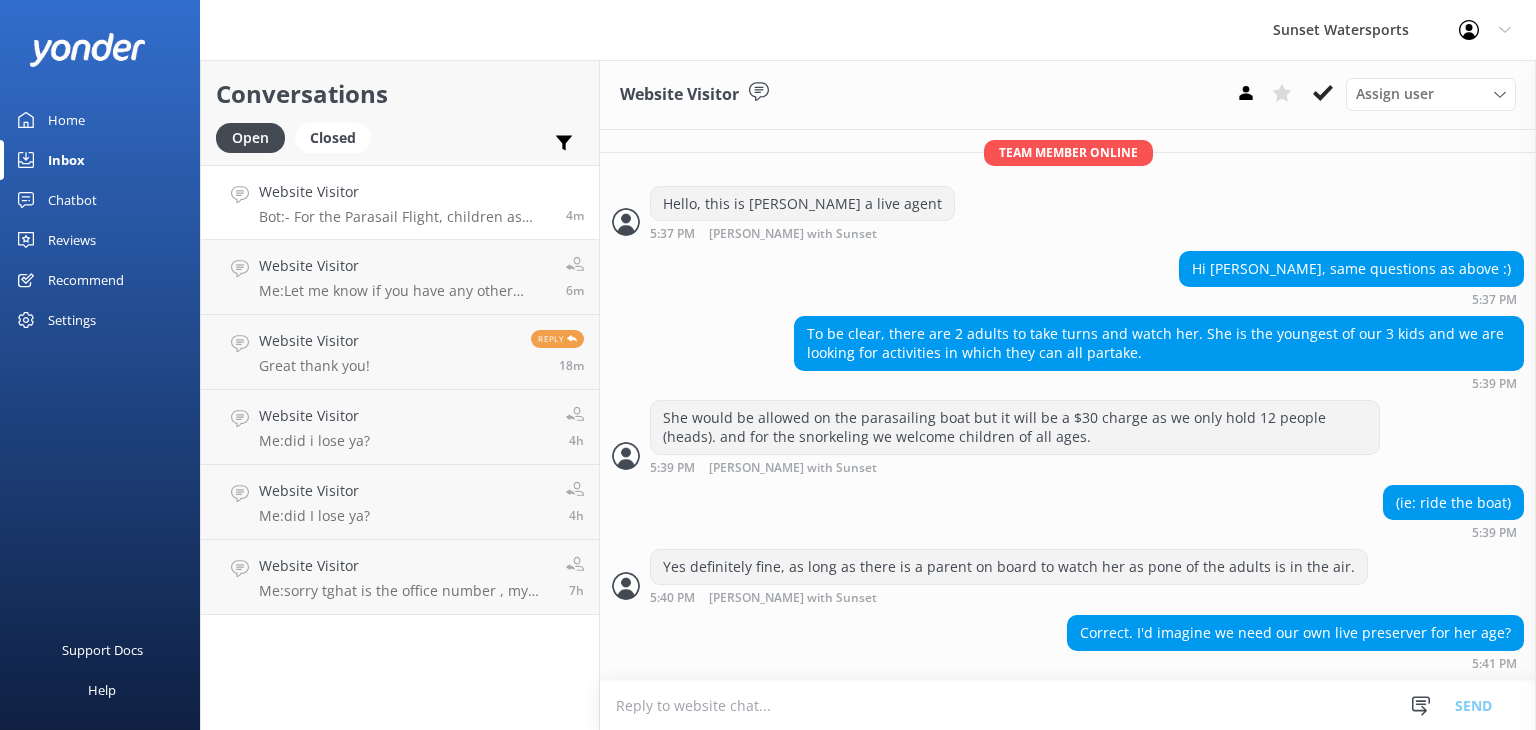 scroll, scrollTop: 512, scrollLeft: 0, axis: vertical 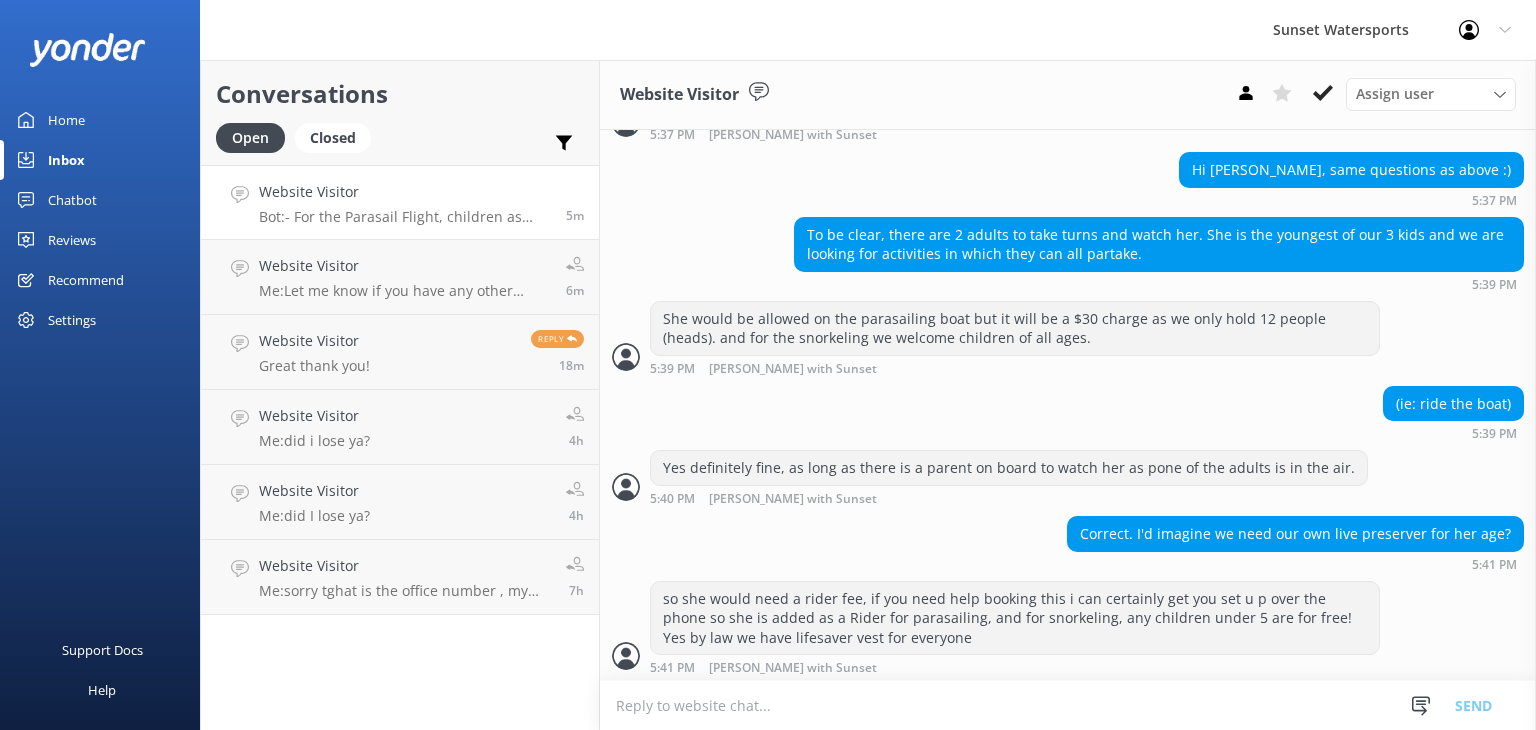 click at bounding box center [1068, 705] 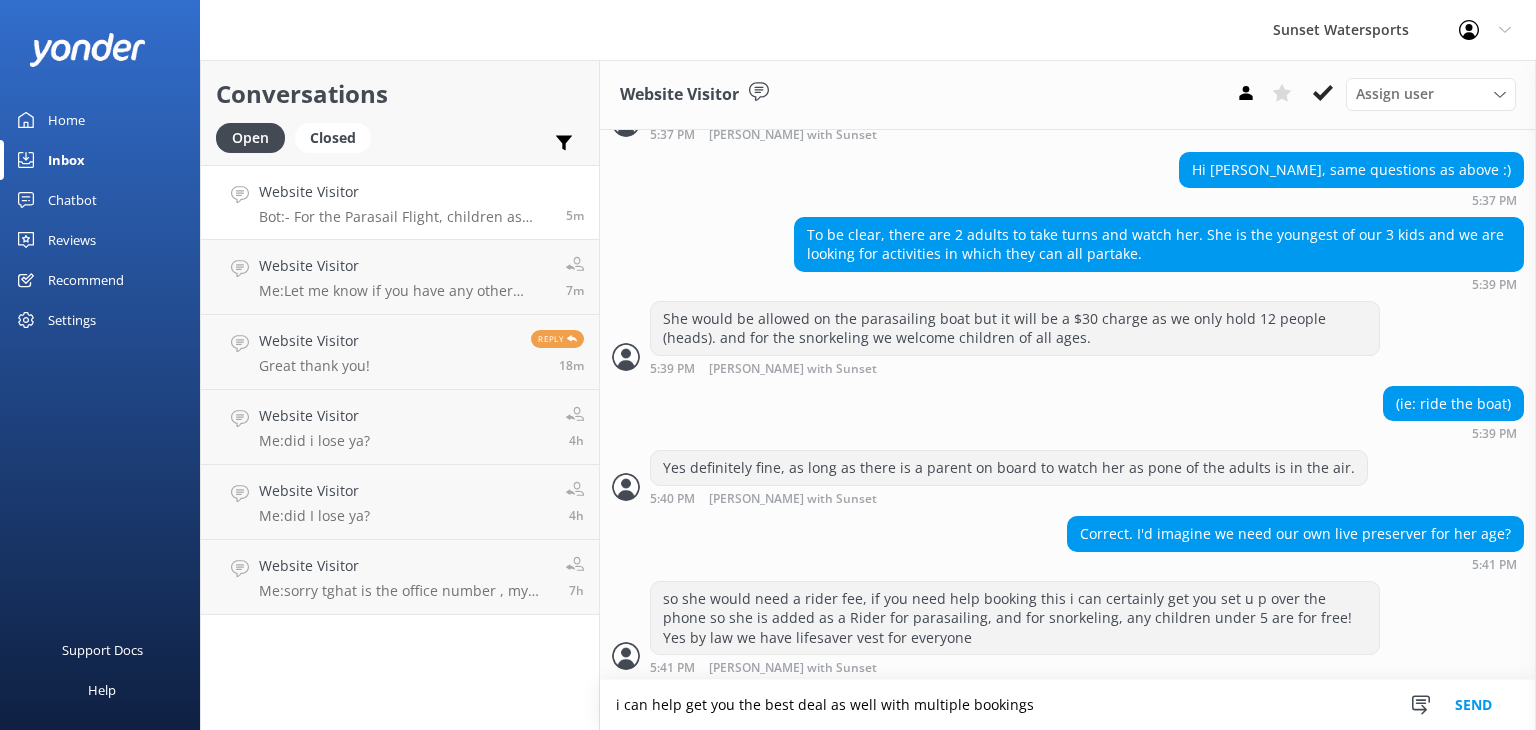 click on "i can help get you the best deal as well with multiple bookings" at bounding box center [1068, 705] 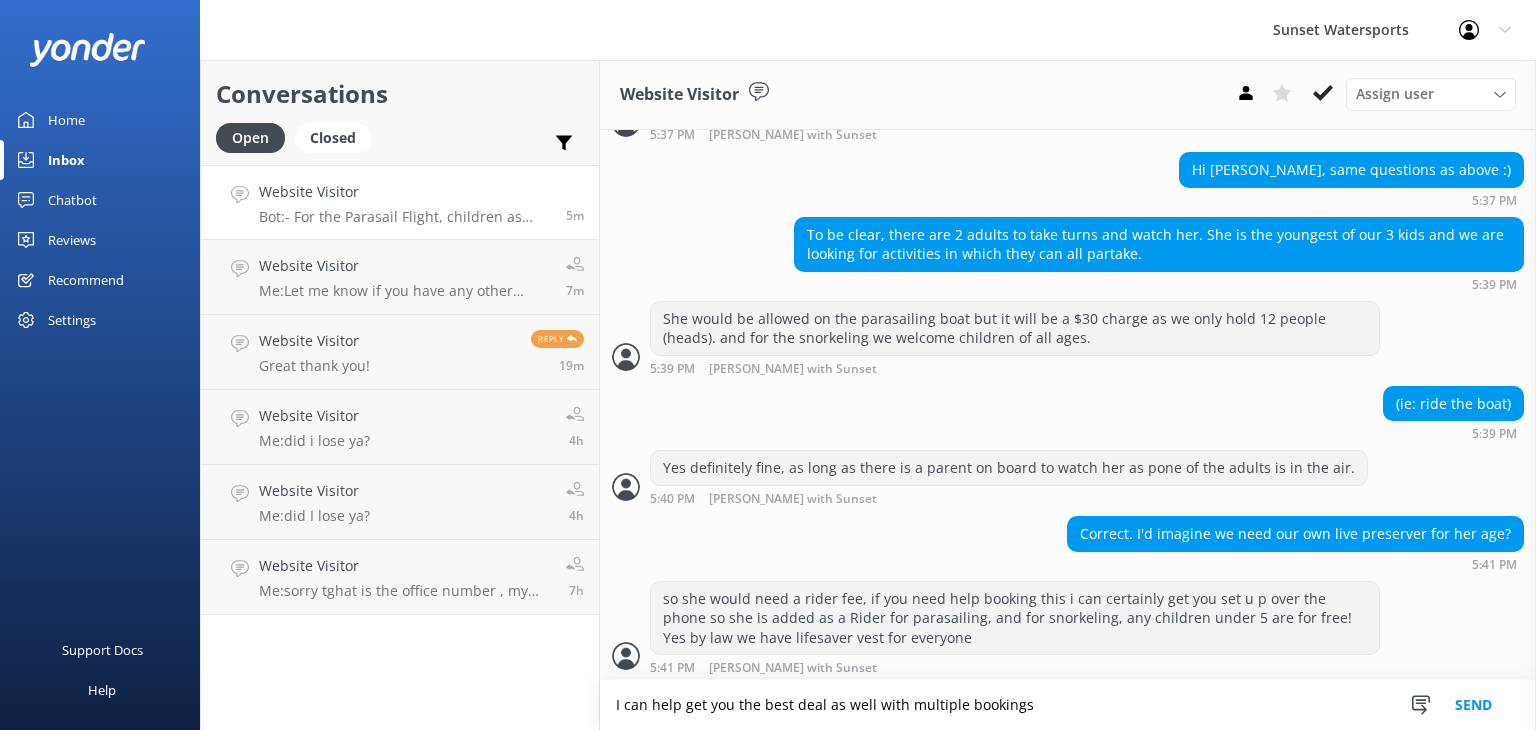 type on "I can help get you the best deal as well with multiple bookings" 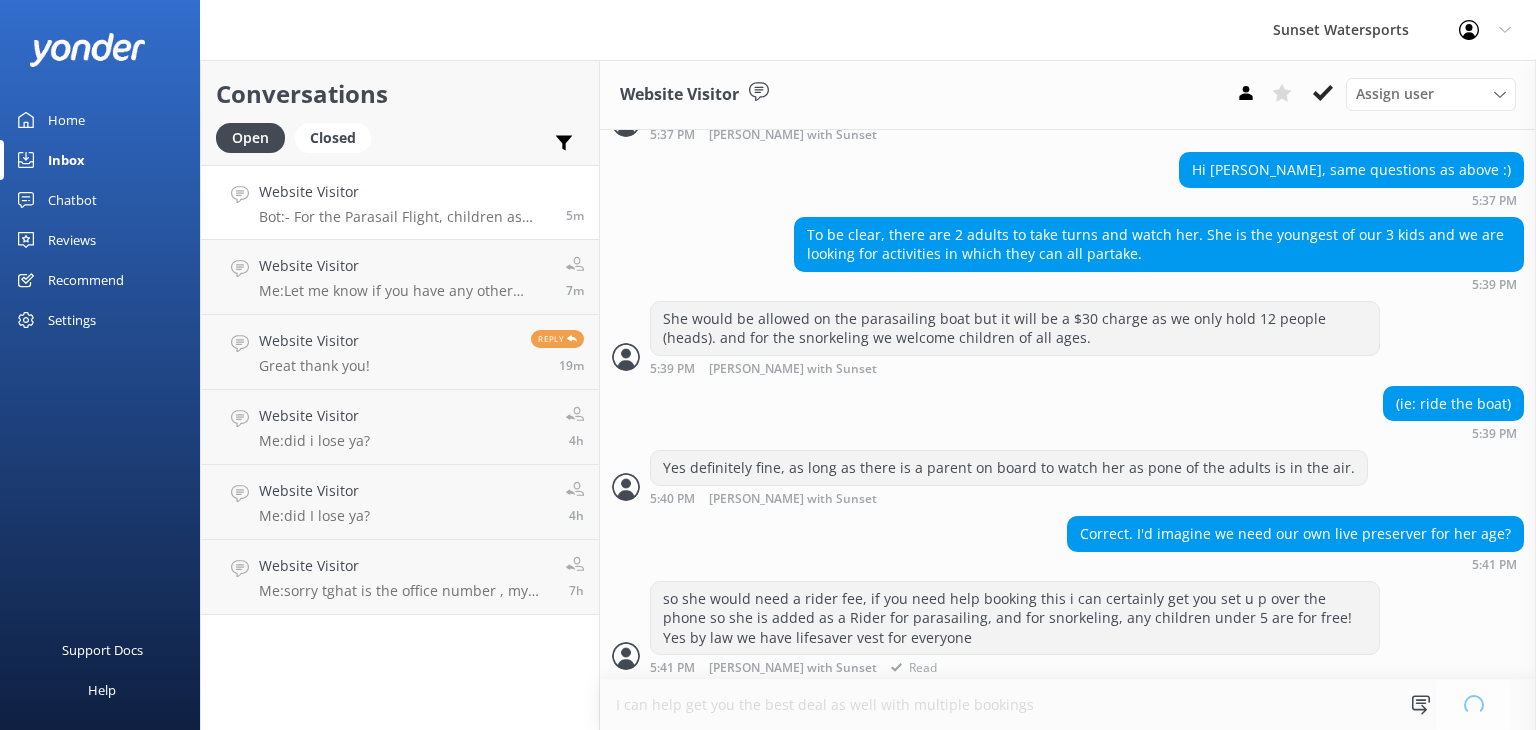 type 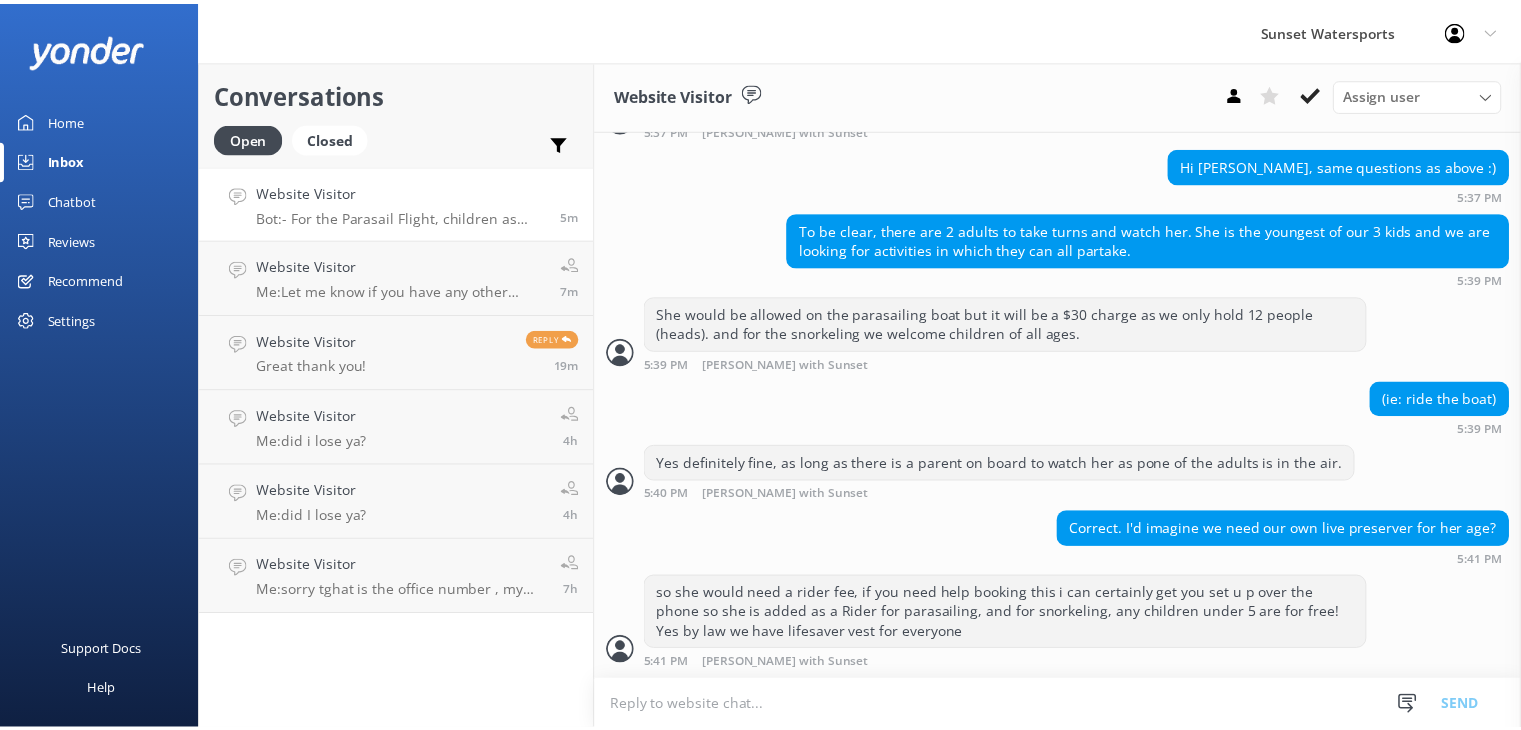 scroll, scrollTop: 577, scrollLeft: 0, axis: vertical 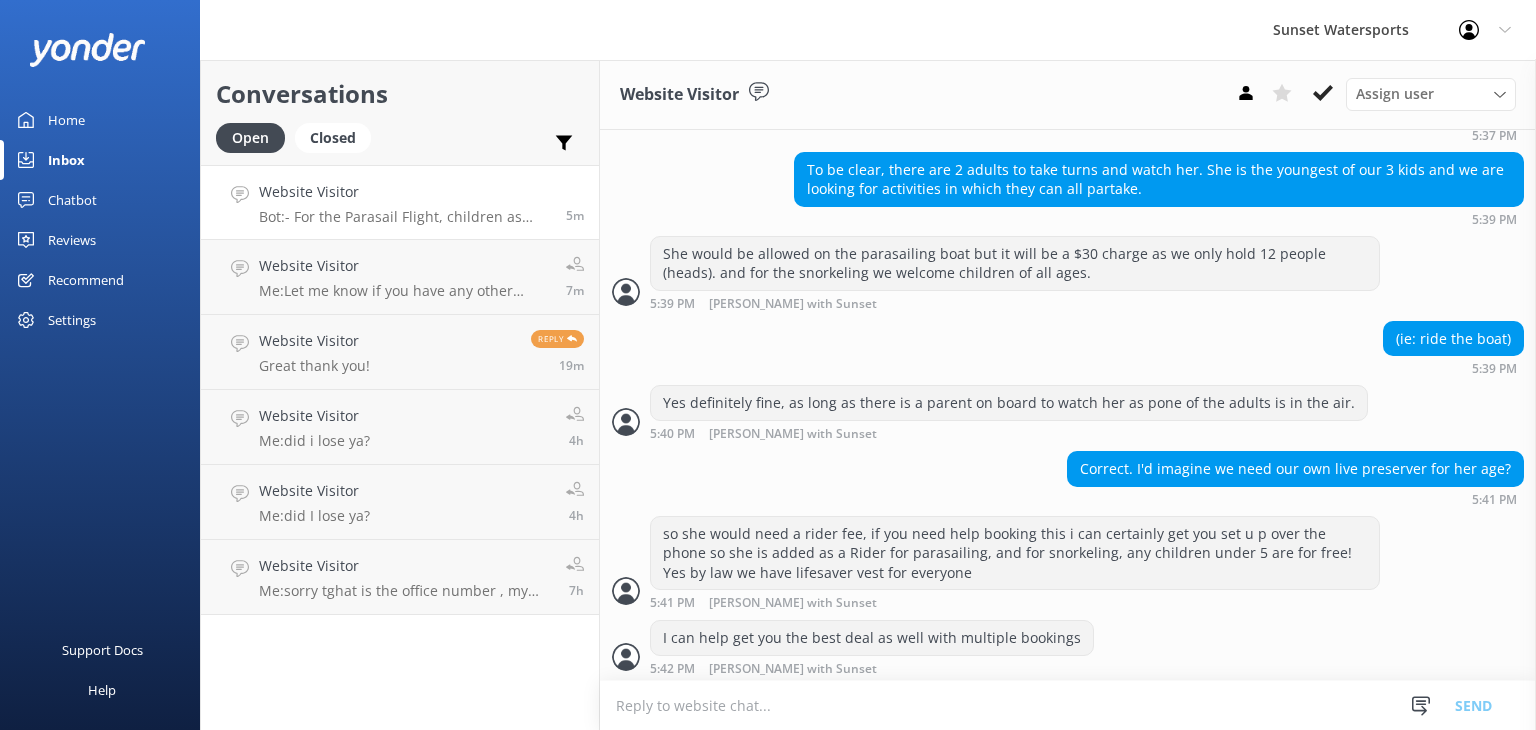 click on "Chatbot" at bounding box center (72, 200) 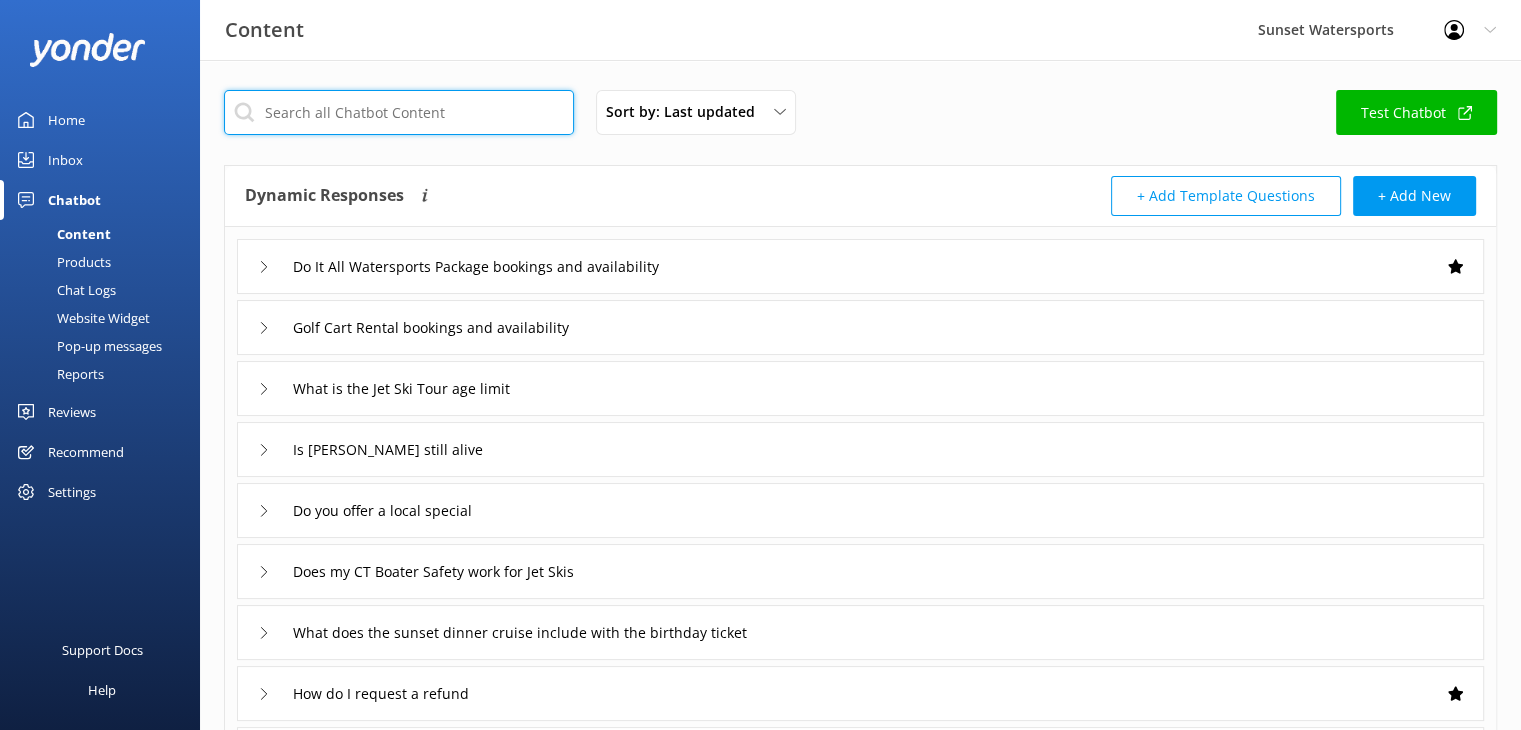 click at bounding box center (399, 112) 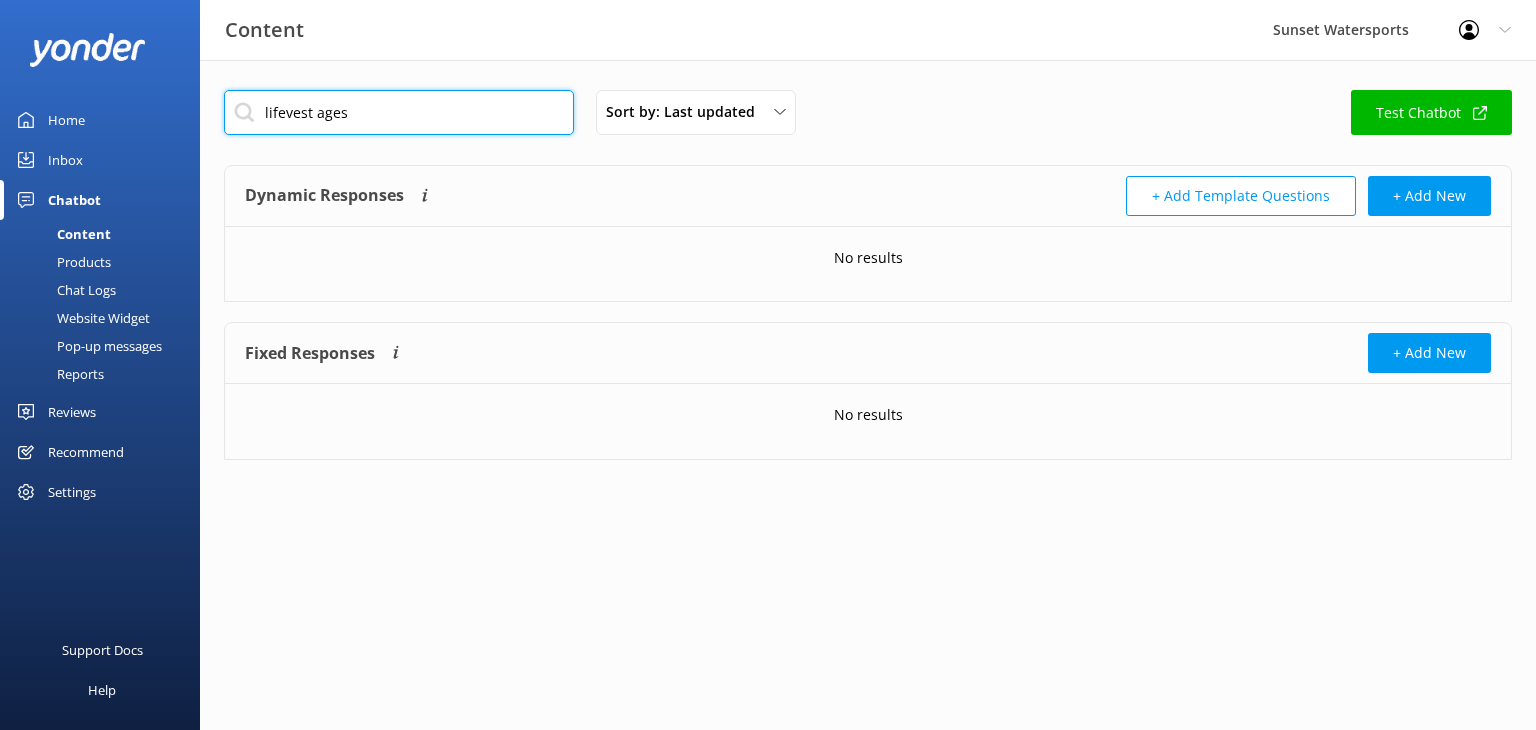 click on "lifevest ages" at bounding box center (399, 112) 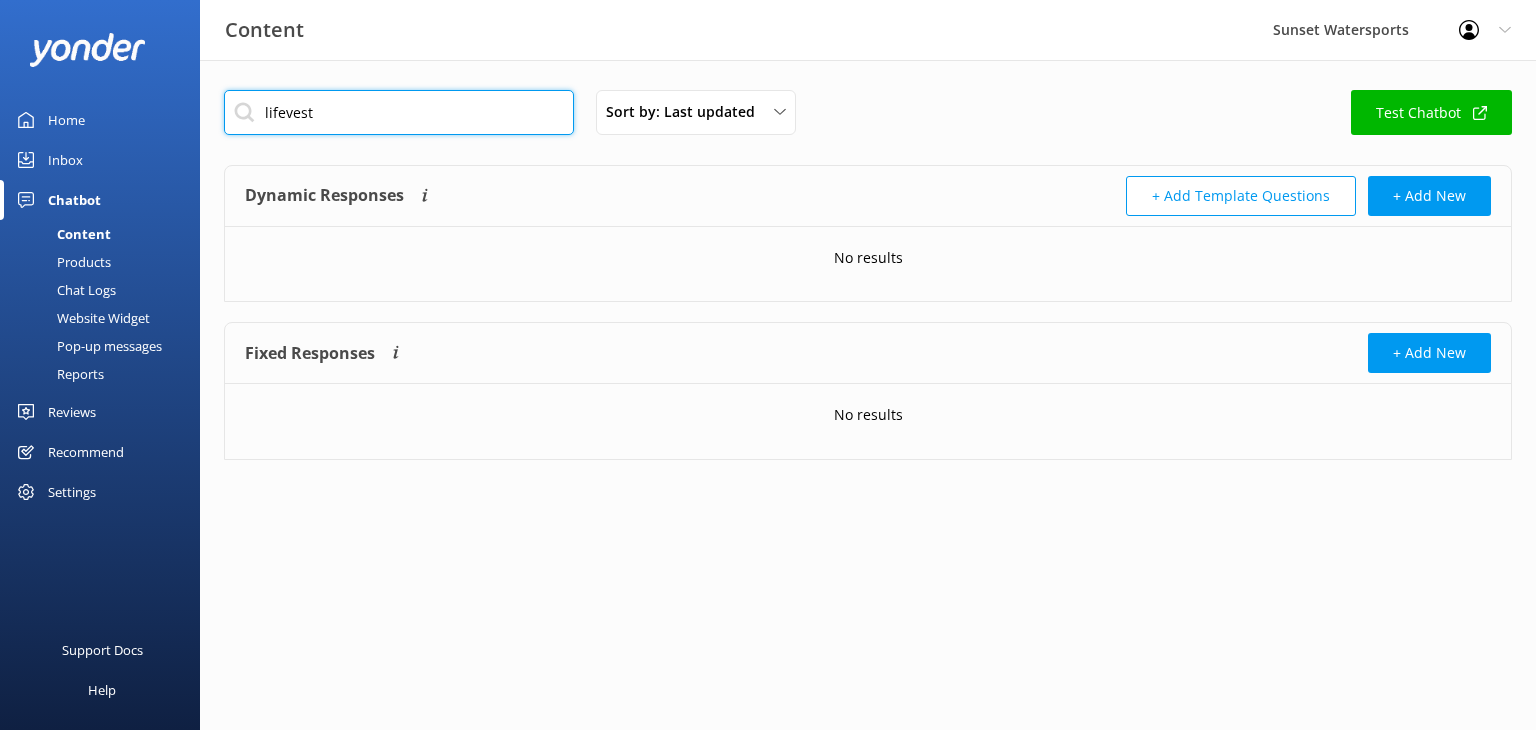 click on "lifevest" at bounding box center (399, 112) 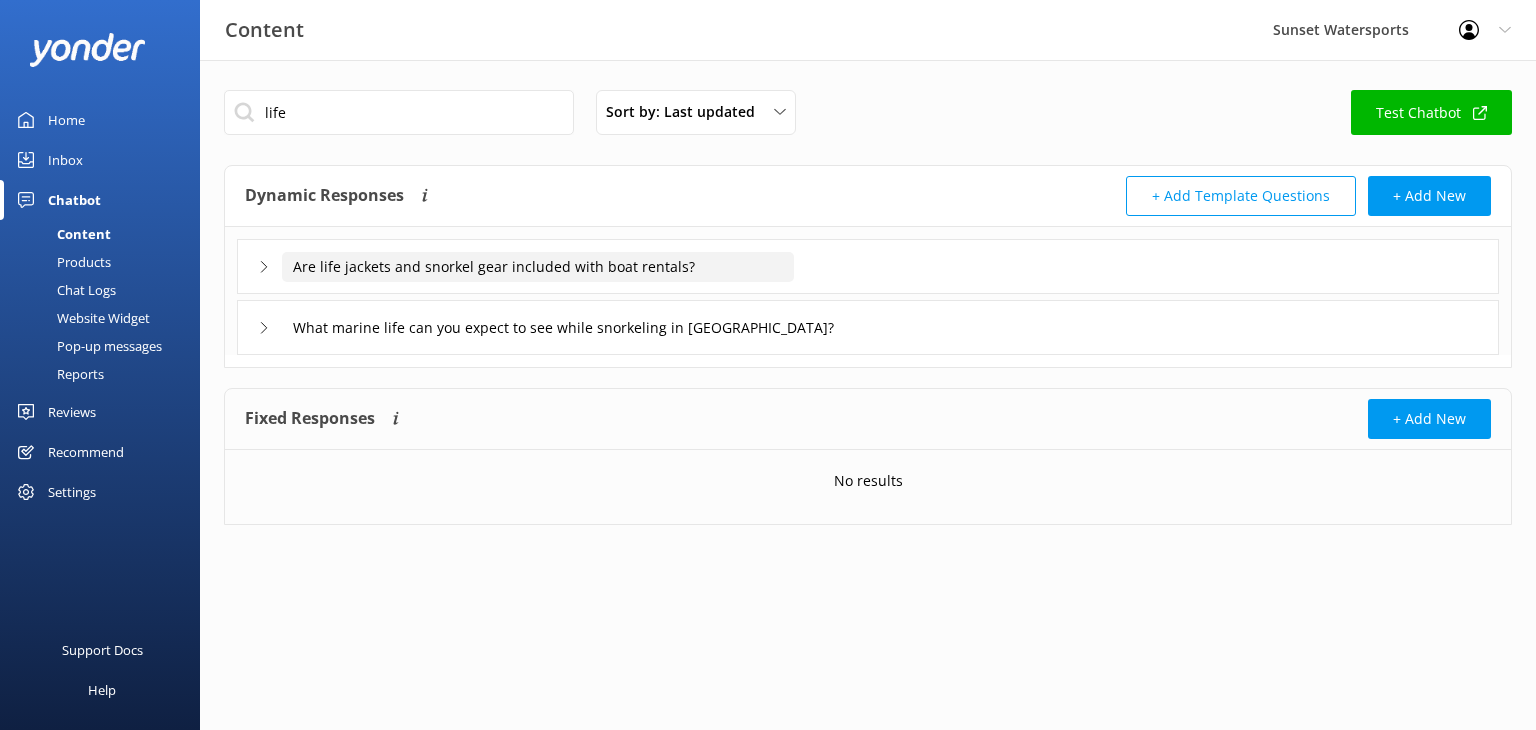 click on "Are life jackets and snorkel gear included with boat rentals?" at bounding box center (538, 267) 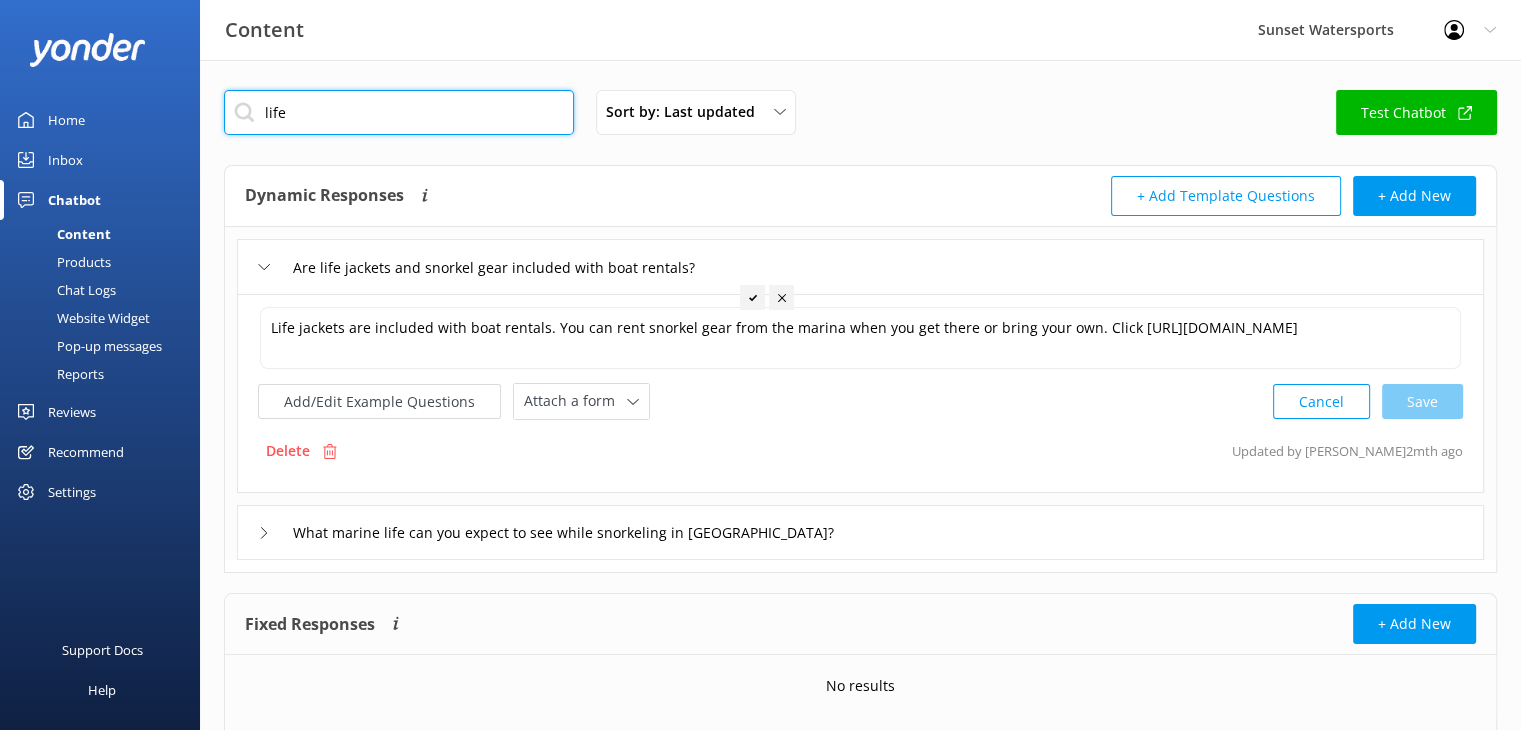 click on "life" at bounding box center [399, 112] 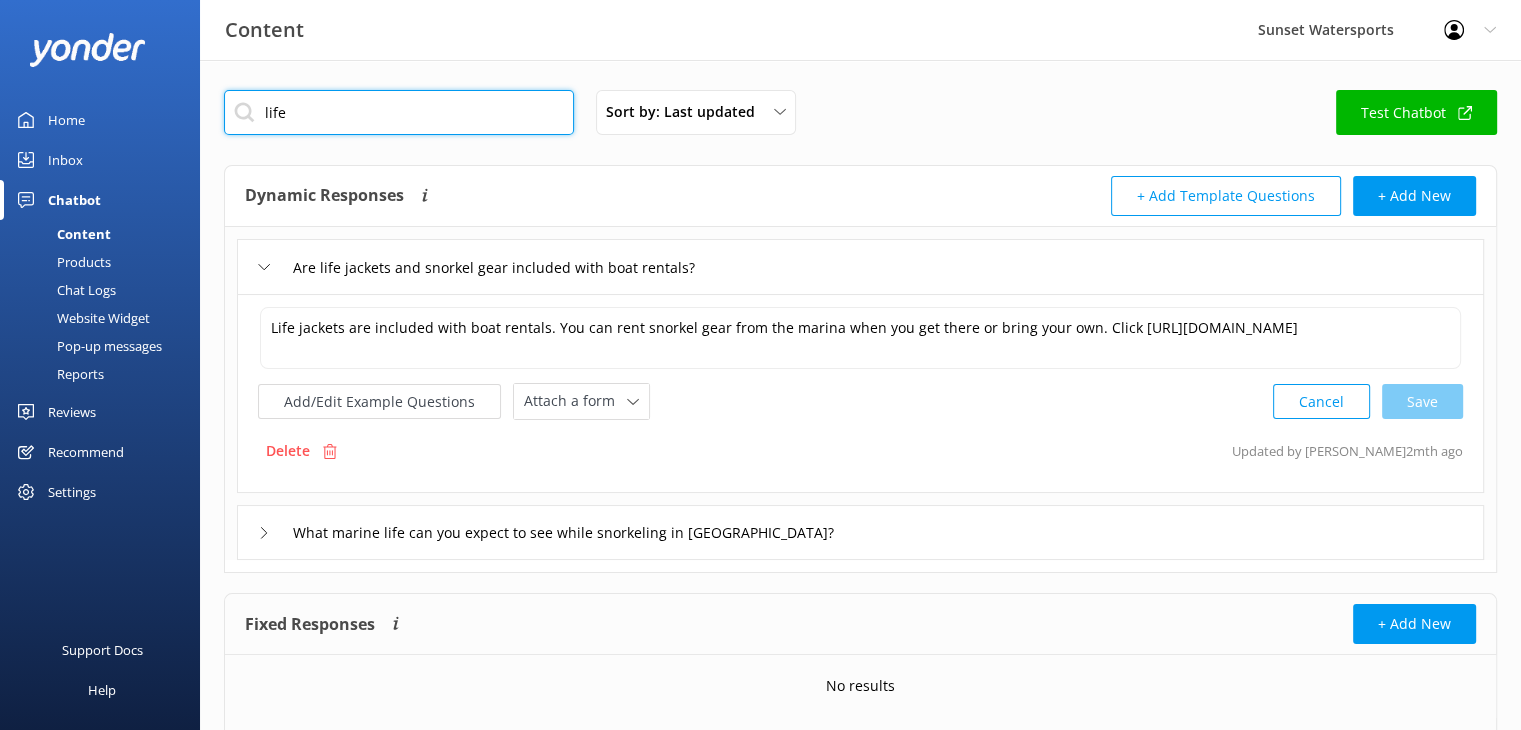 drag, startPoint x: 304, startPoint y: 113, endPoint x: 256, endPoint y: 113, distance: 48 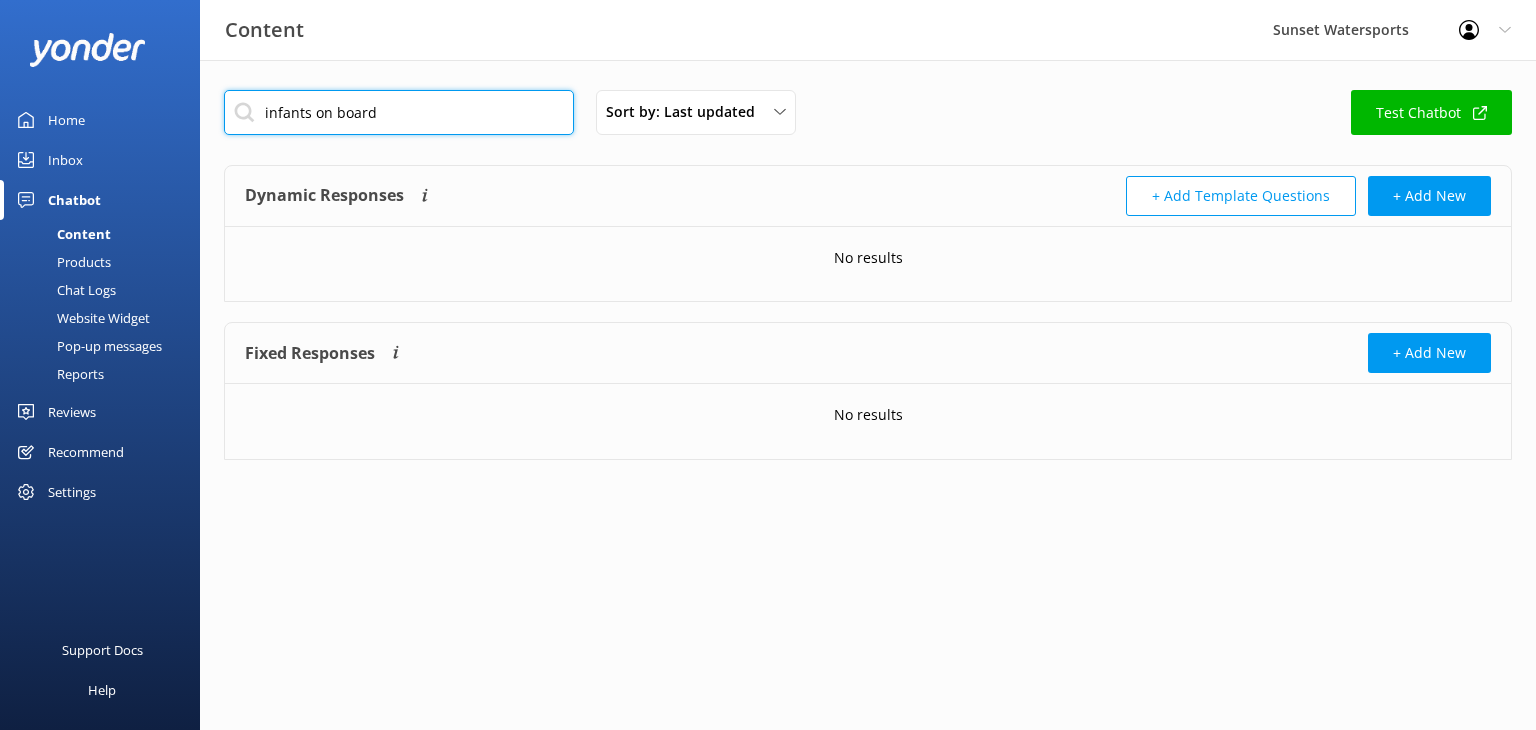 click on "infants on board" at bounding box center [399, 112] 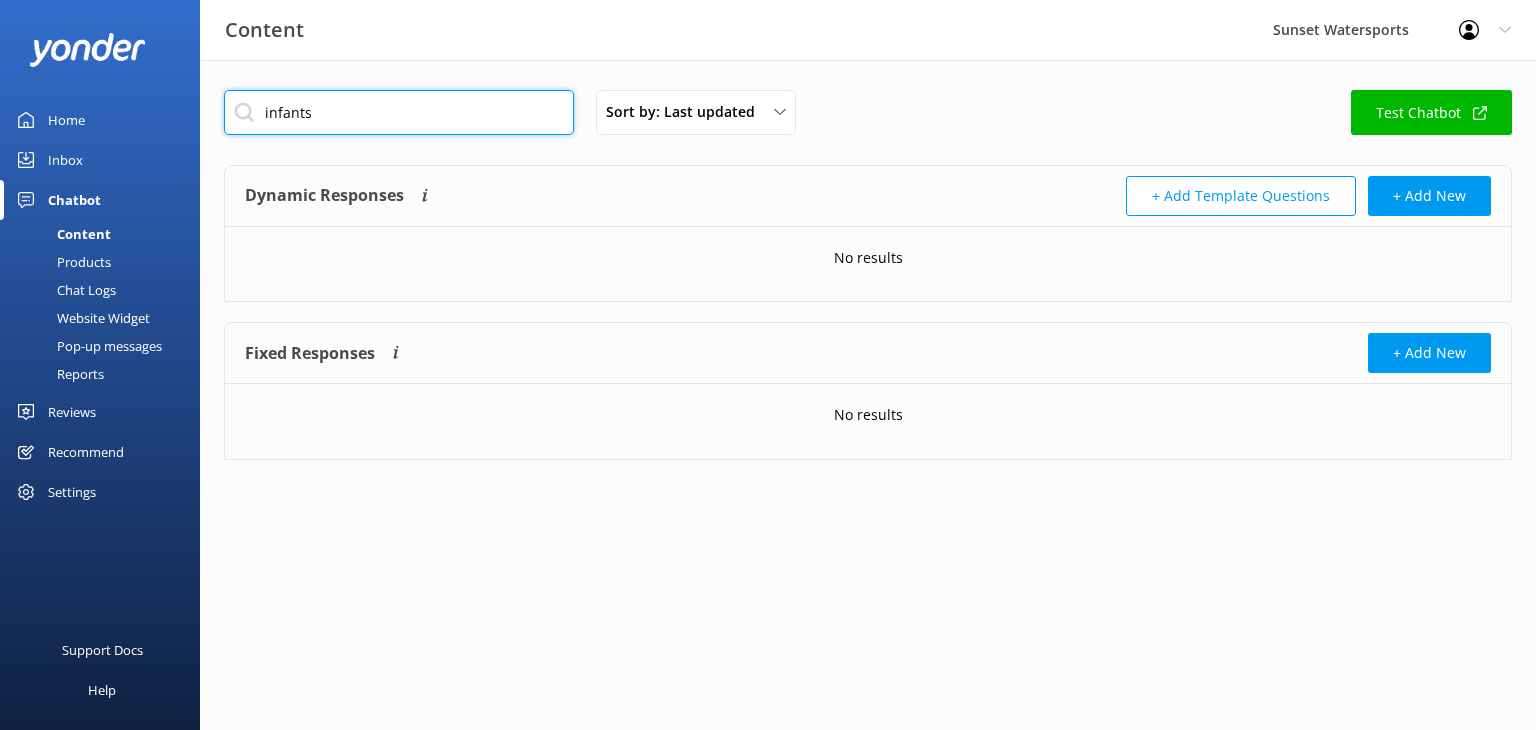 type on "infants" 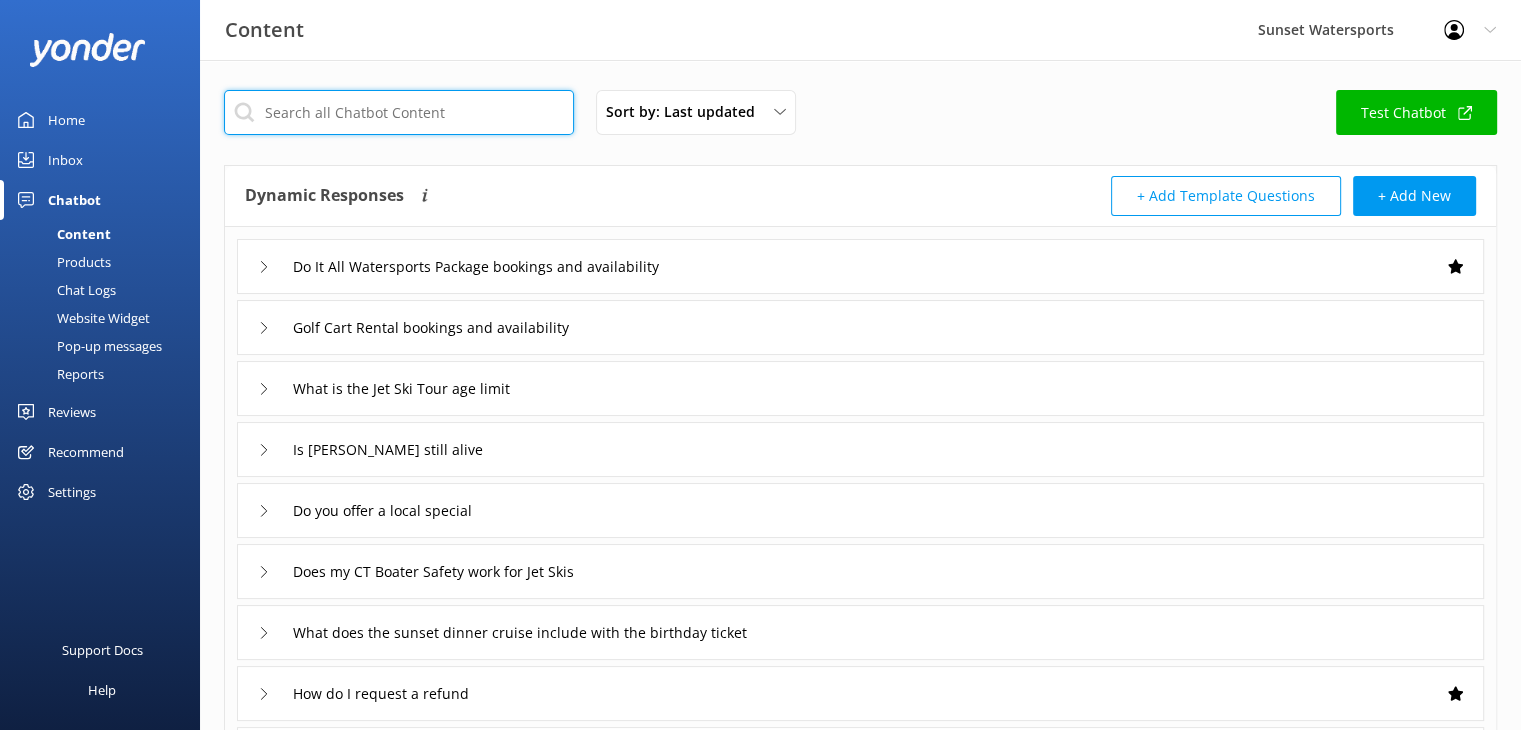 type 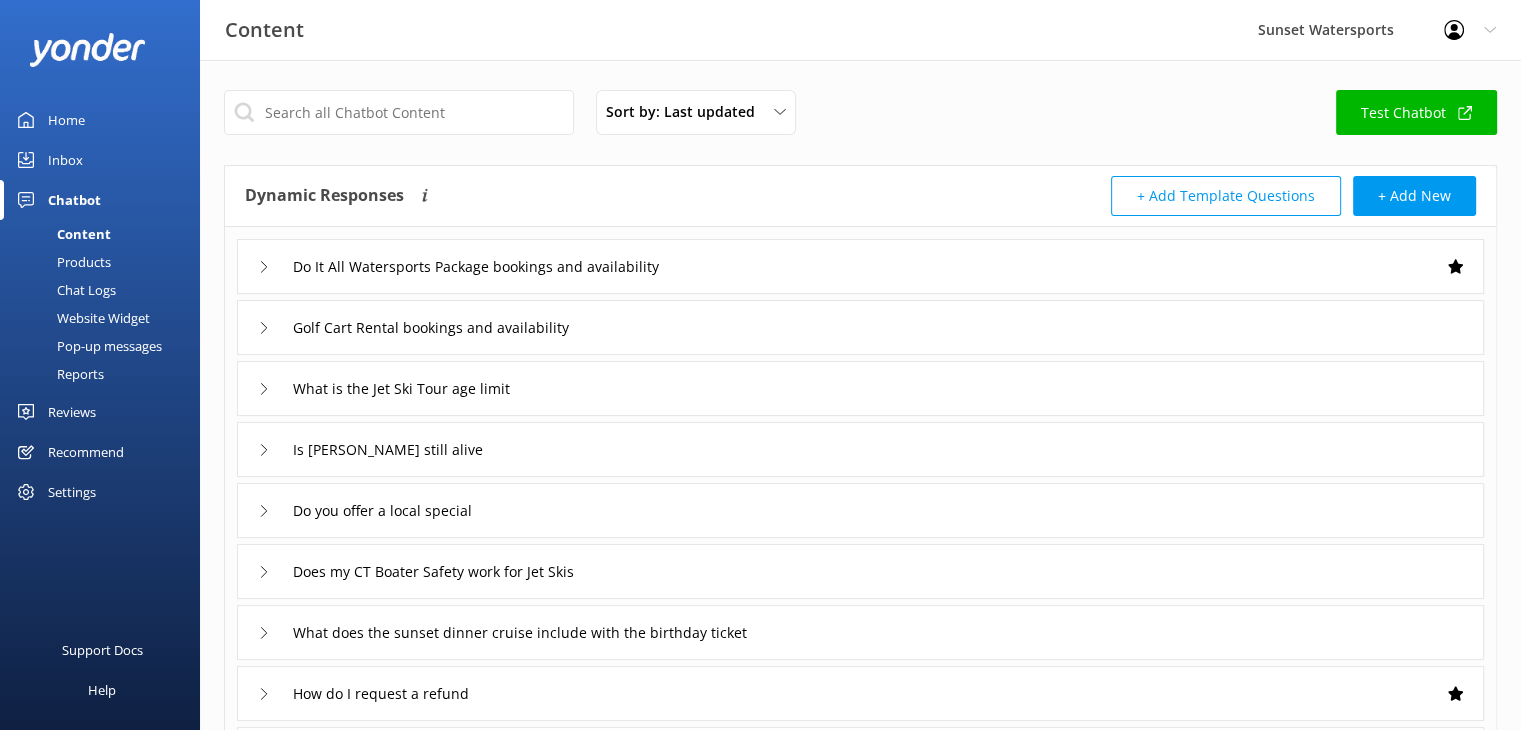 click 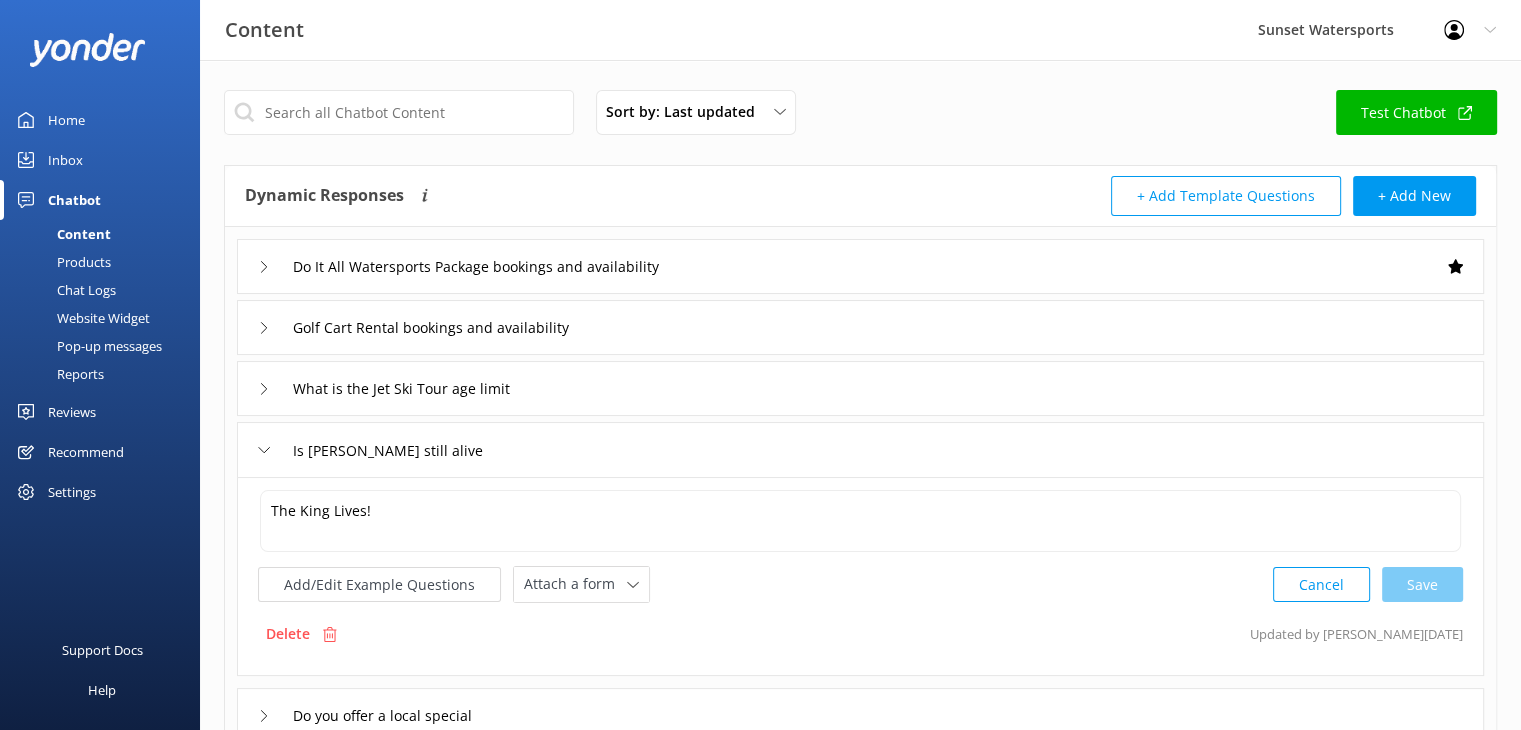 click 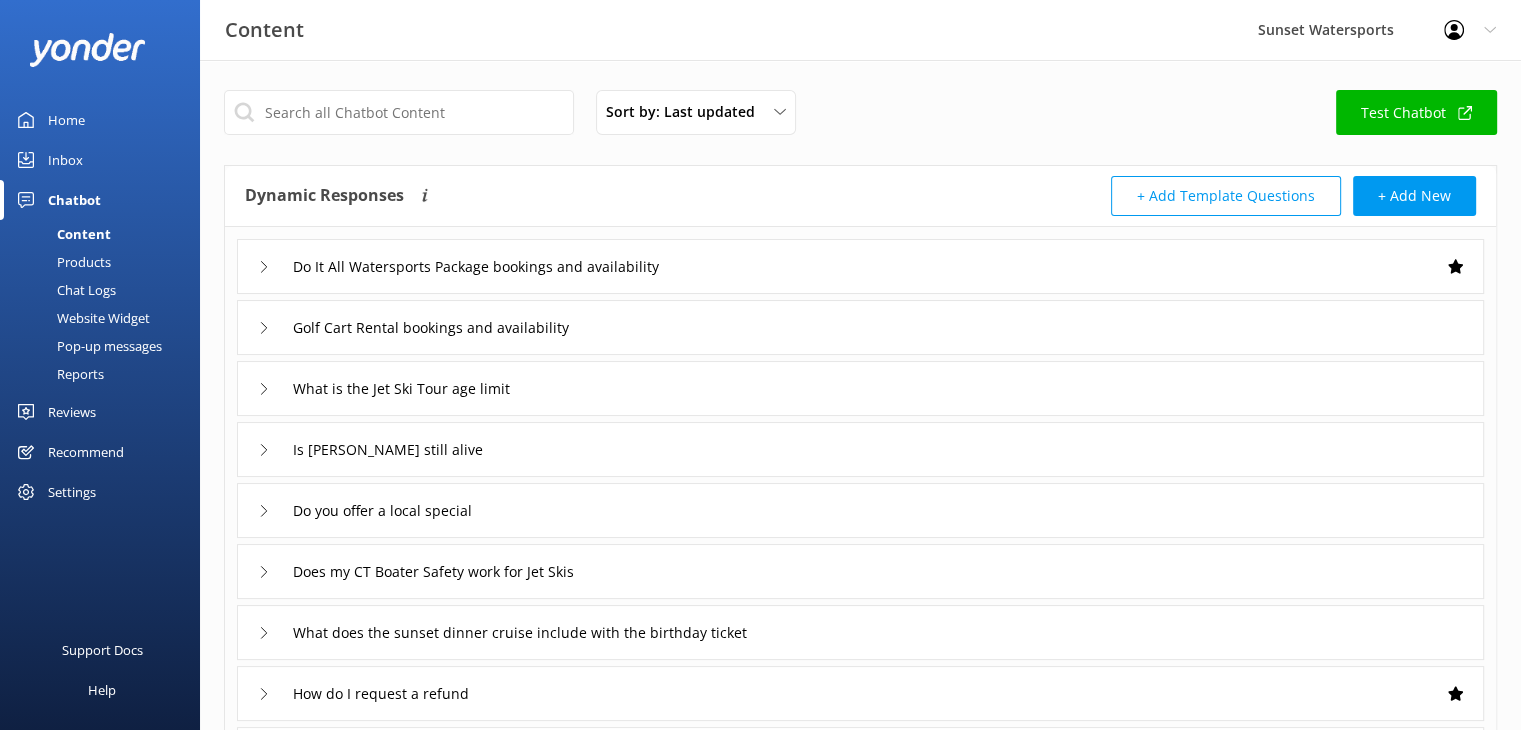 click 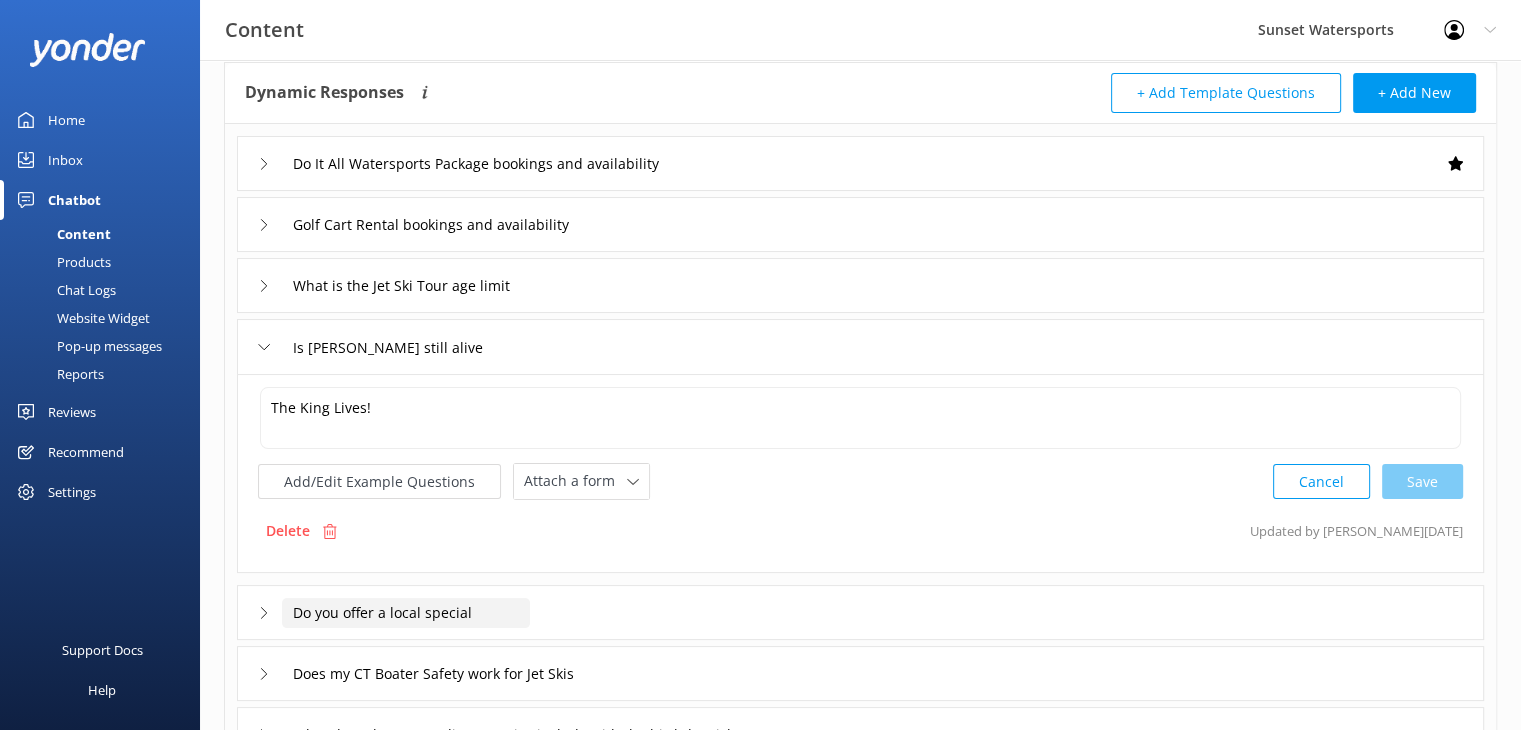 scroll, scrollTop: 100, scrollLeft: 0, axis: vertical 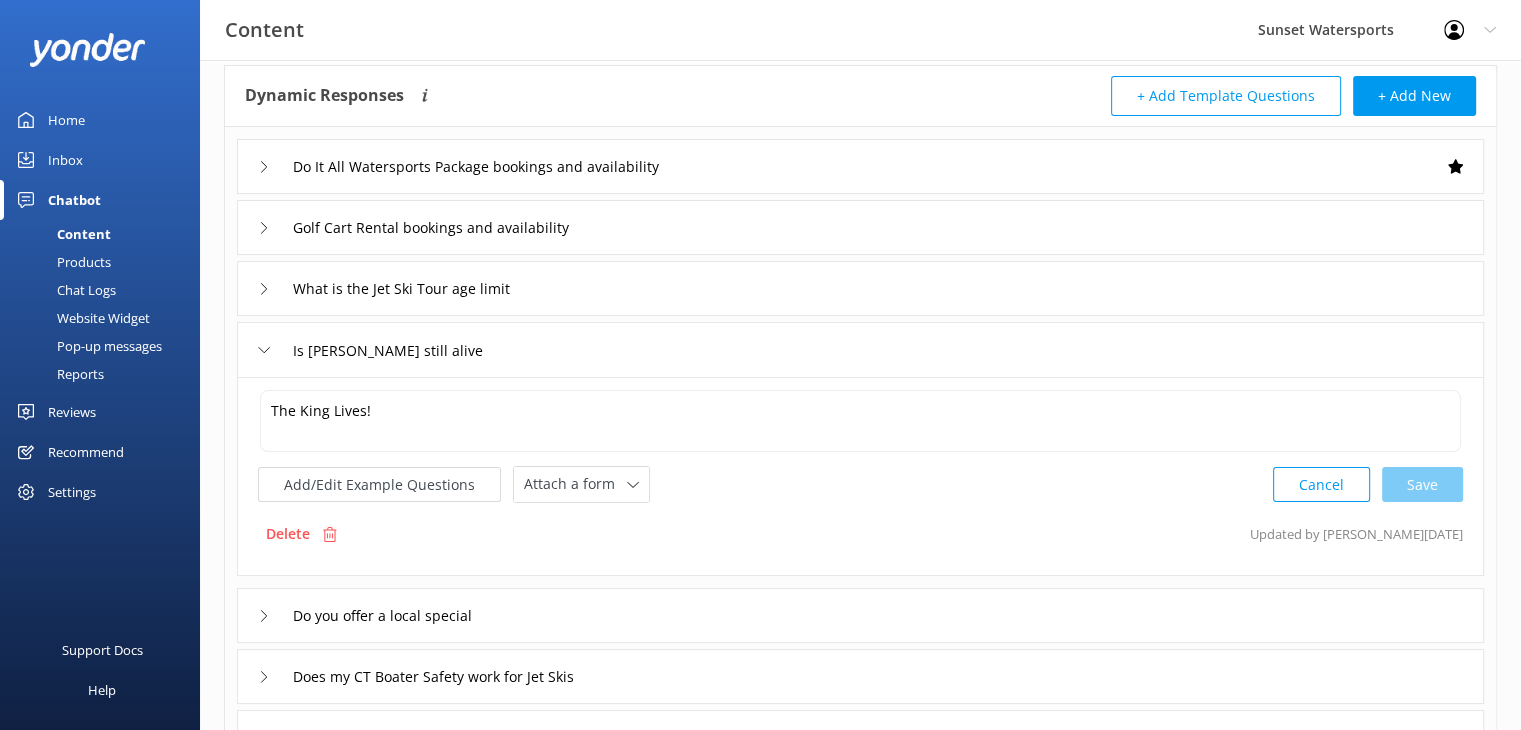 click 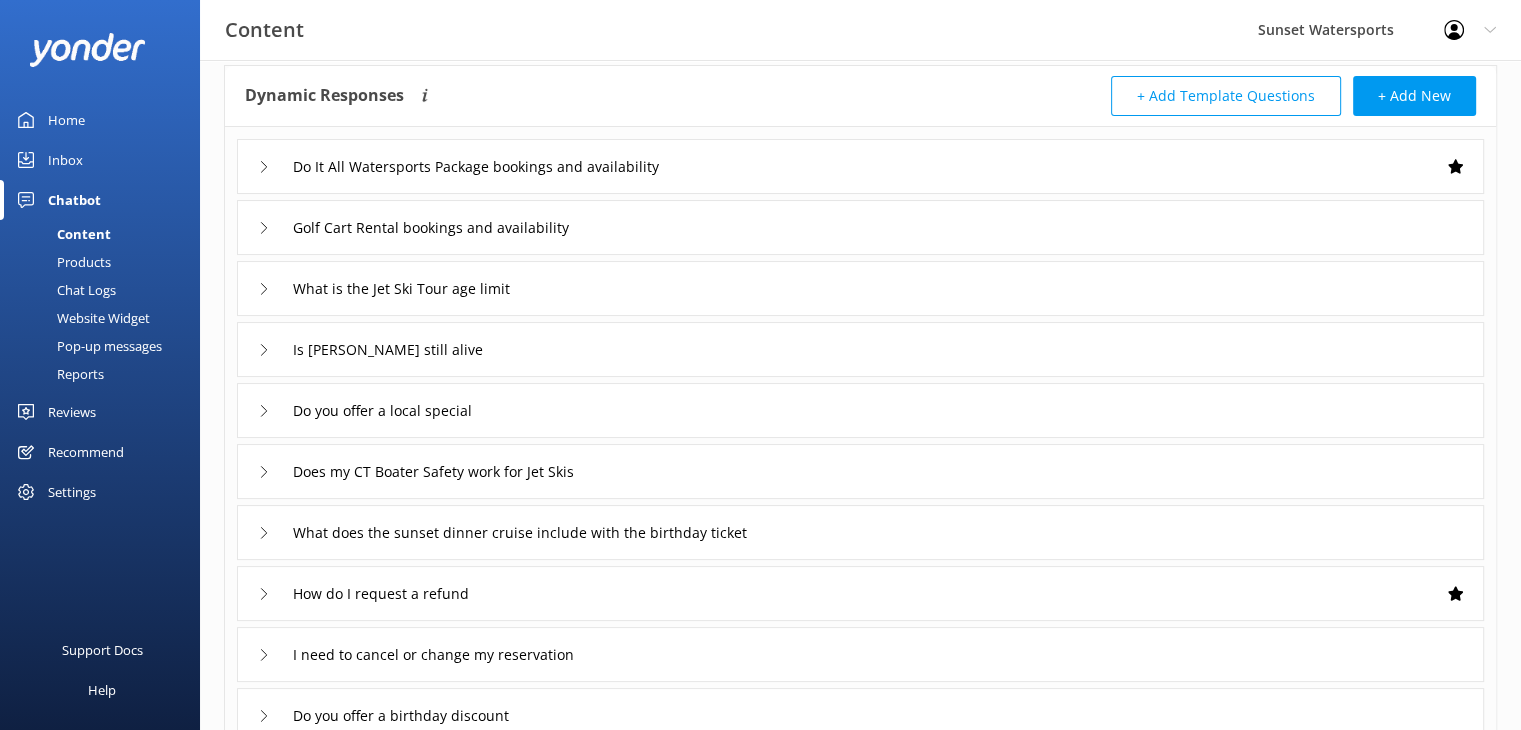 click on "Inbox" at bounding box center [65, 160] 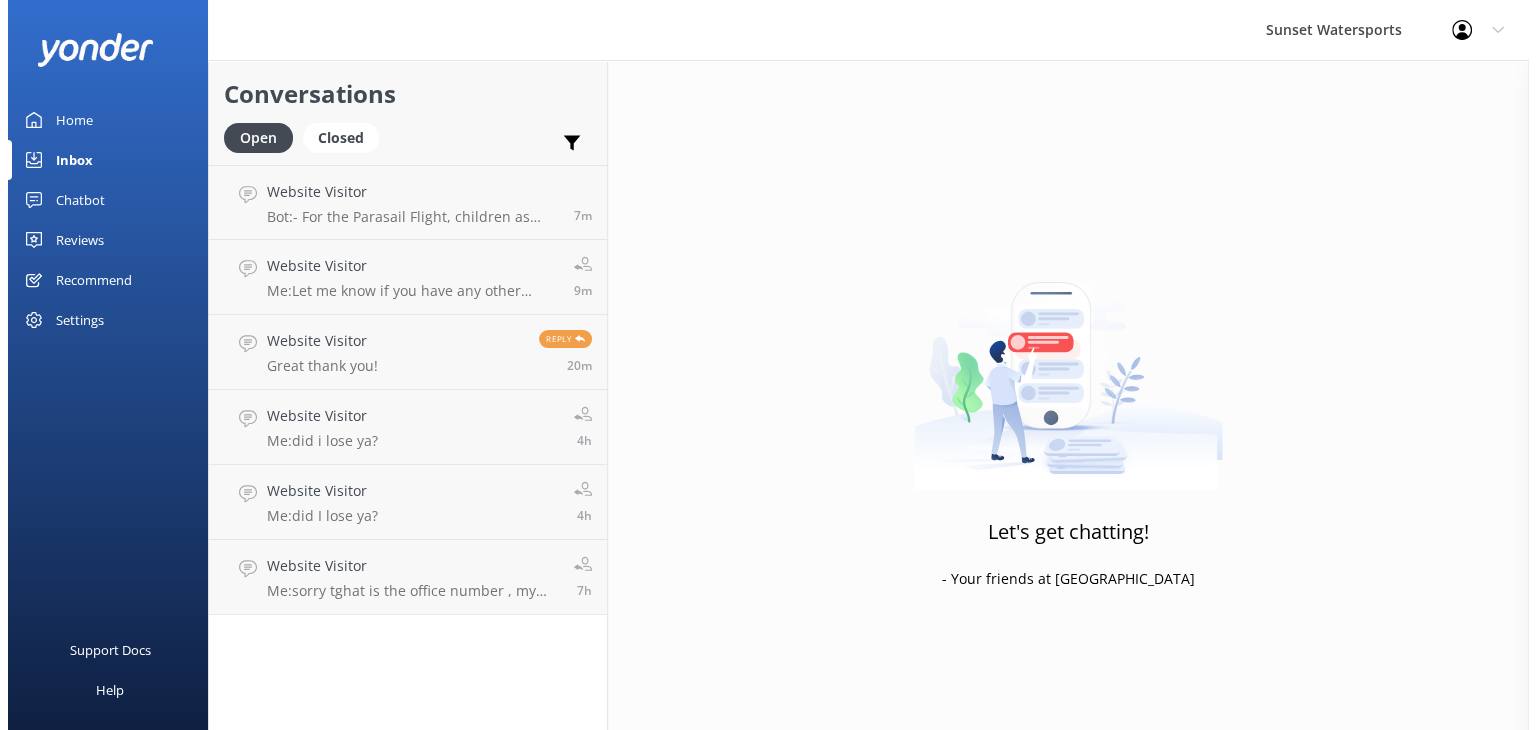 scroll, scrollTop: 0, scrollLeft: 0, axis: both 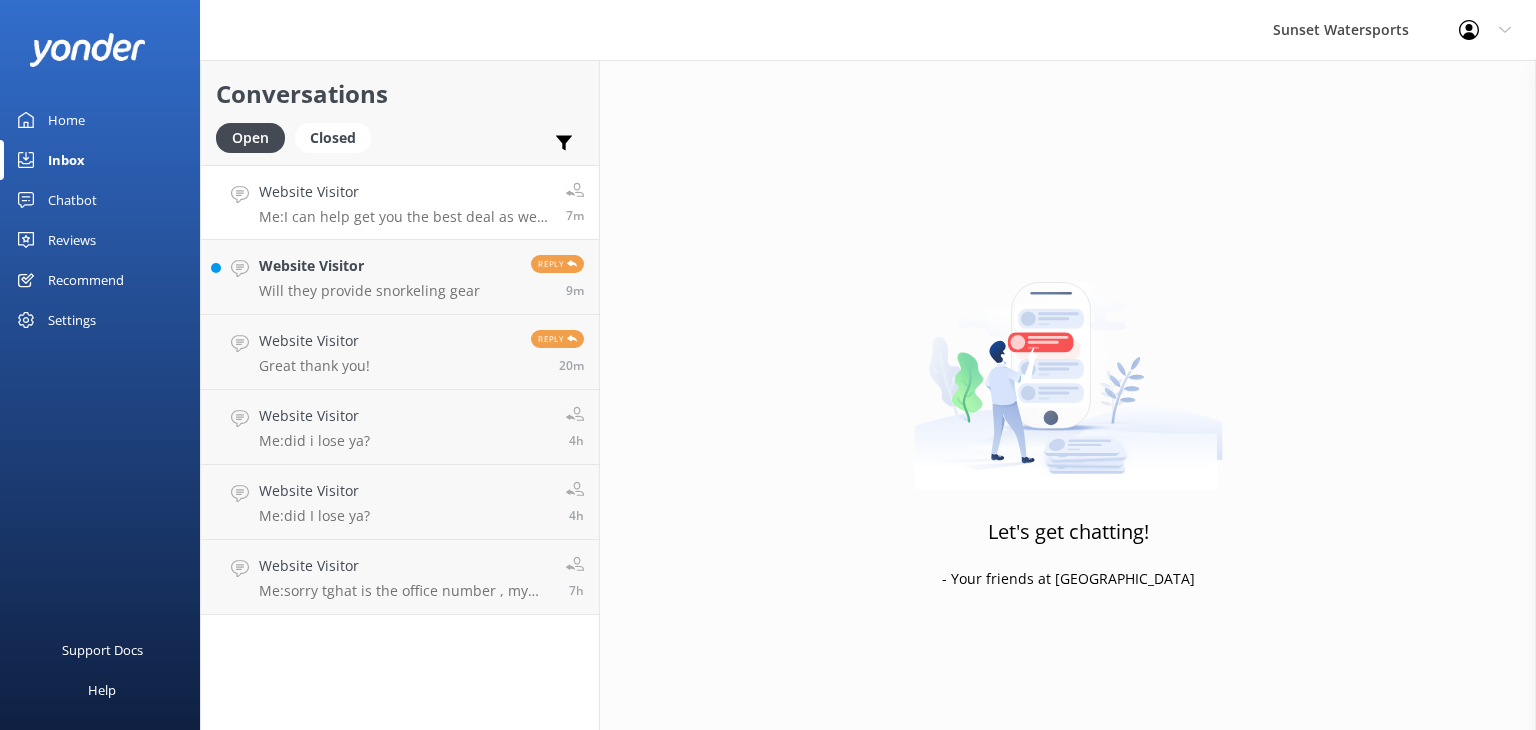 click on "Me:  I can help get you the best deal as well with multiple bookings" at bounding box center [405, 217] 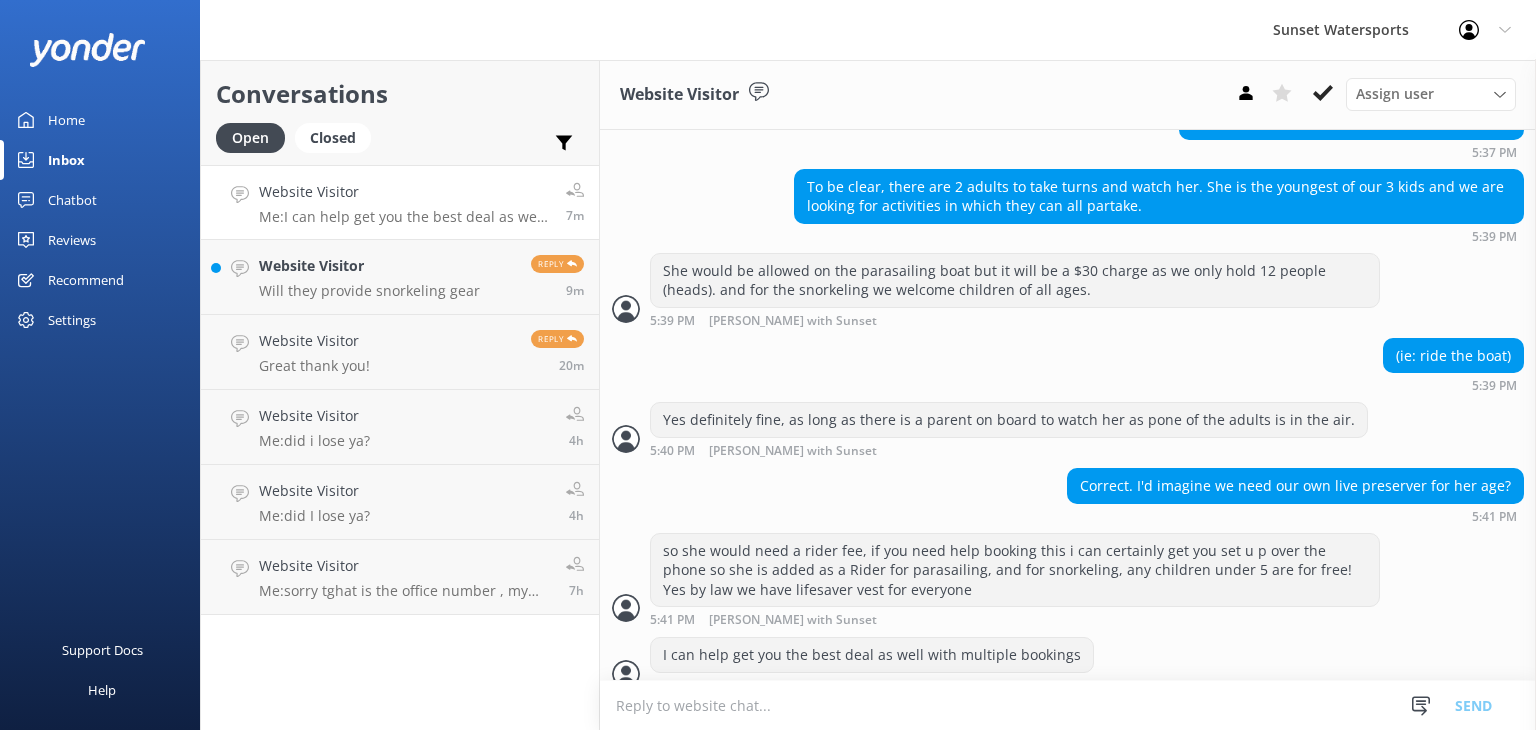 scroll, scrollTop: 577, scrollLeft: 0, axis: vertical 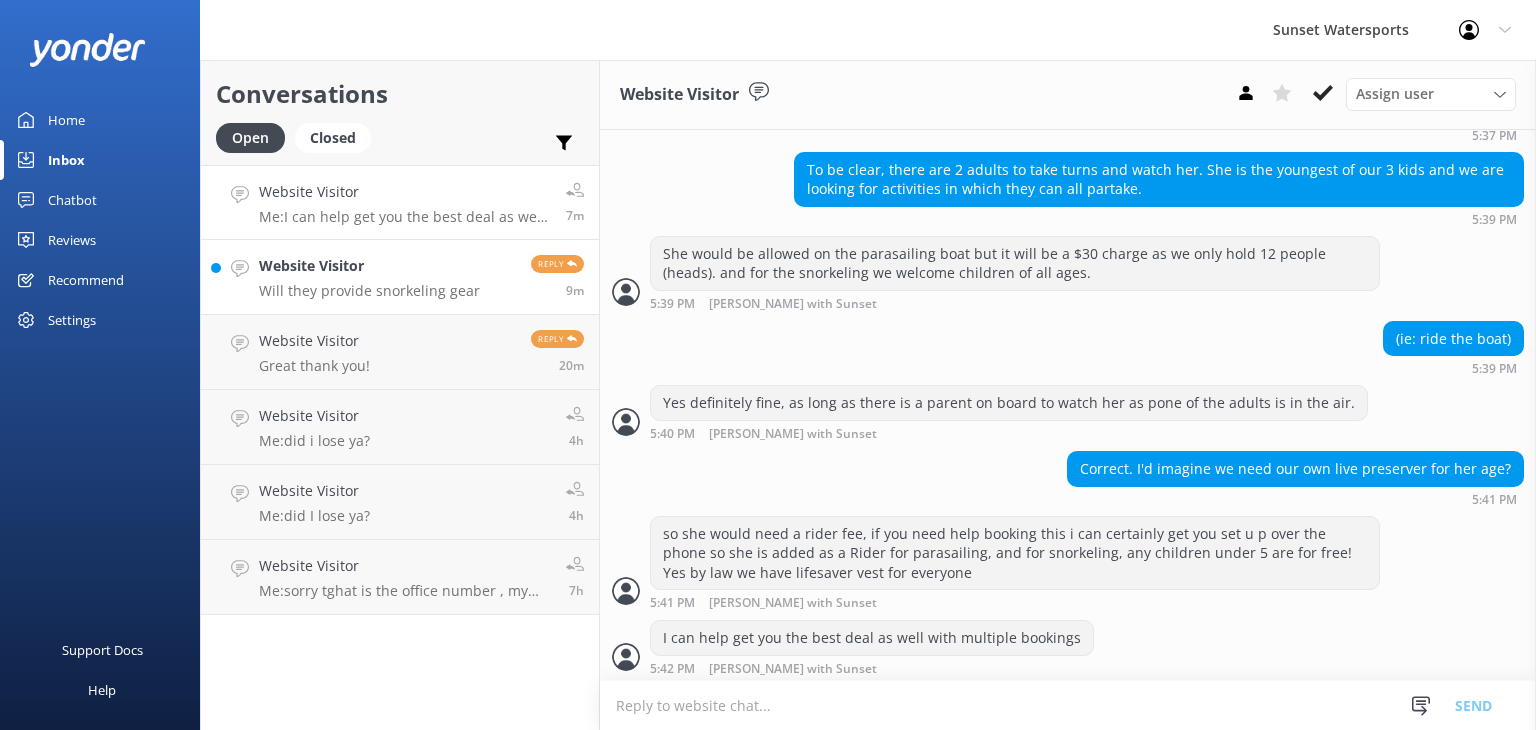 click on "Will they provide snorkeling gear" at bounding box center (369, 291) 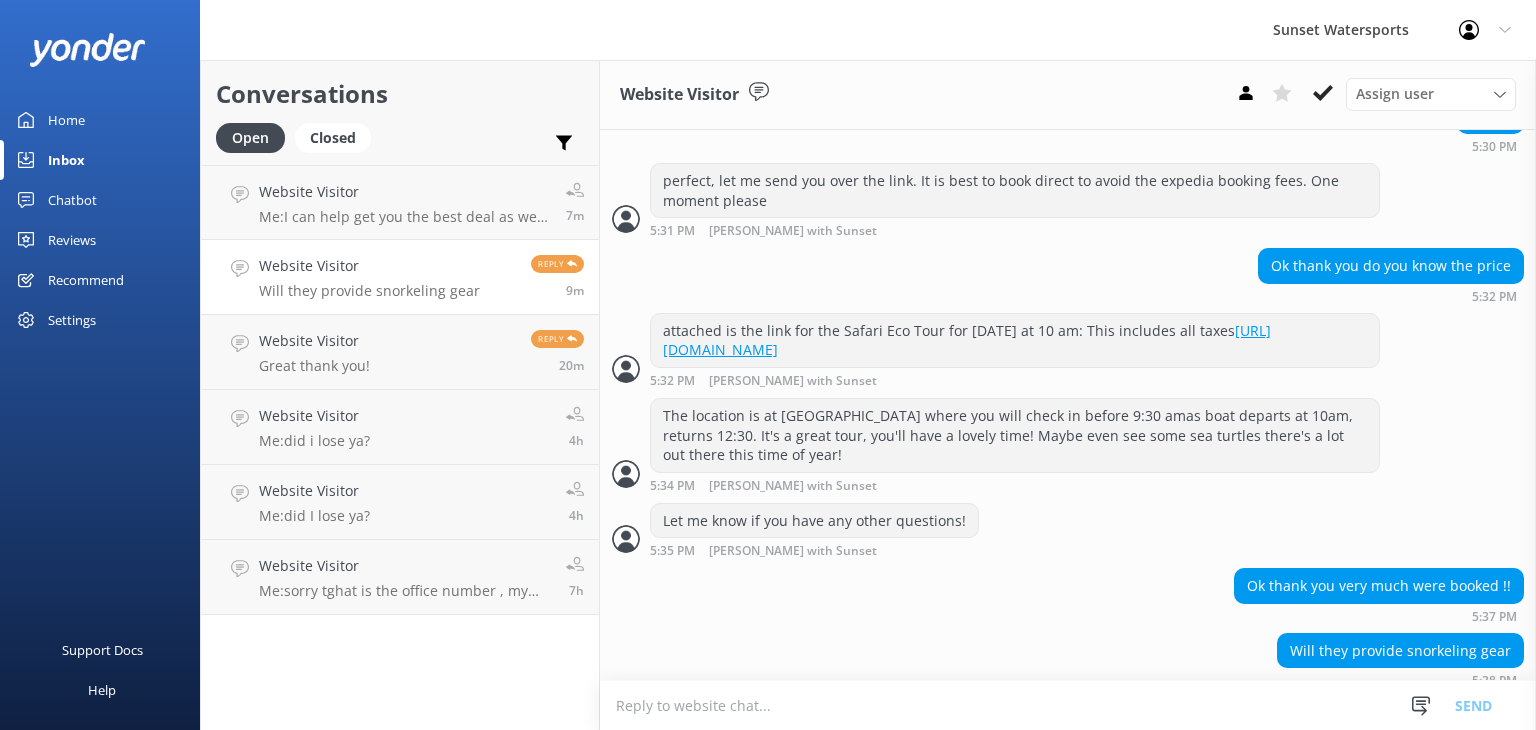 scroll, scrollTop: 1404, scrollLeft: 0, axis: vertical 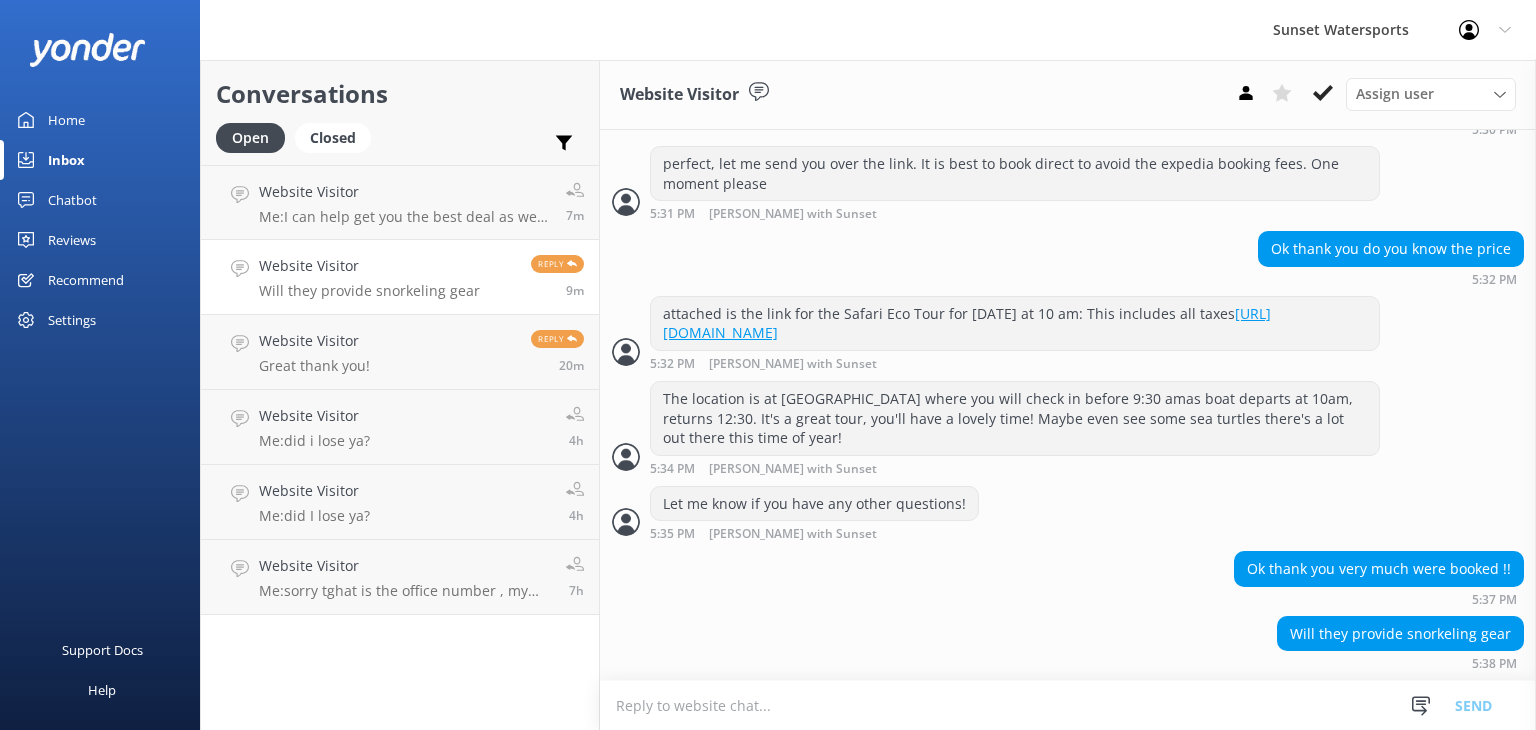 click at bounding box center [1068, 705] 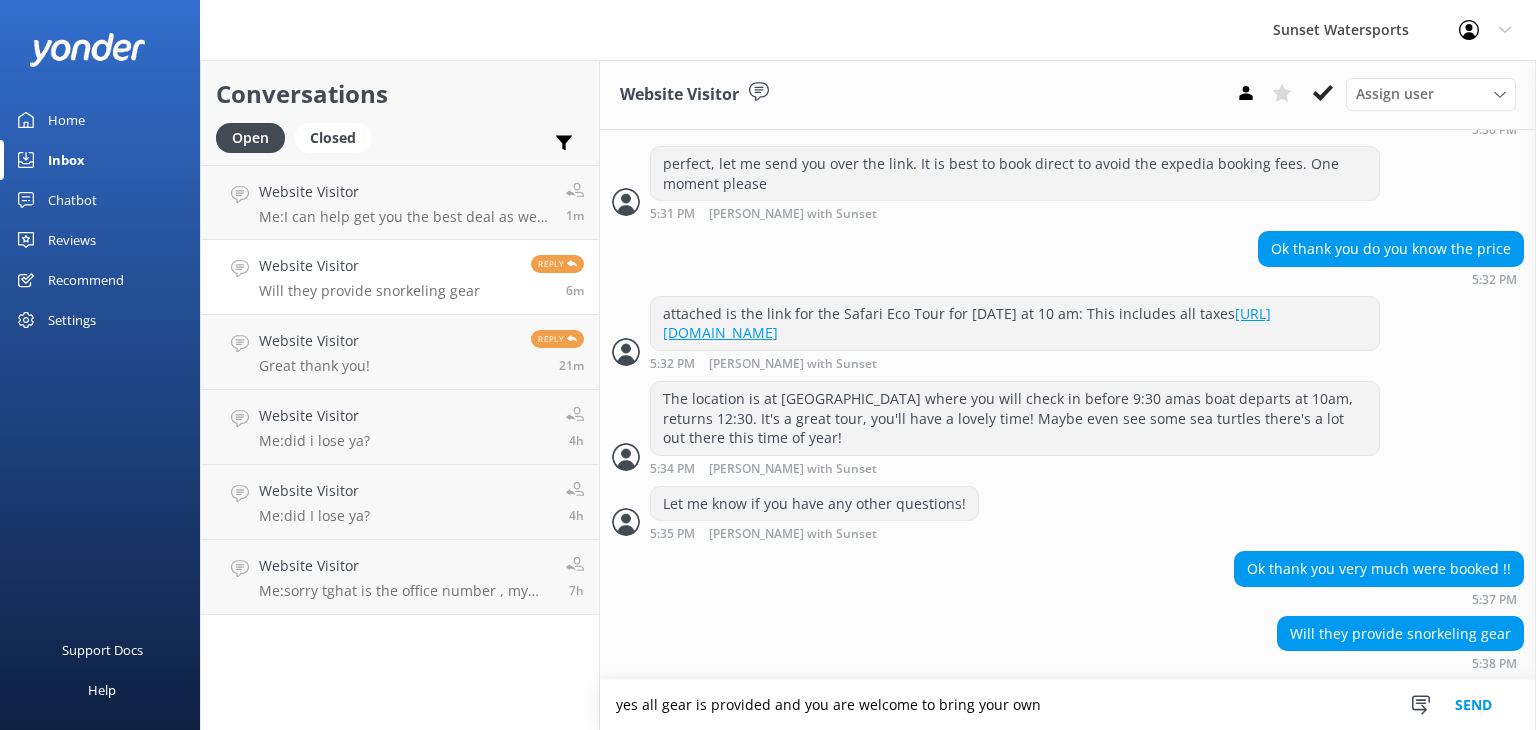 click on "yes all gear is provided and you are welcome to bring your own" at bounding box center [1068, 705] 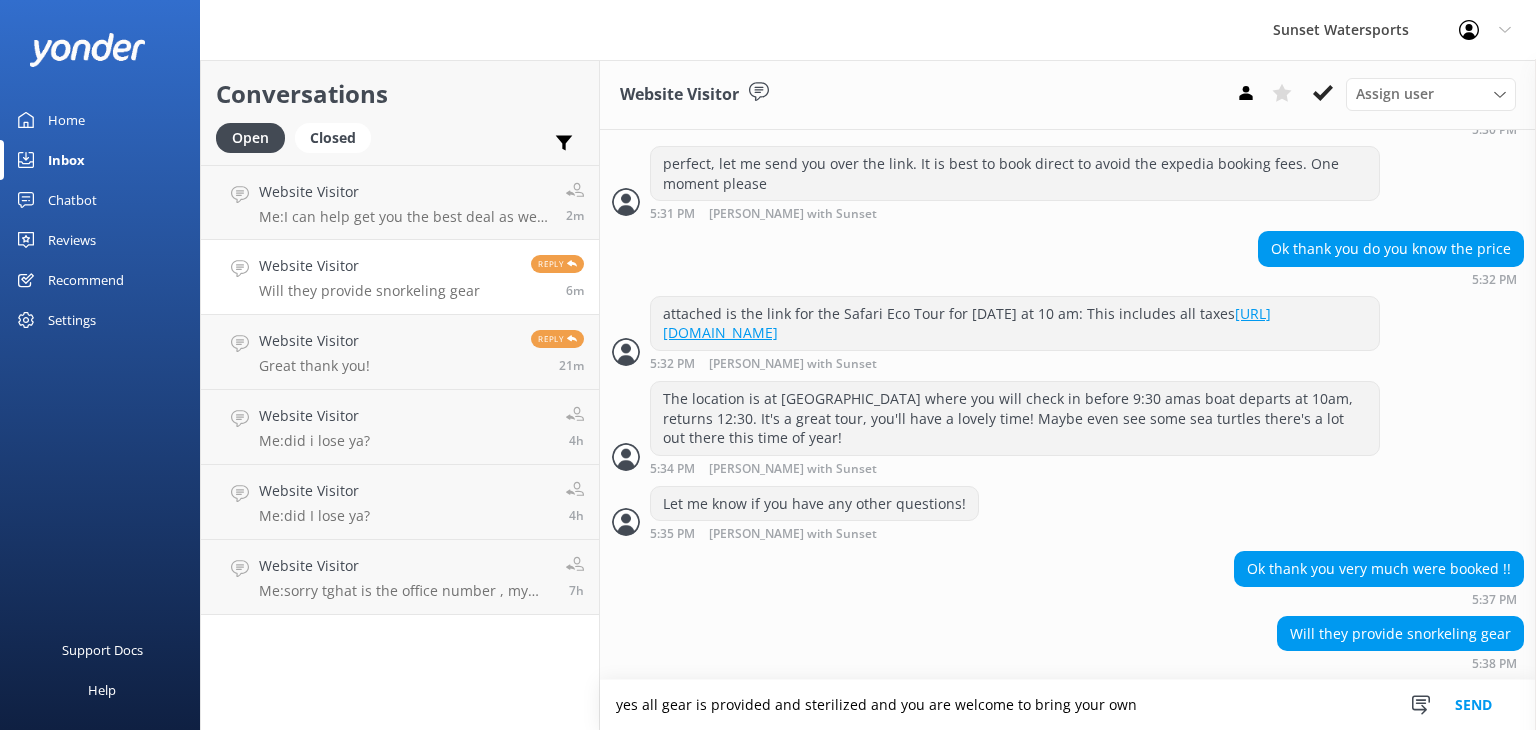click on "yes all gear is provided and sterilized and you are welcome to bring your own" at bounding box center [1068, 705] 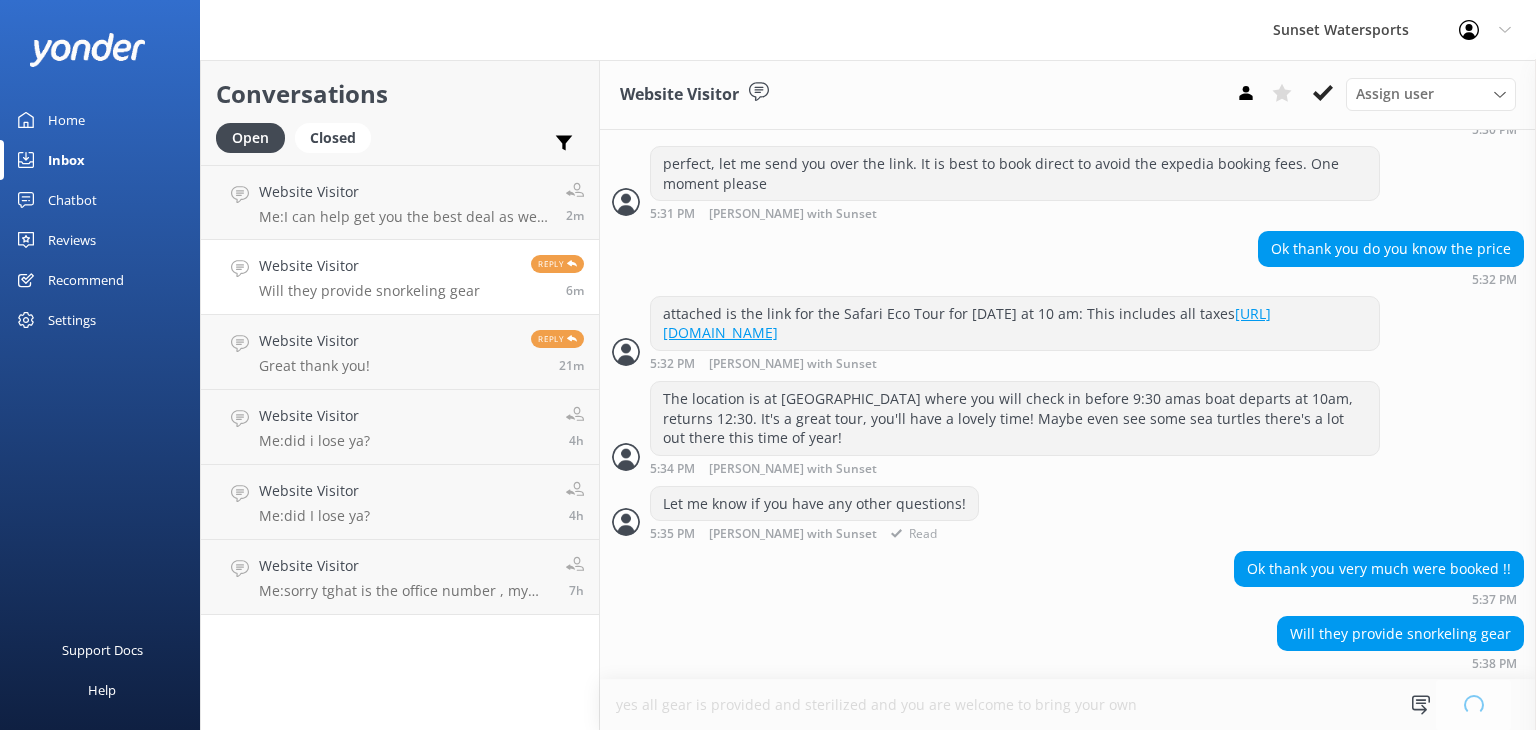 type 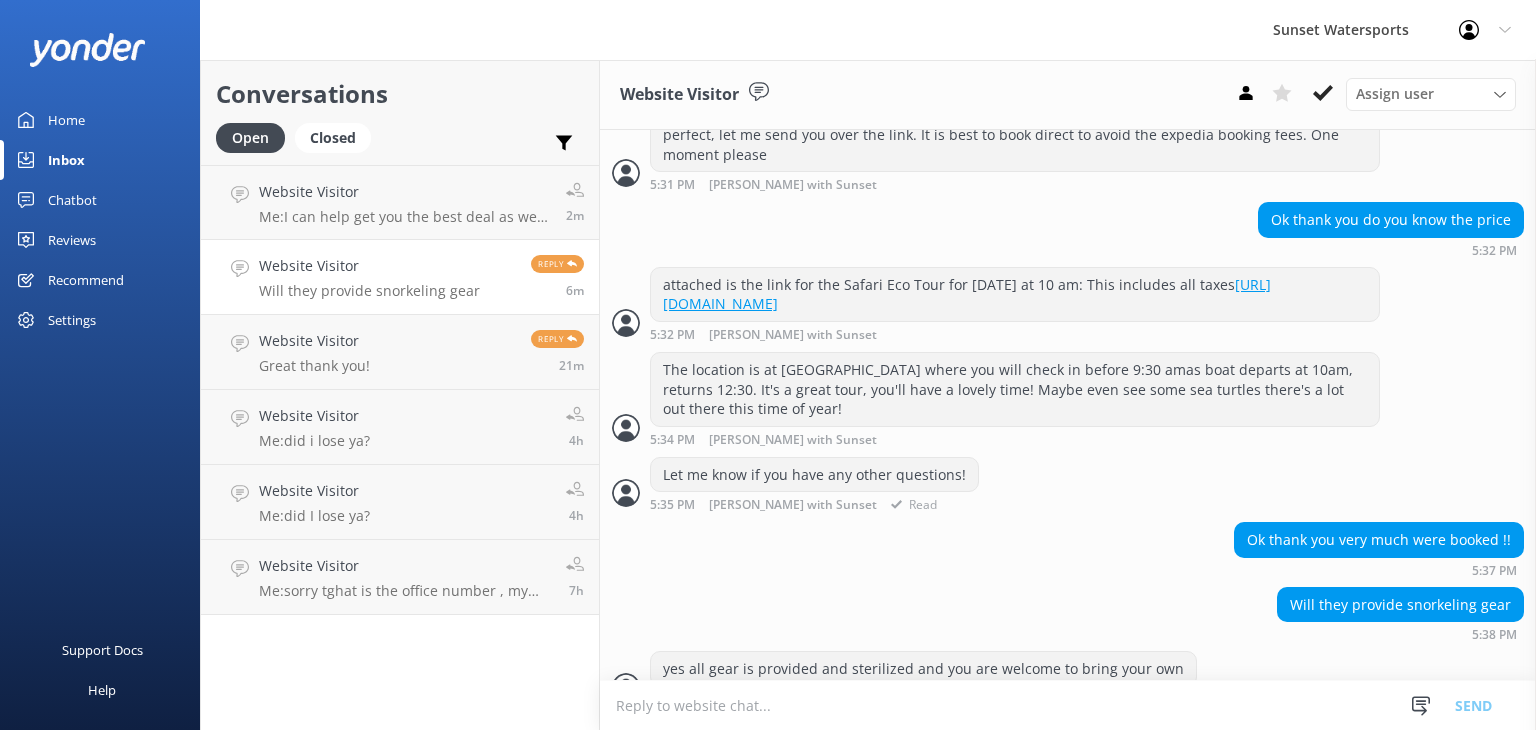 scroll, scrollTop: 1468, scrollLeft: 0, axis: vertical 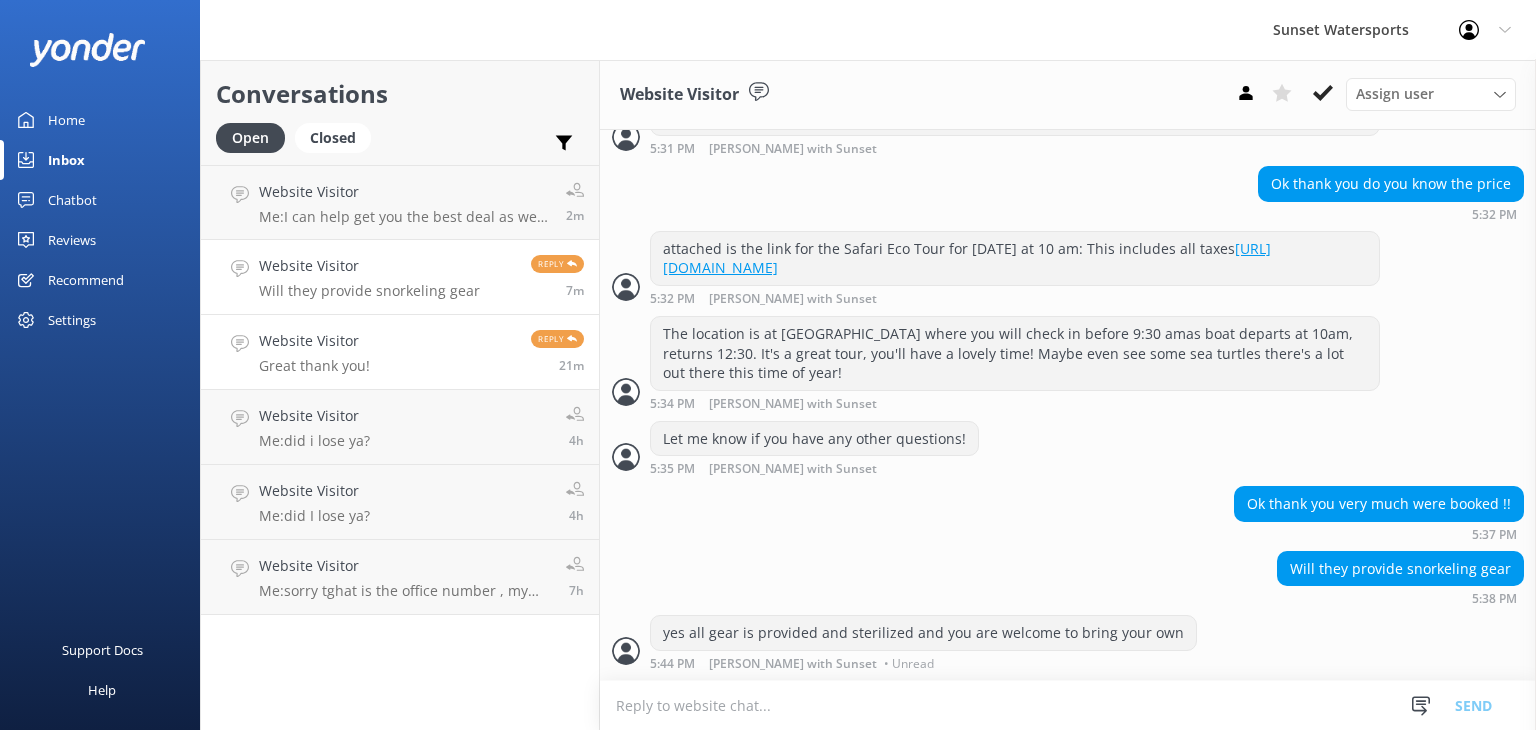 click on "Website Visitor Great thank you! Reply 21m" at bounding box center (400, 352) 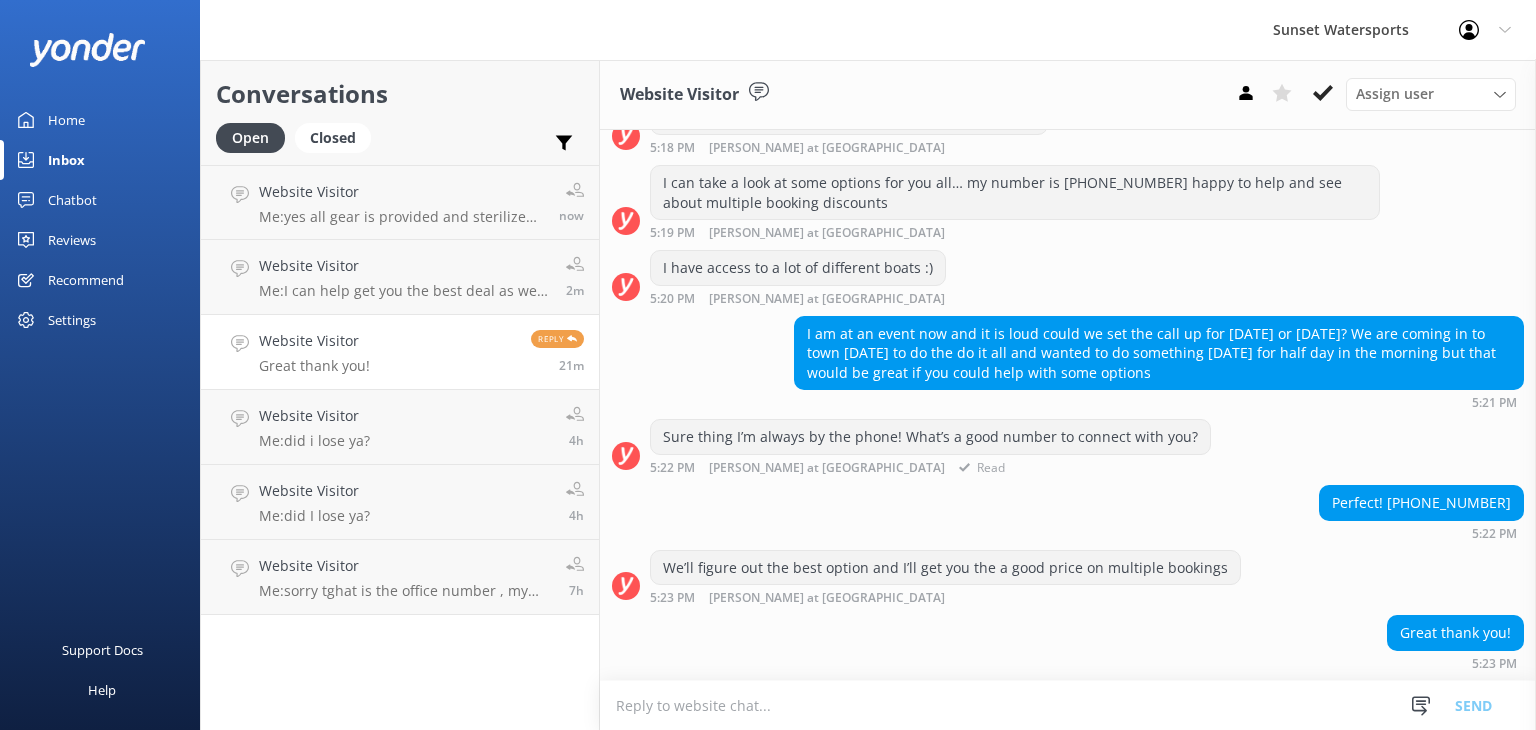 scroll, scrollTop: 691, scrollLeft: 0, axis: vertical 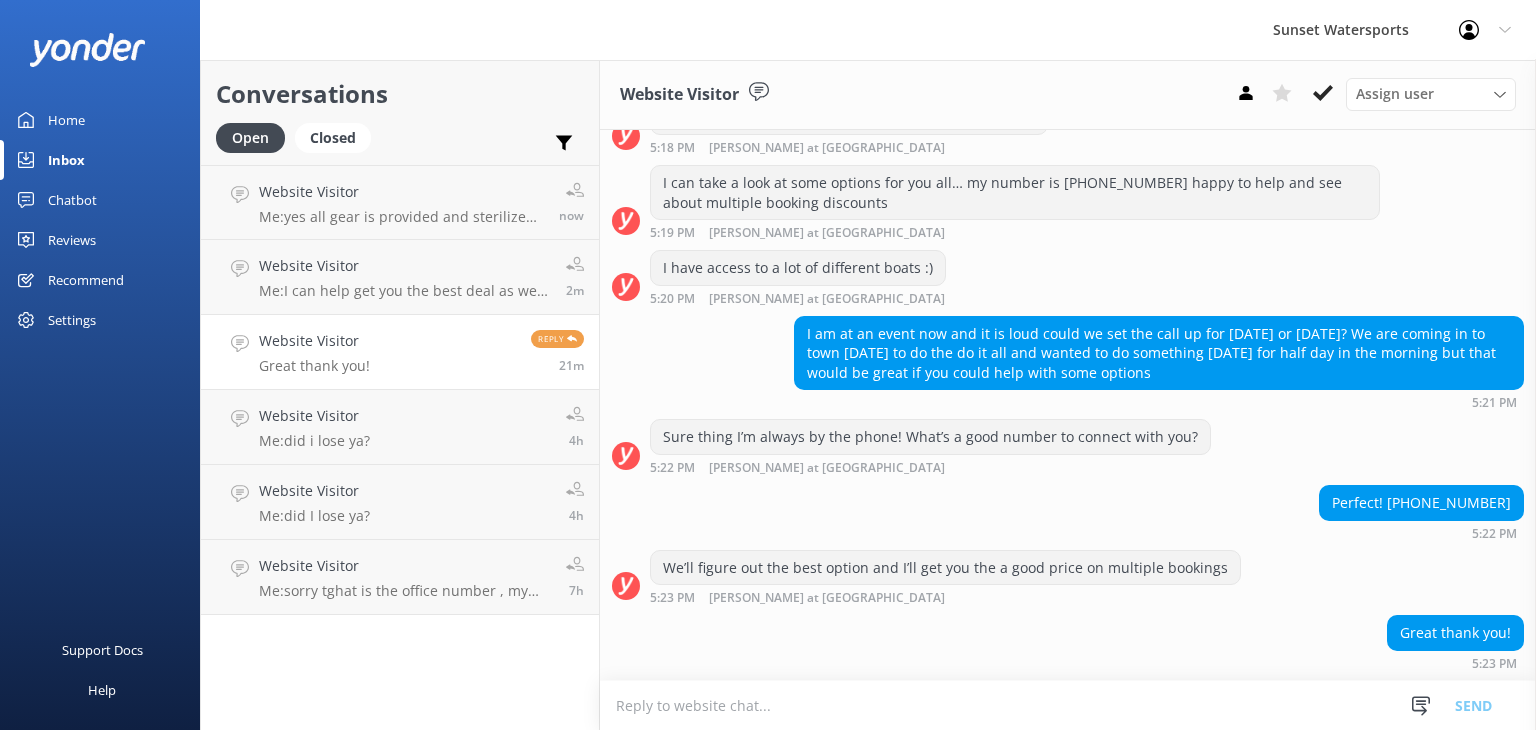 click at bounding box center [1068, 705] 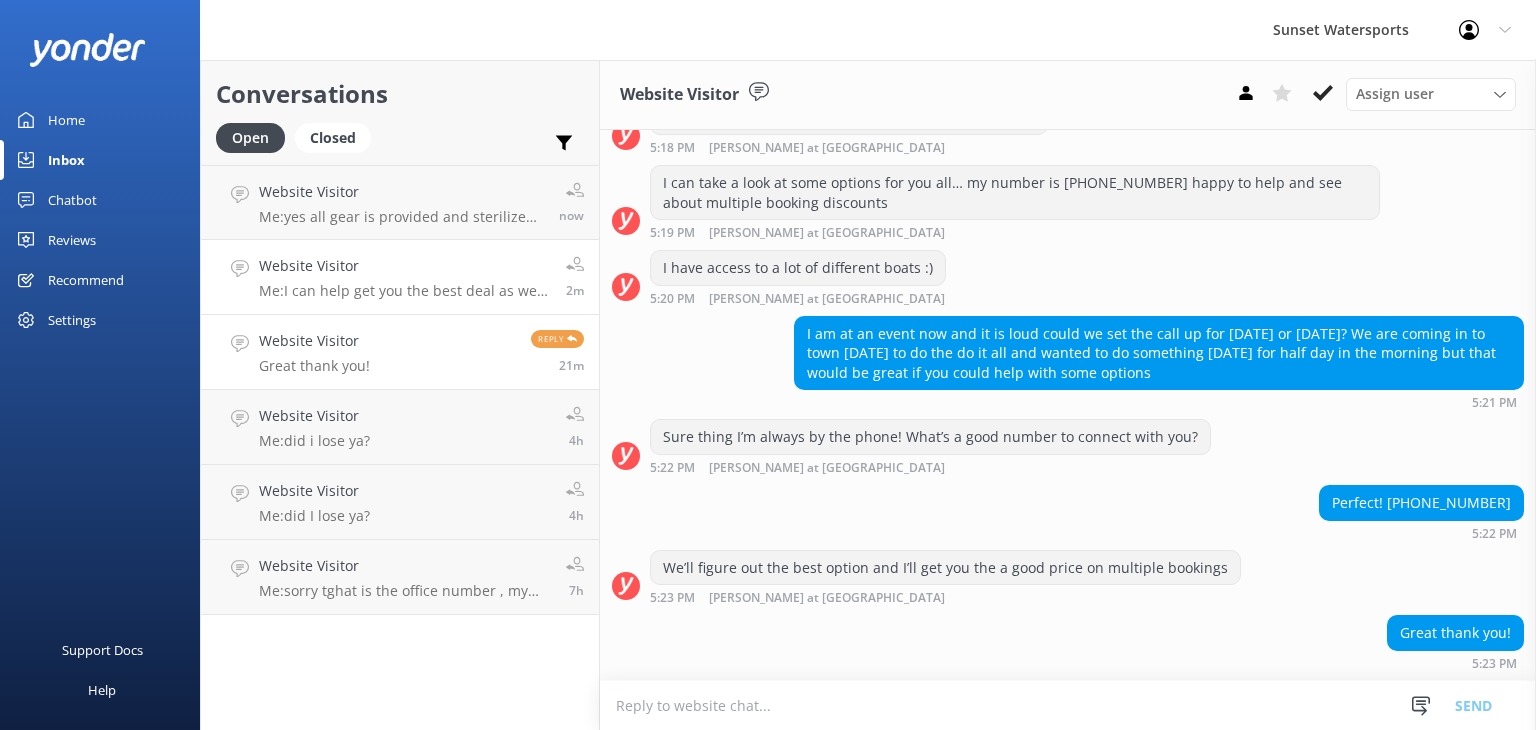 click on "Website Visitor" at bounding box center [405, 266] 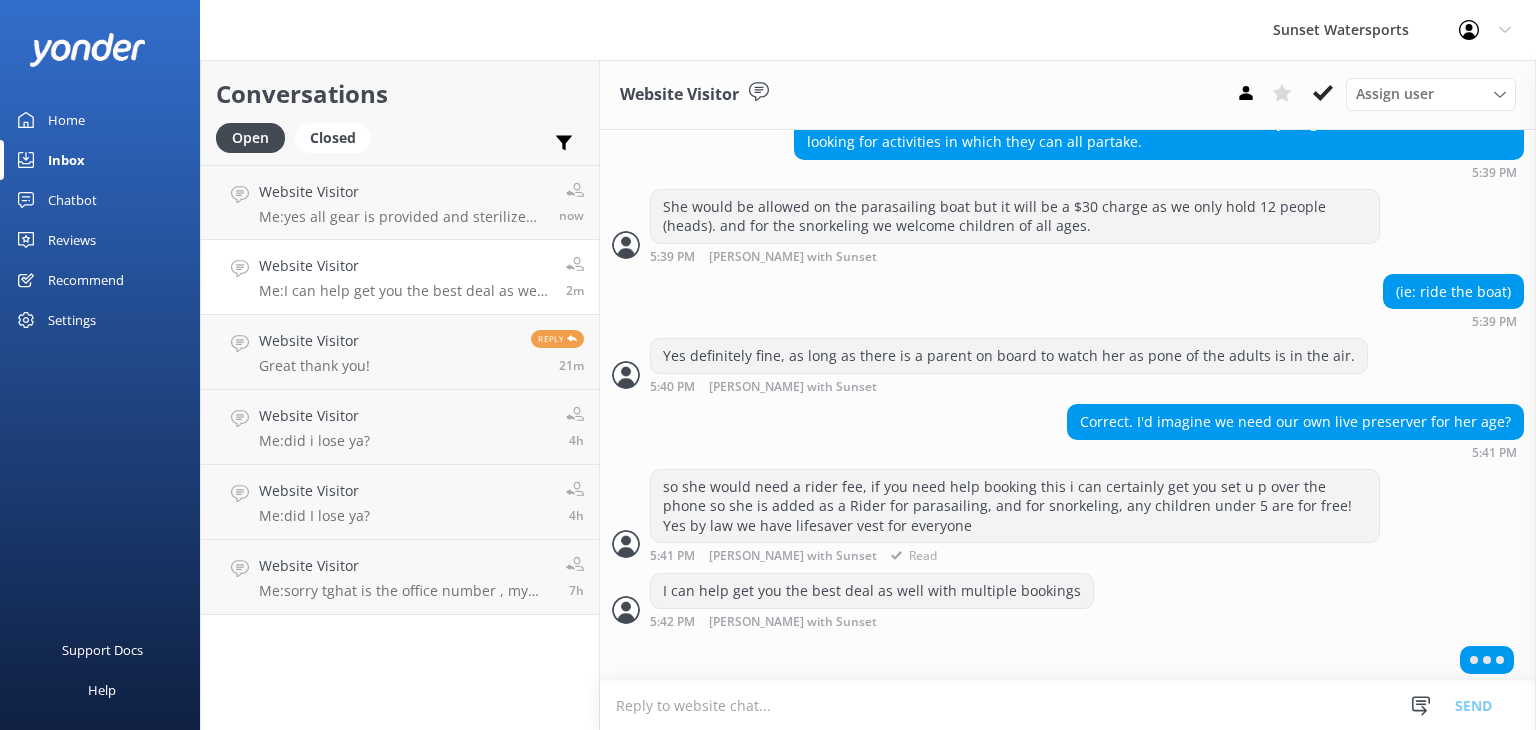 scroll, scrollTop: 624, scrollLeft: 0, axis: vertical 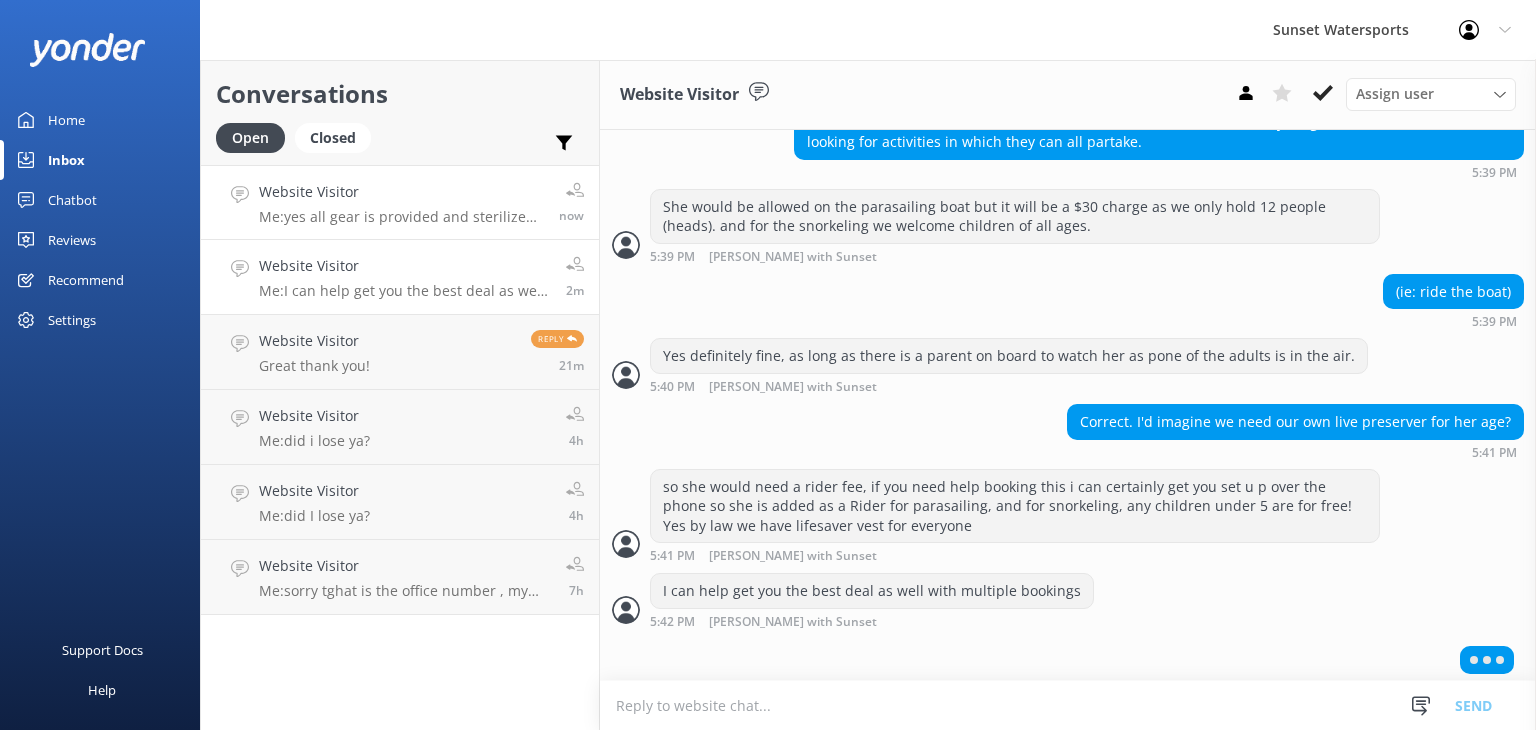 click on "Me:  yes all gear is provided and sterilized and you are welcome to bring your own" at bounding box center [401, 217] 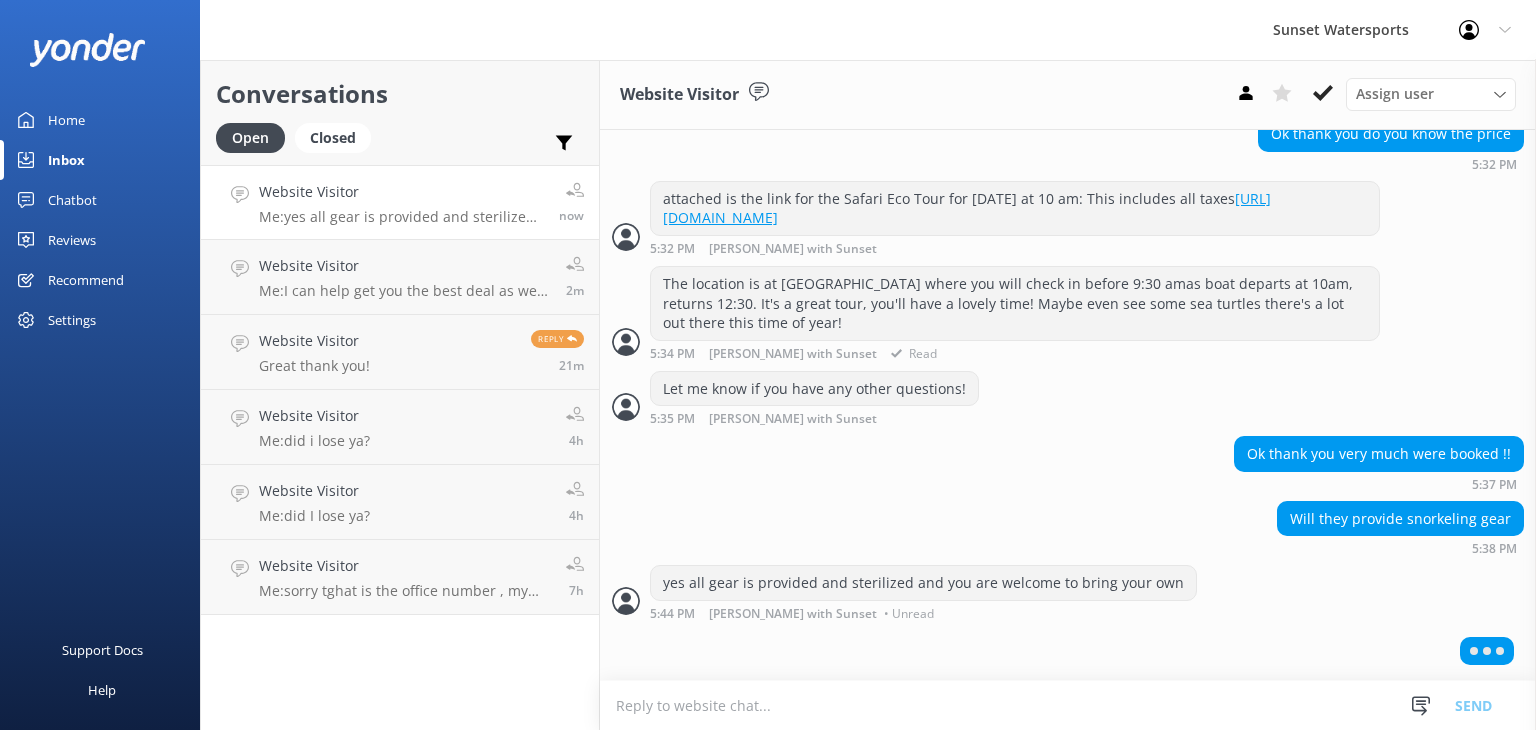 scroll, scrollTop: 1468, scrollLeft: 0, axis: vertical 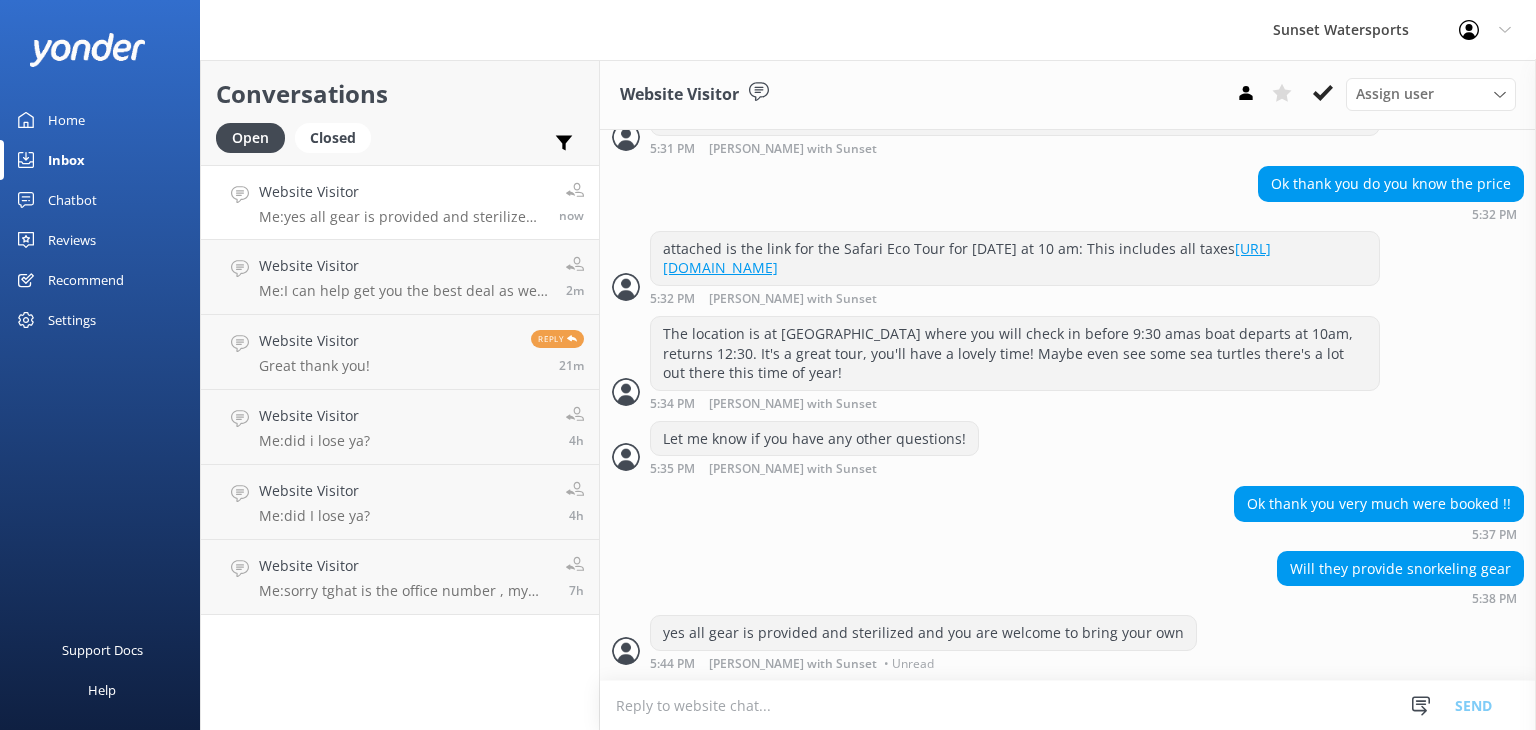 click on "Ok thank you very much were booked !!  5:37 PM" at bounding box center [1068, 513] 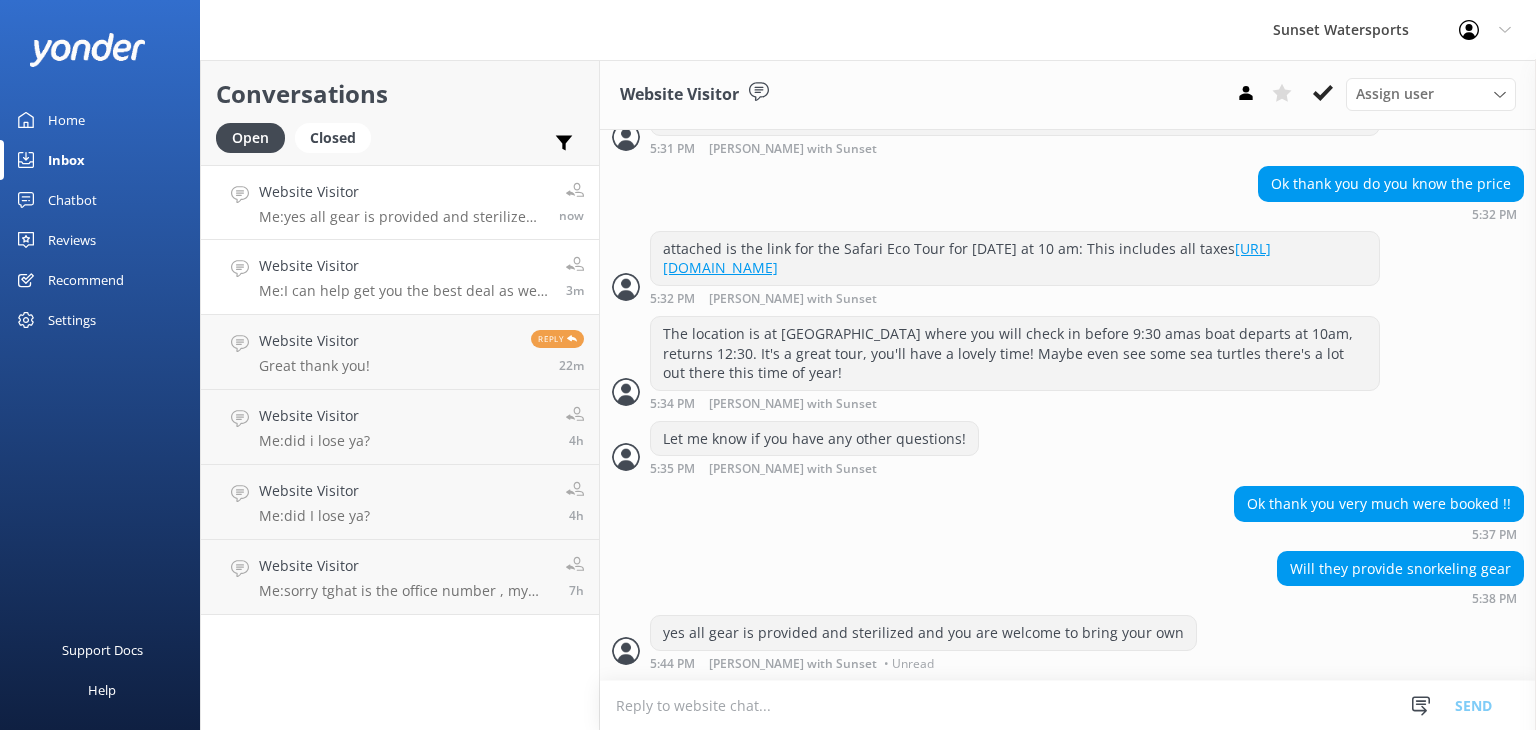 click on "Me:  I can help get you the best deal as well with multiple bookings" at bounding box center (405, 291) 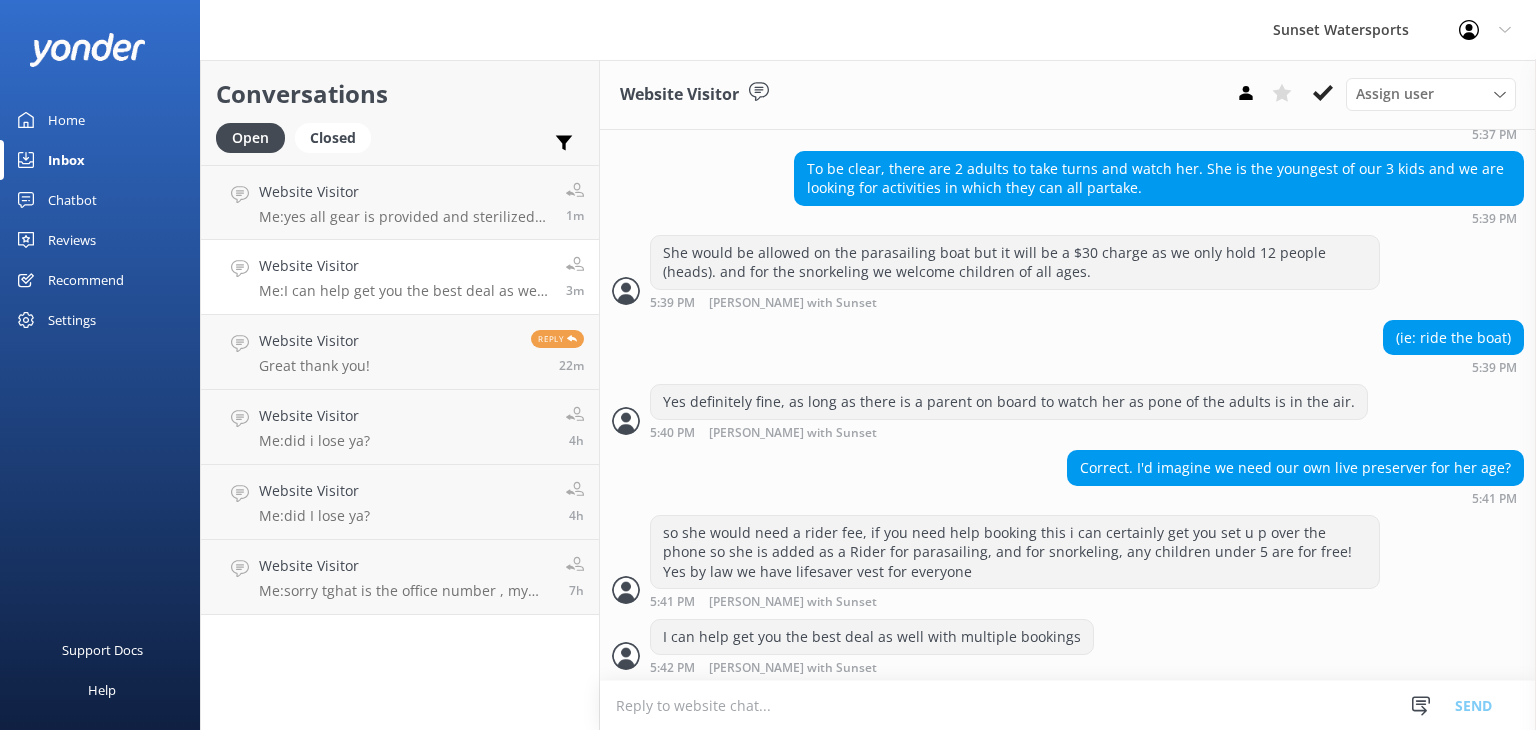 scroll, scrollTop: 624, scrollLeft: 0, axis: vertical 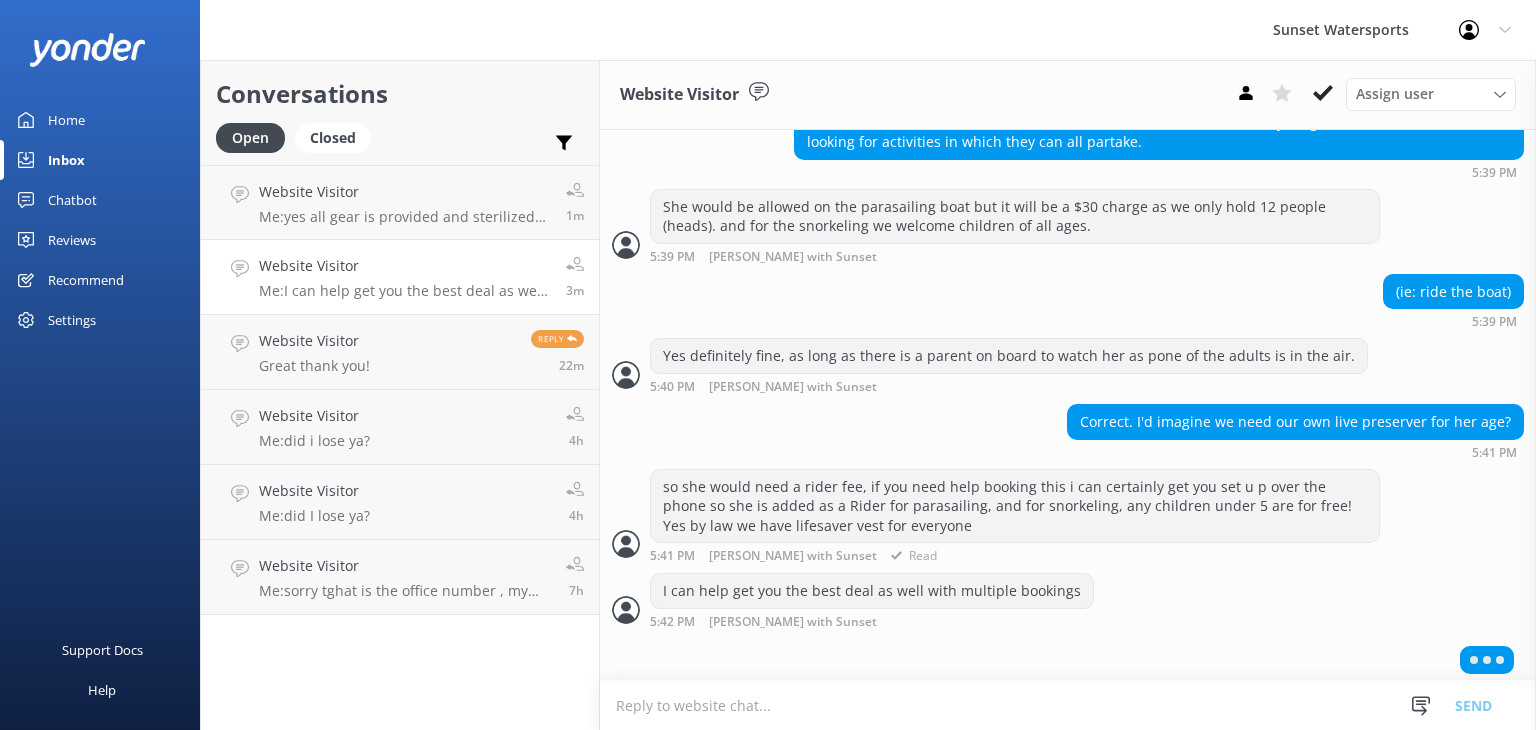 click on "so she would need a rider fee, if you need help booking this i can certainly get you set u p over the phone so she is added as a Rider for parasailing, and for snorkeling, any children under 5 are for free!  Yes by law we have lifesaver vest for everyone" at bounding box center [1015, 506] 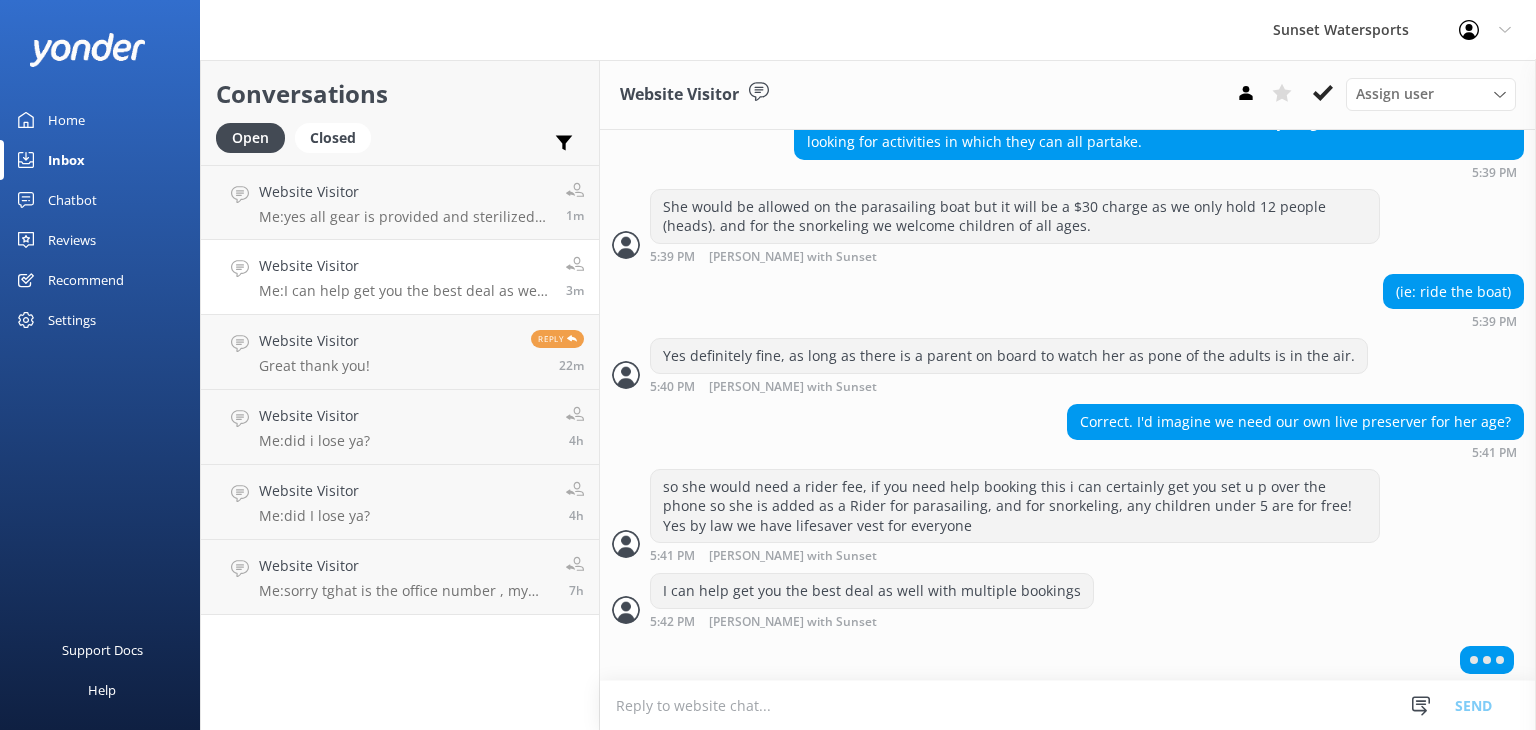 click on "(ie: ride the boat) 5:39 PM" at bounding box center (1068, 301) 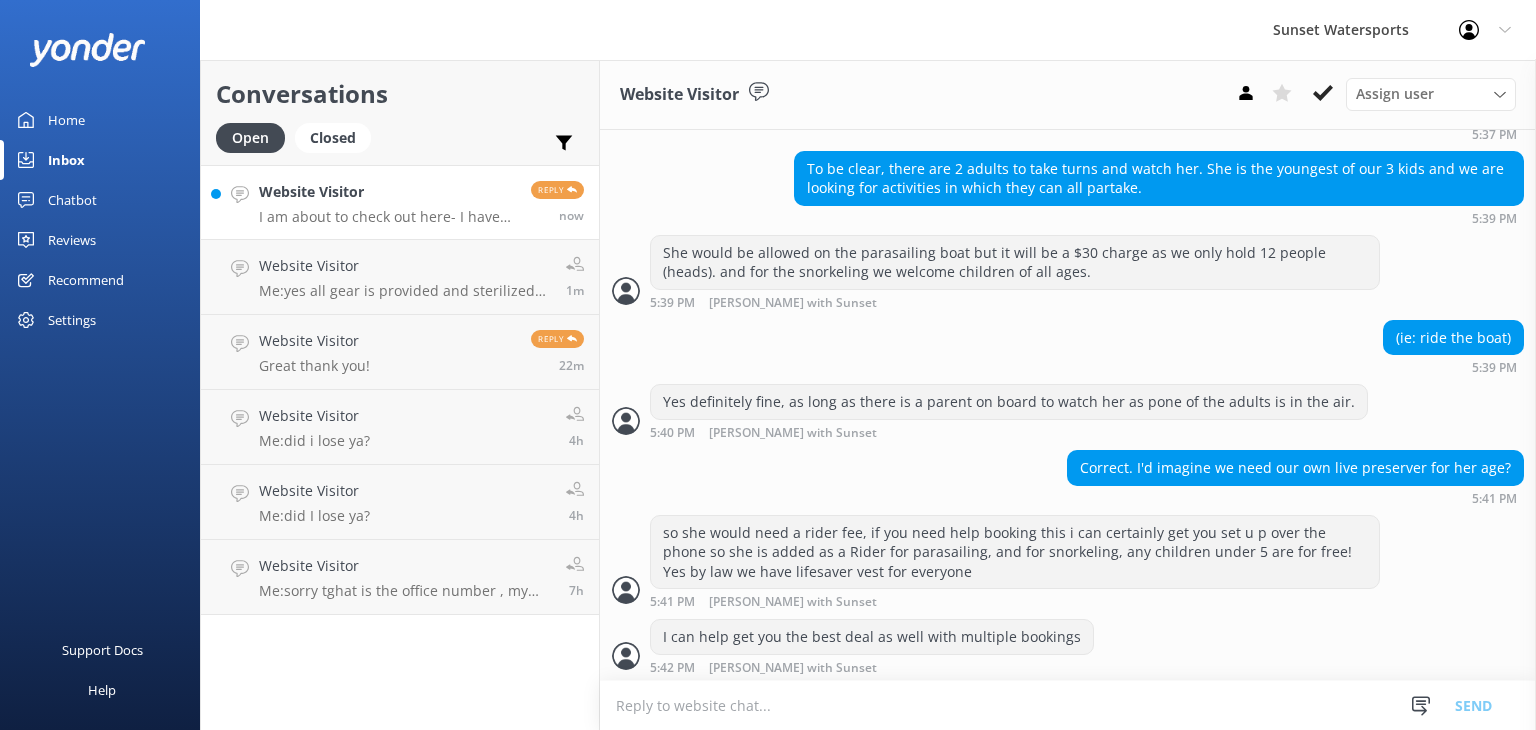 scroll, scrollTop: 661, scrollLeft: 0, axis: vertical 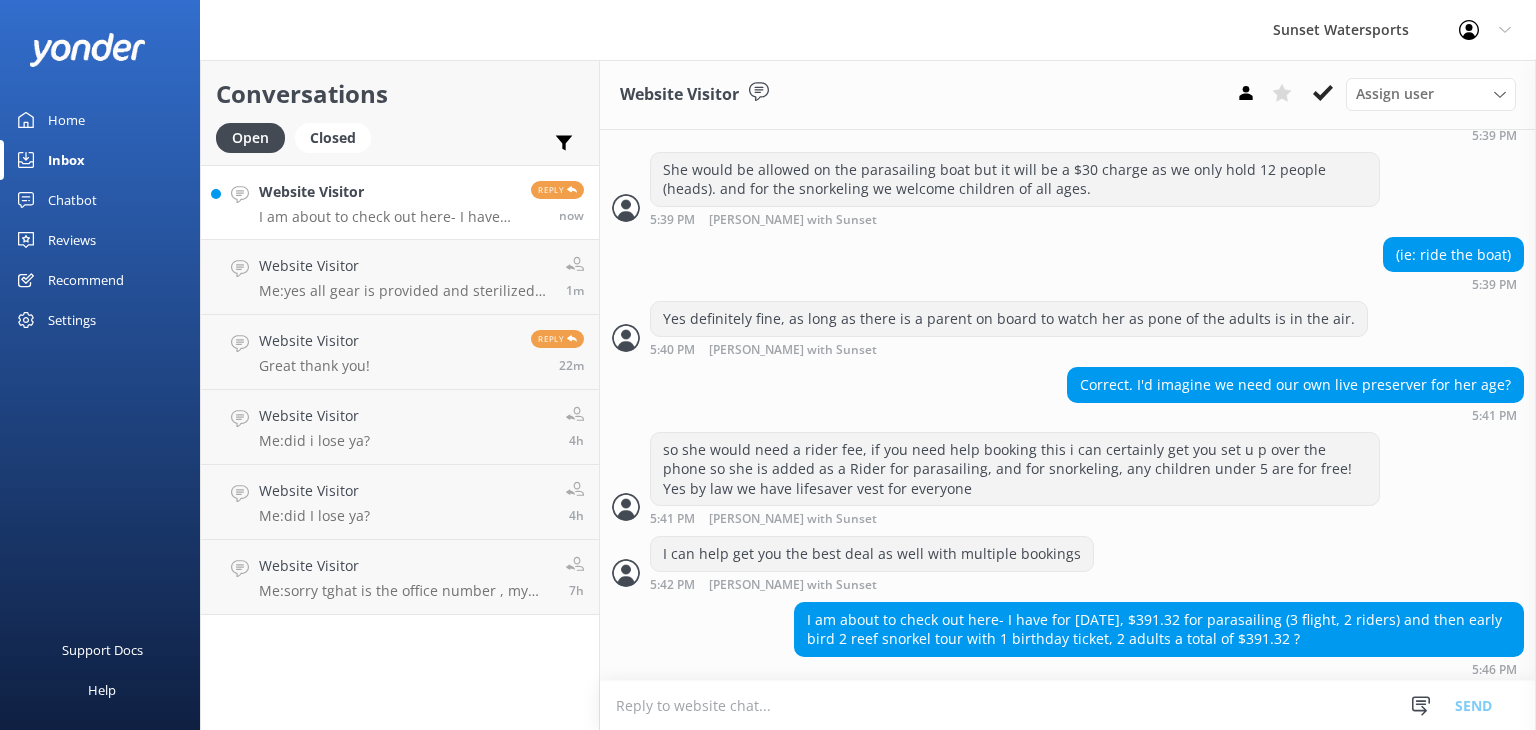 click on "Website Visitor I am about to check out here- I have for [DATE], $391.32 for parasailing (3 flight, 2 riders) and then early bird 2 reef snorkel tour with 1 birthday ticket, 2 adults a total of $391.32 ?" at bounding box center [387, 202] 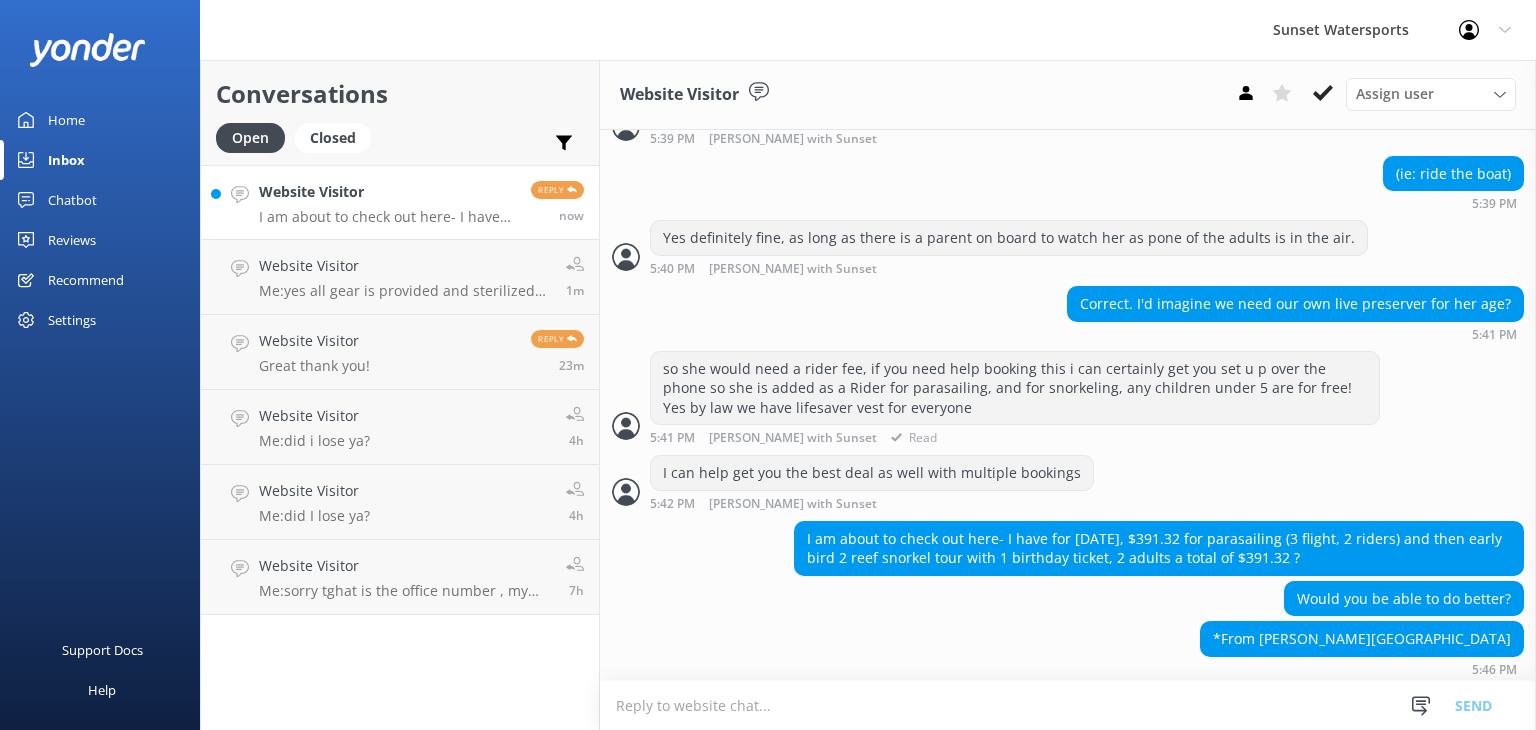 scroll, scrollTop: 741, scrollLeft: 0, axis: vertical 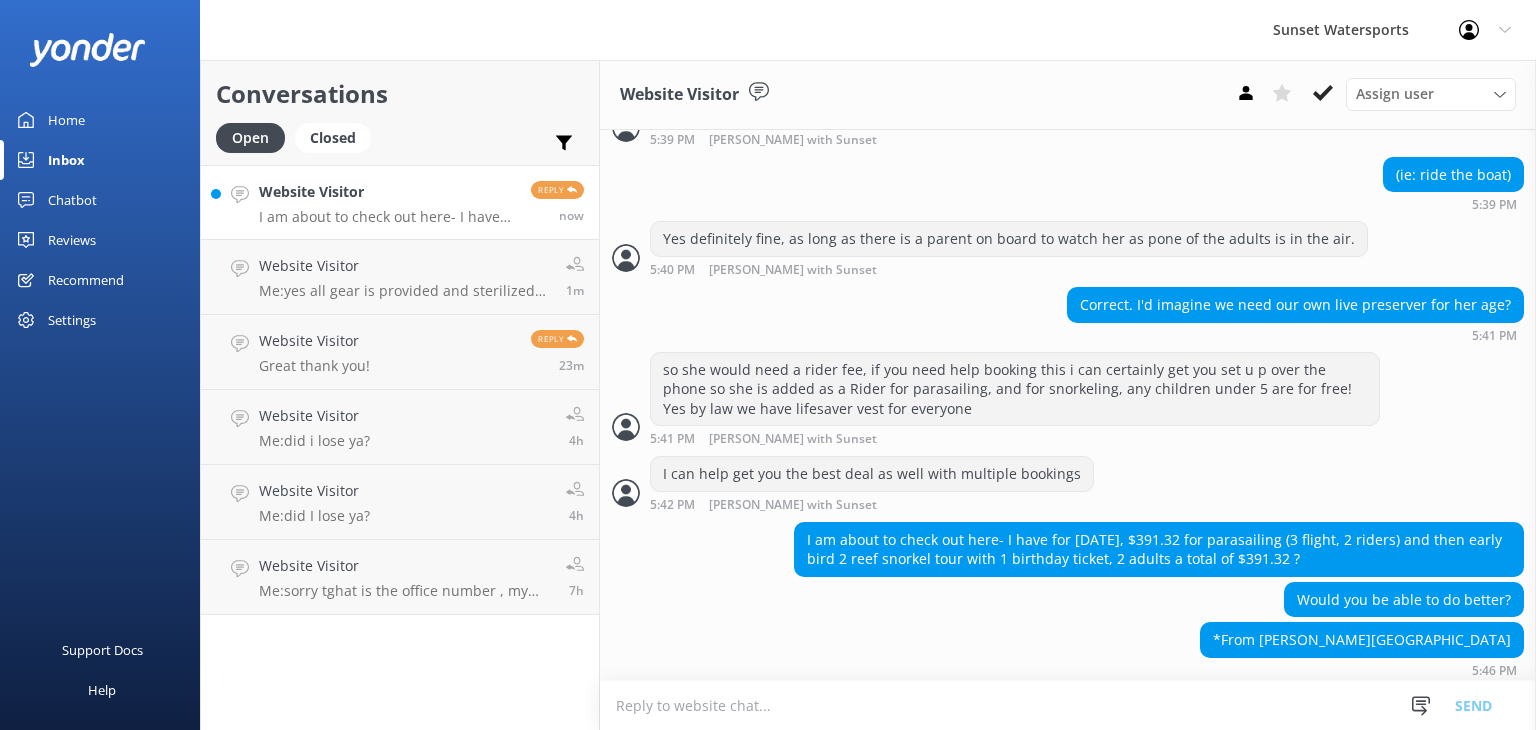 click at bounding box center (1068, 705) 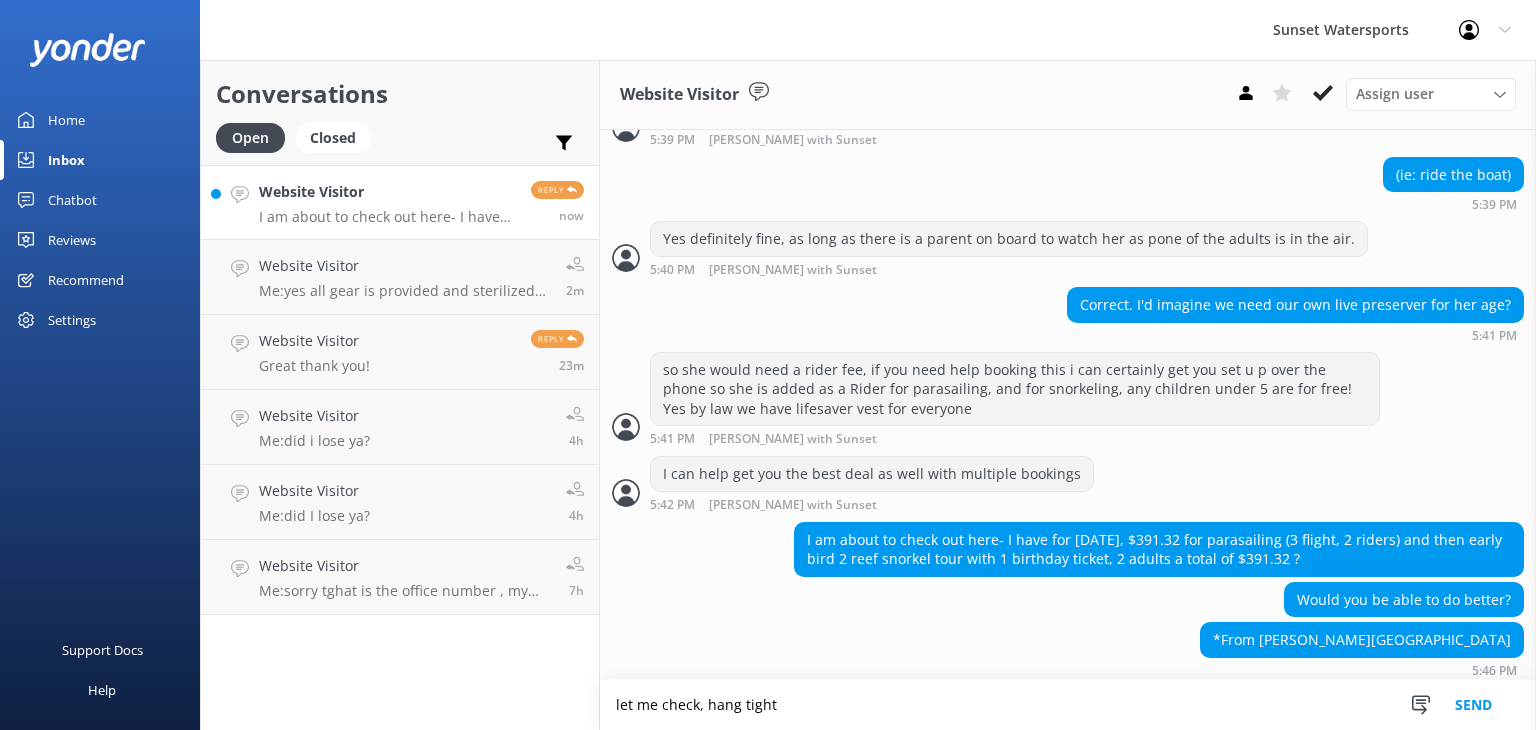 type on "let me check, hang tight" 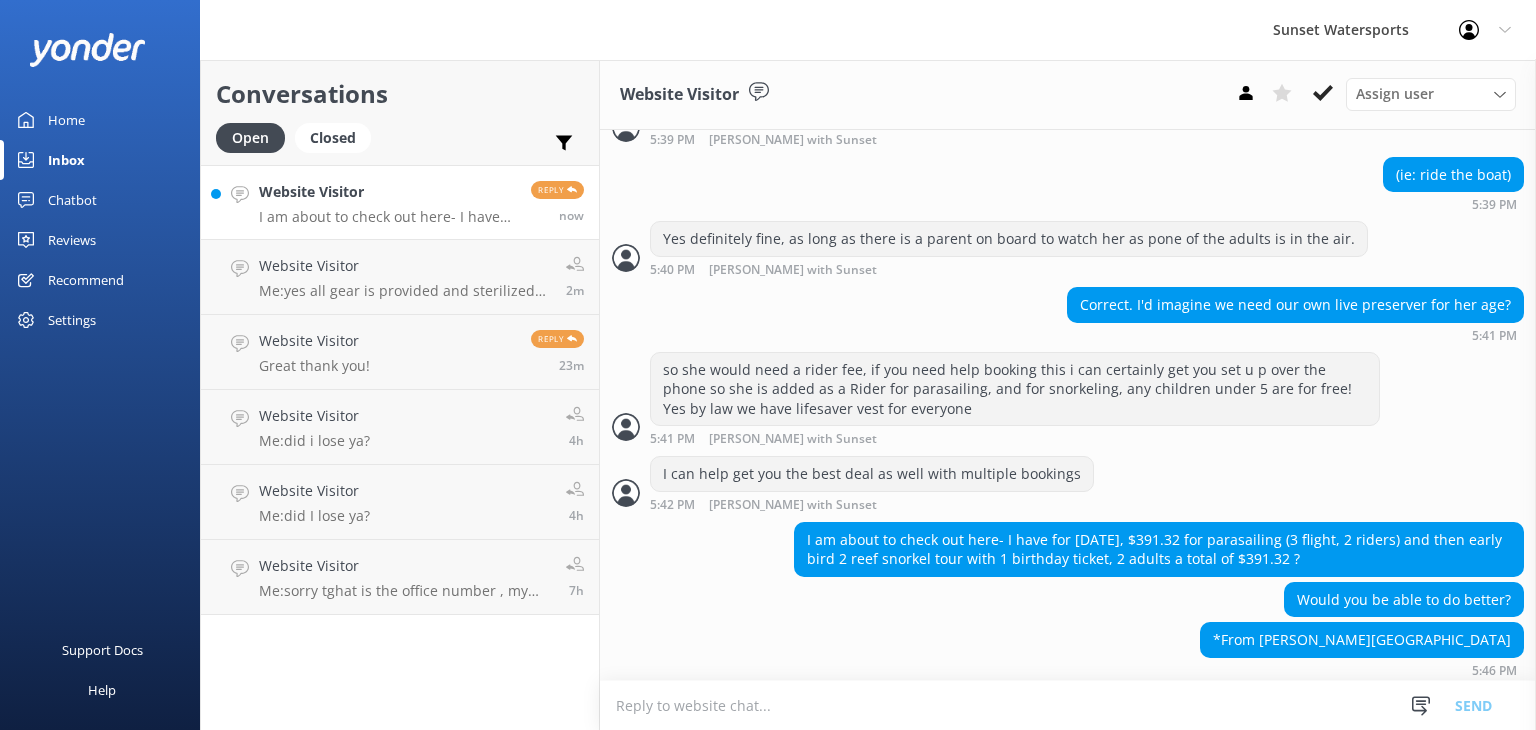 scroll, scrollTop: 807, scrollLeft: 0, axis: vertical 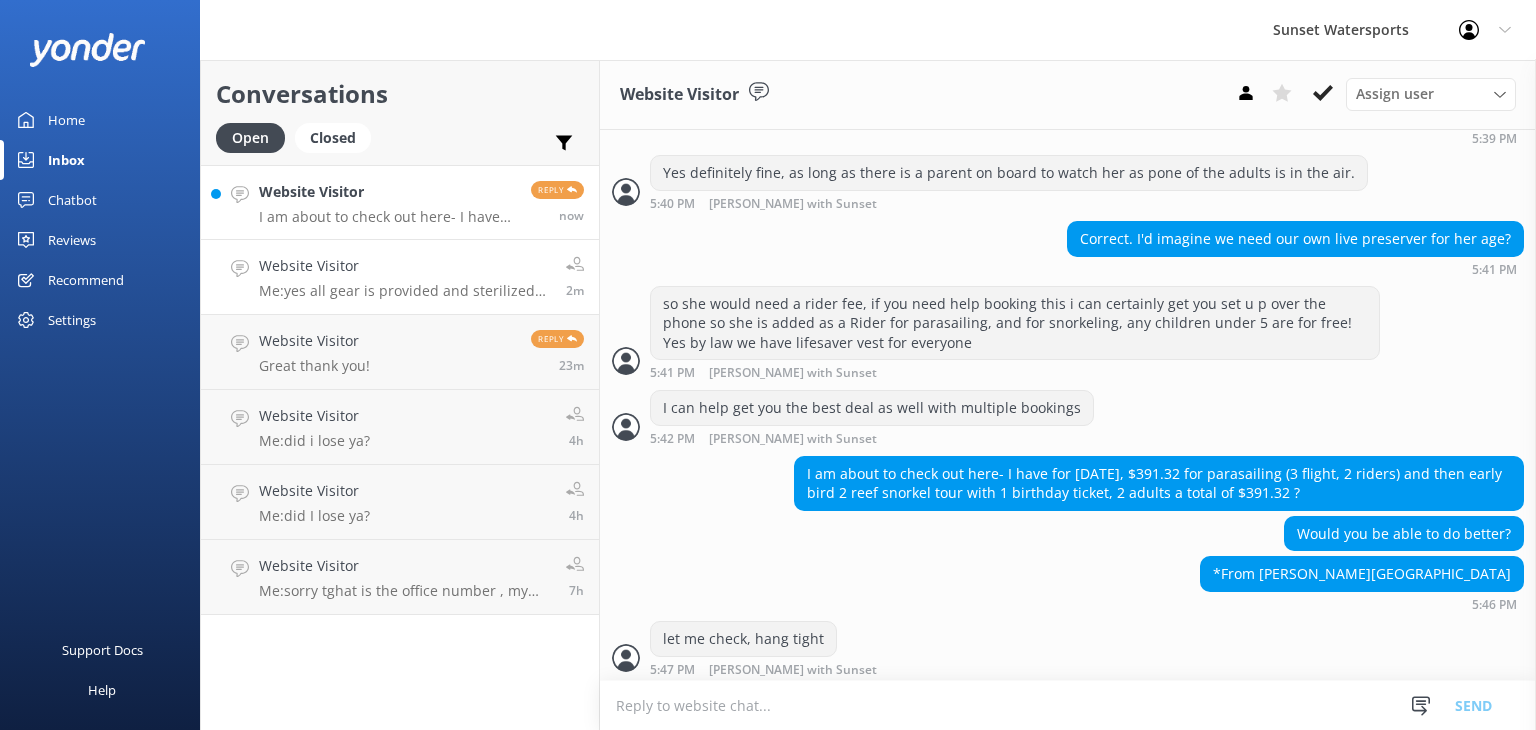 click on "Website Visitor" at bounding box center (405, 266) 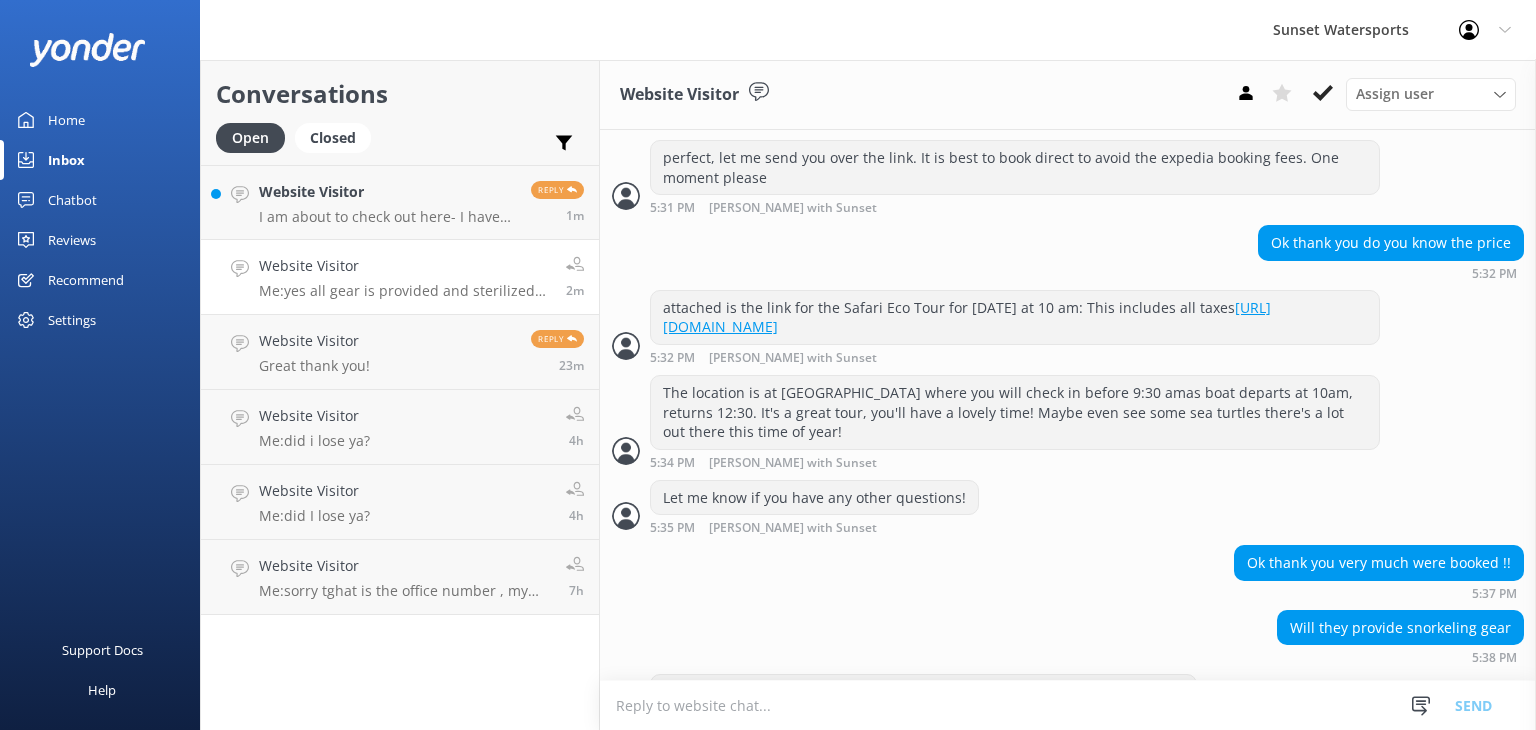 scroll, scrollTop: 1468, scrollLeft: 0, axis: vertical 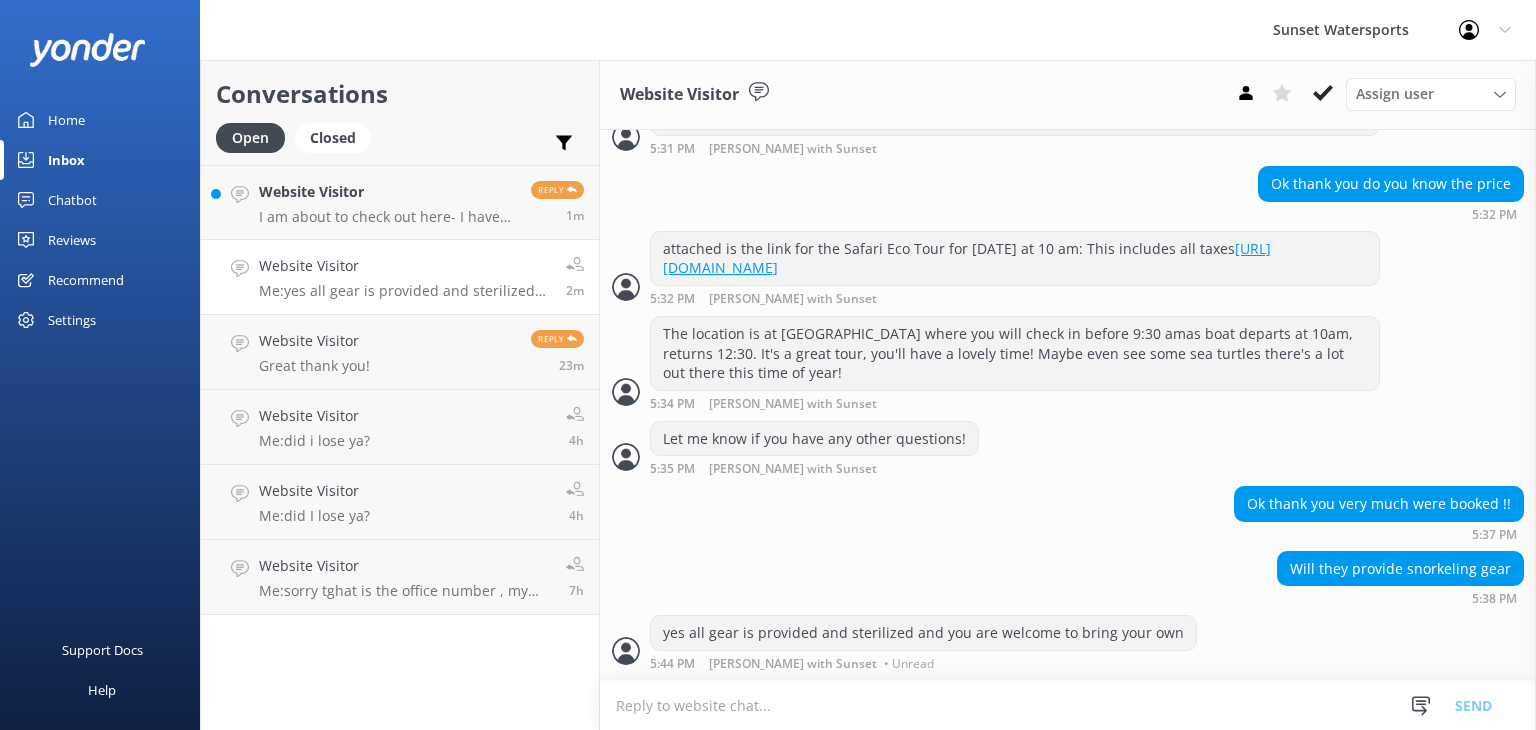 click at bounding box center (1068, 705) 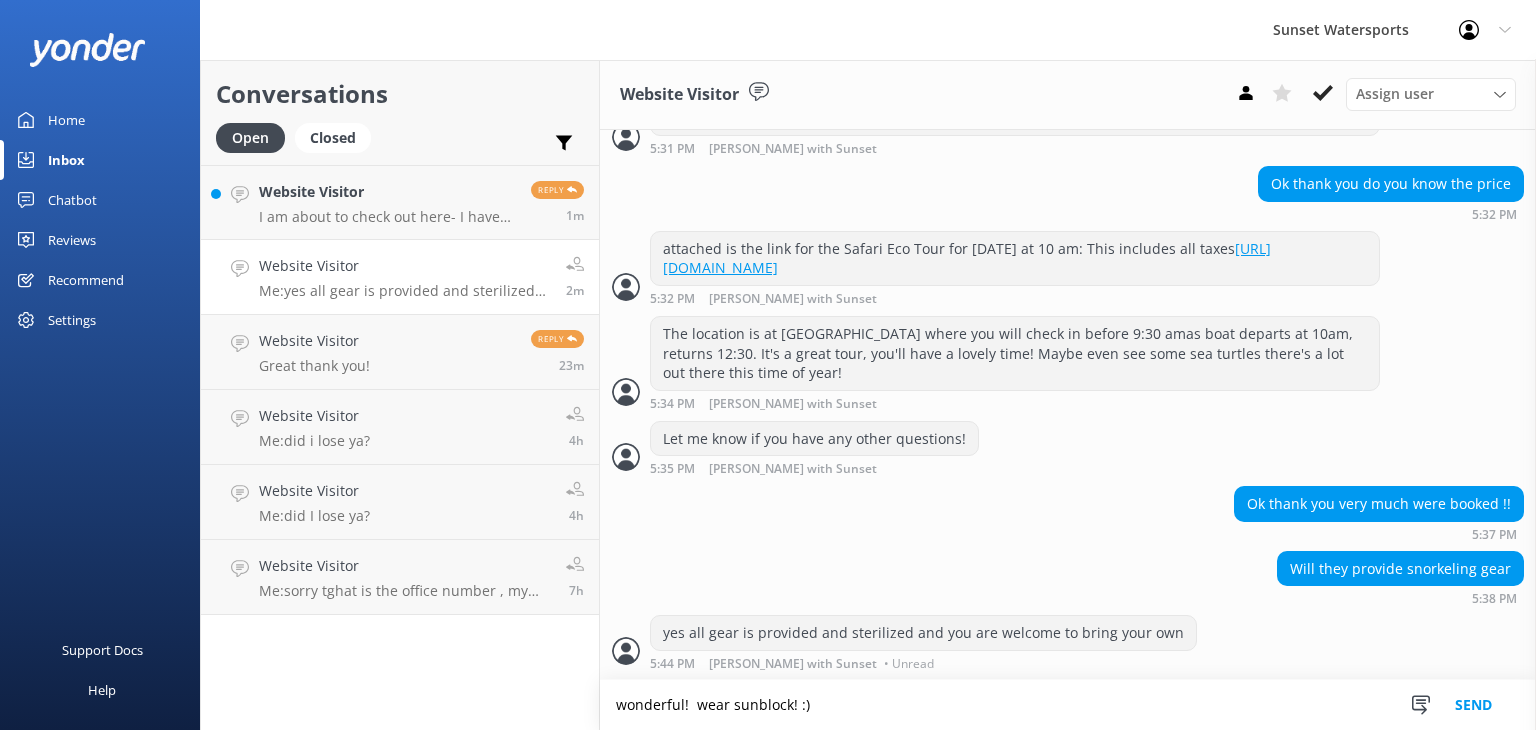 type on "wonderful!  wear sunblock! :)" 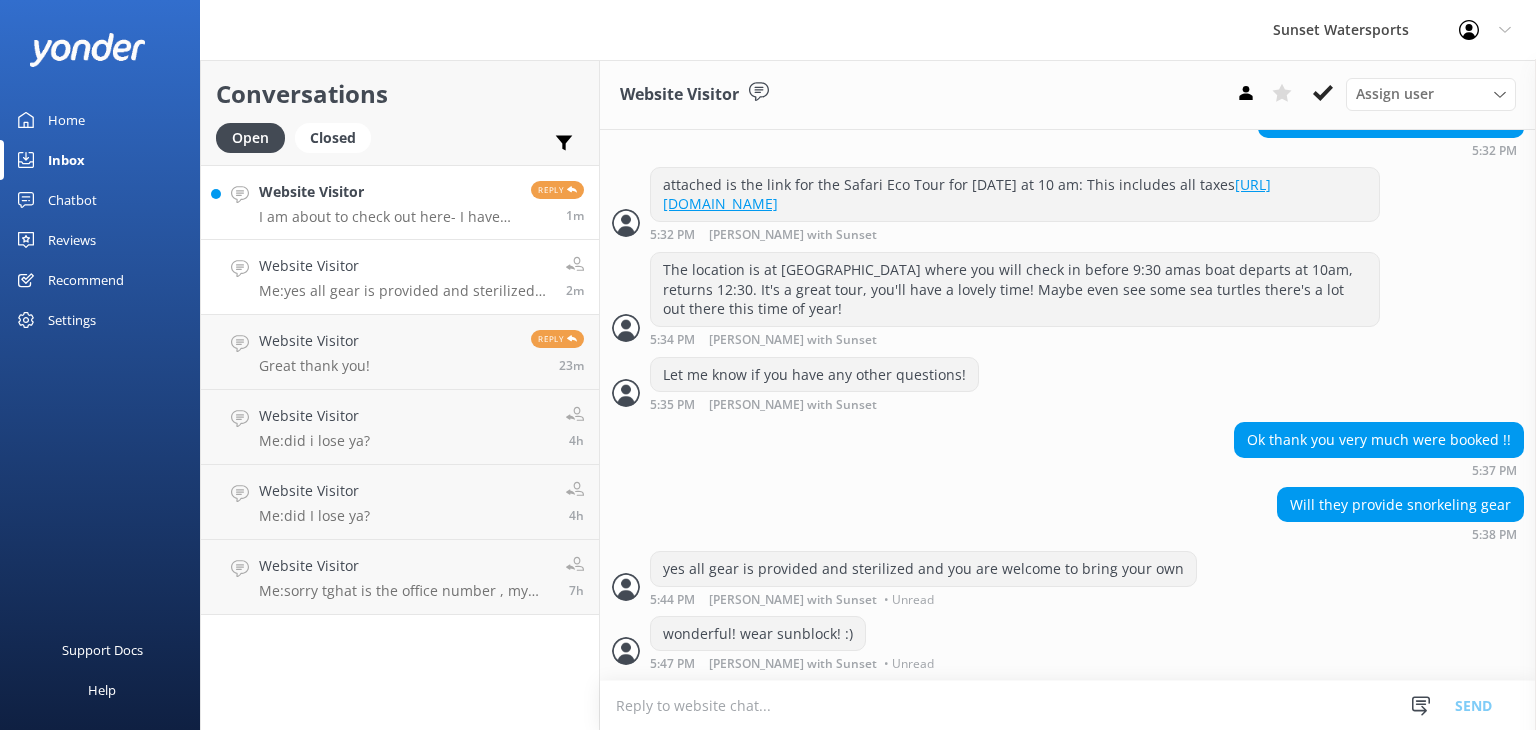 click on "Website Visitor I am about to check out here- I have for [DATE], $391.32 for parasailing (3 flight, 2 riders) and then early bird 2 reef snorkel tour with 1 birthday ticket, 2 adults a total of $391.32 ?" at bounding box center (387, 202) 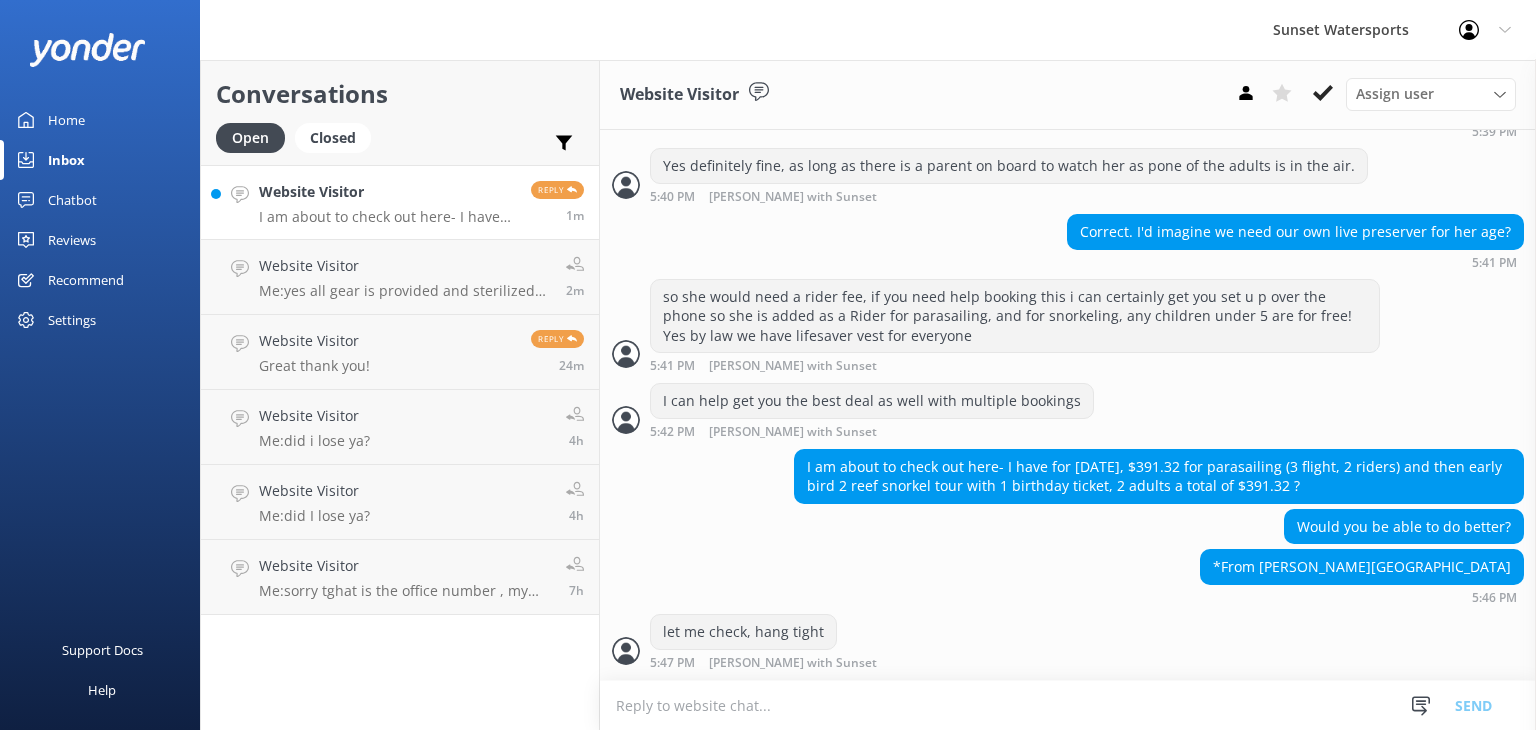 scroll, scrollTop: 807, scrollLeft: 0, axis: vertical 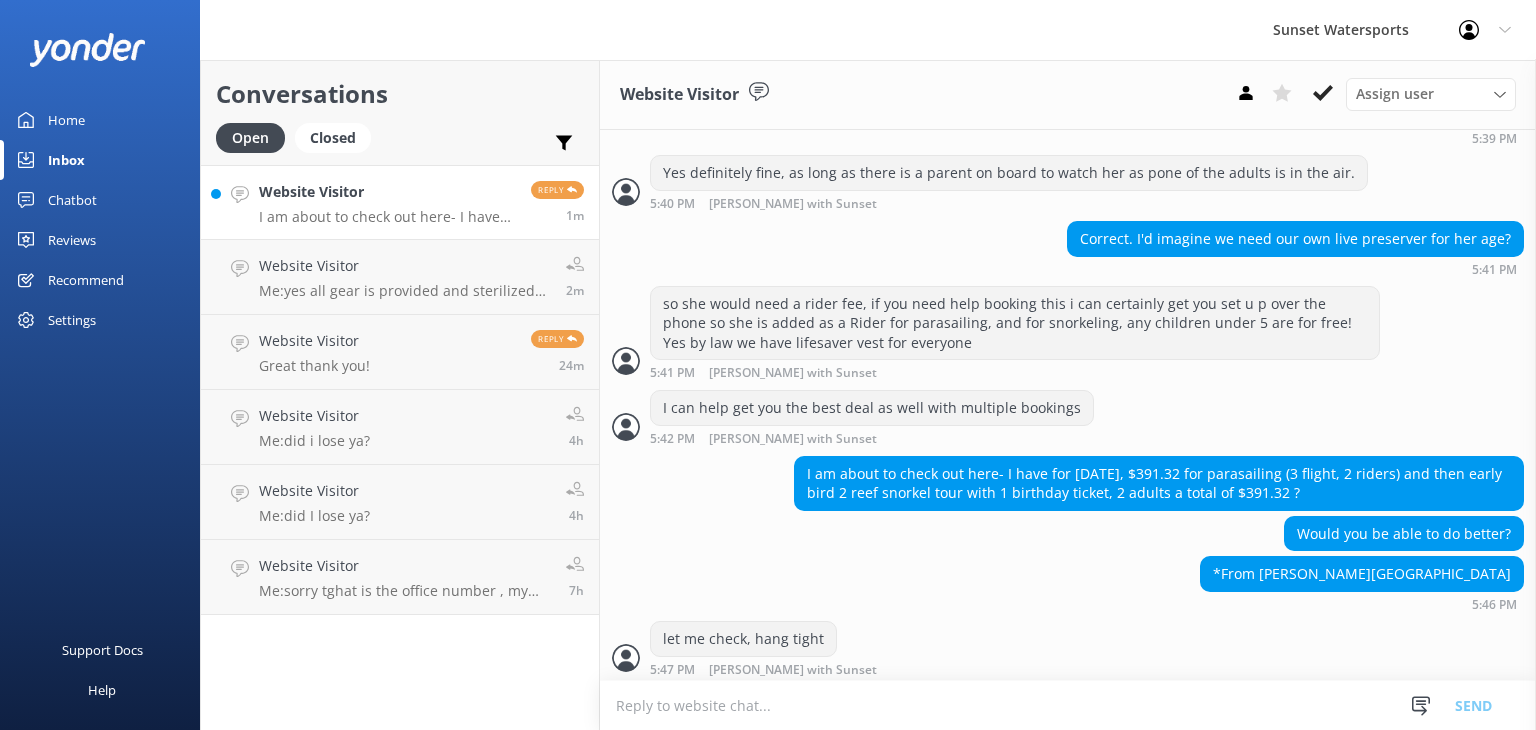 click on "*From [PERSON_NAME][GEOGRAPHIC_DATA] 5:46 PM" at bounding box center [1068, 583] 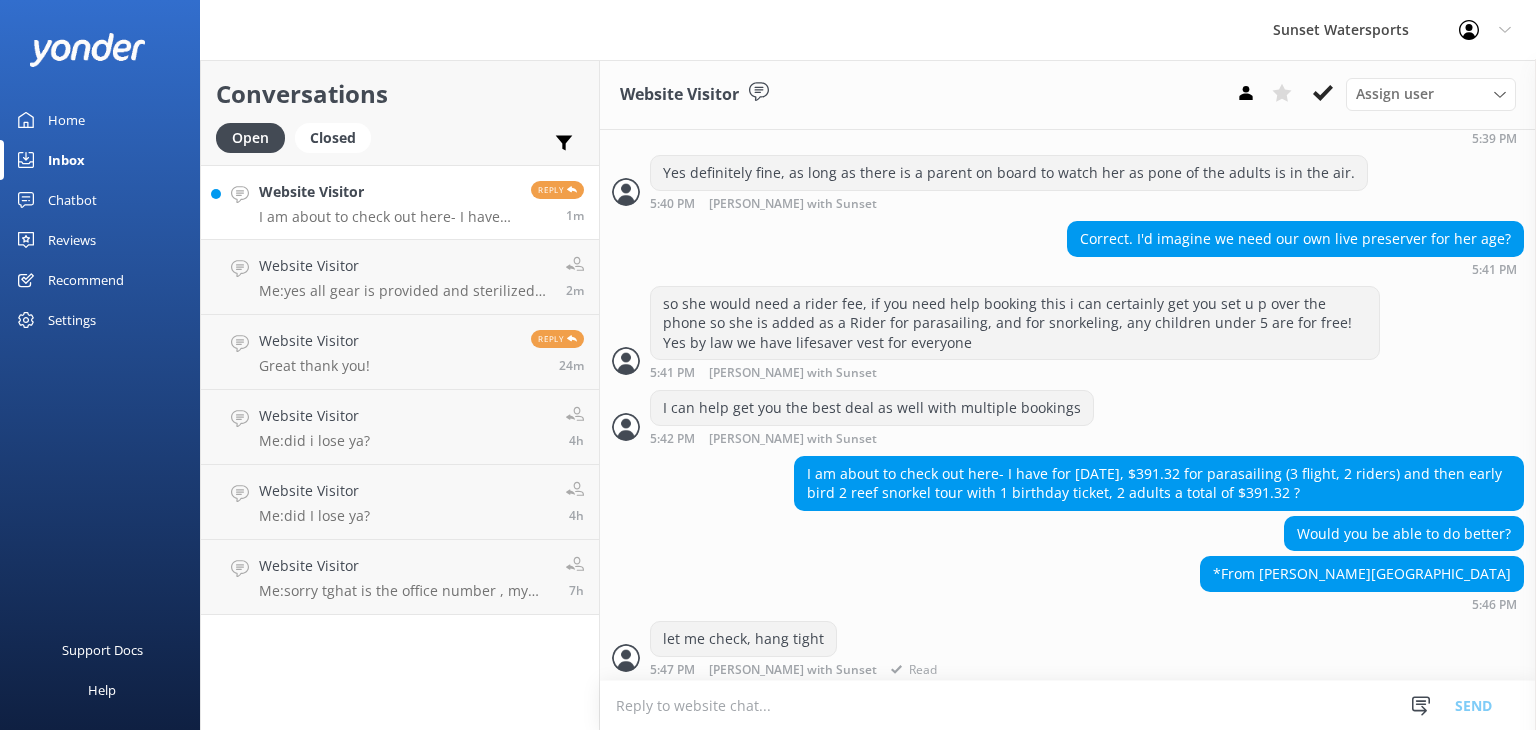 scroll, scrollTop: 854, scrollLeft: 0, axis: vertical 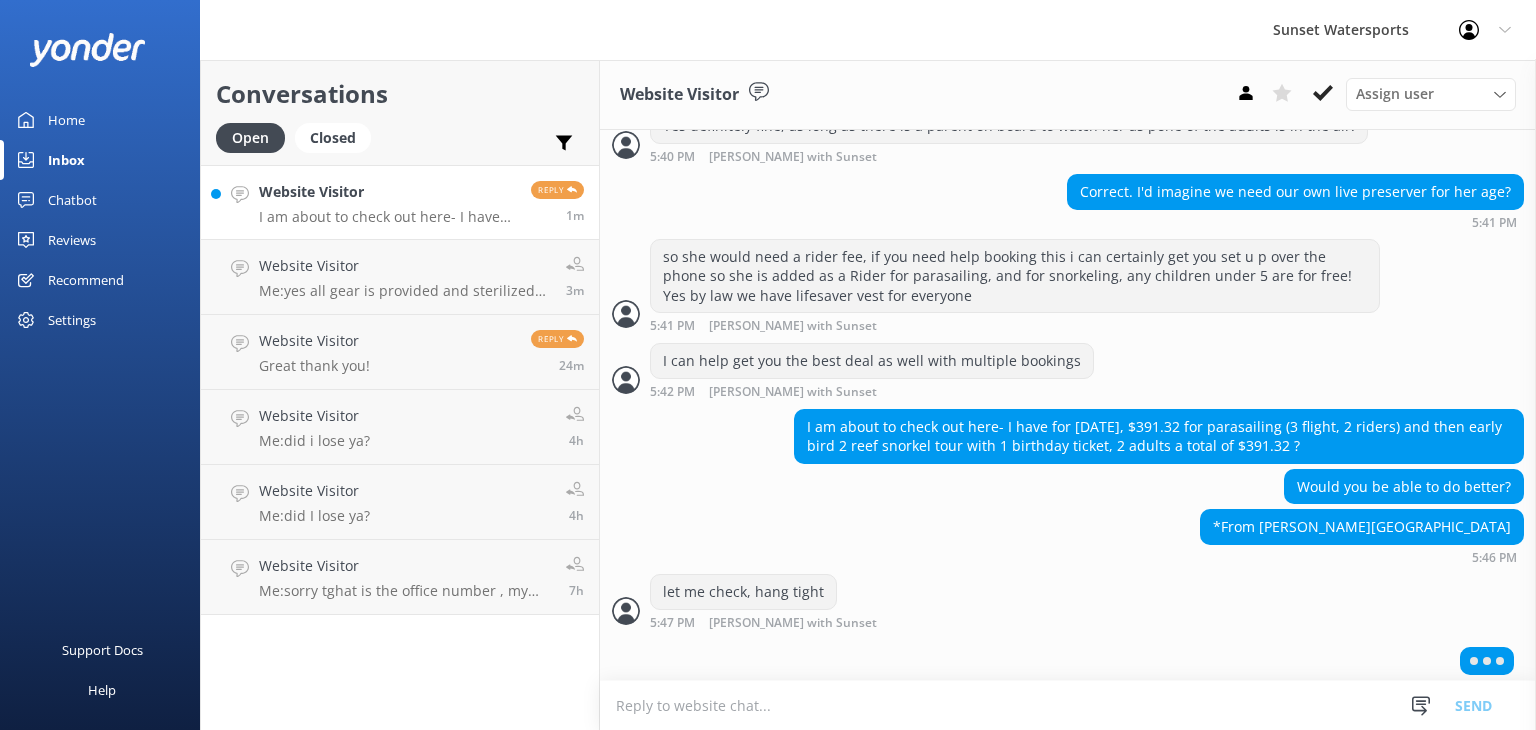 click at bounding box center (1068, 705) 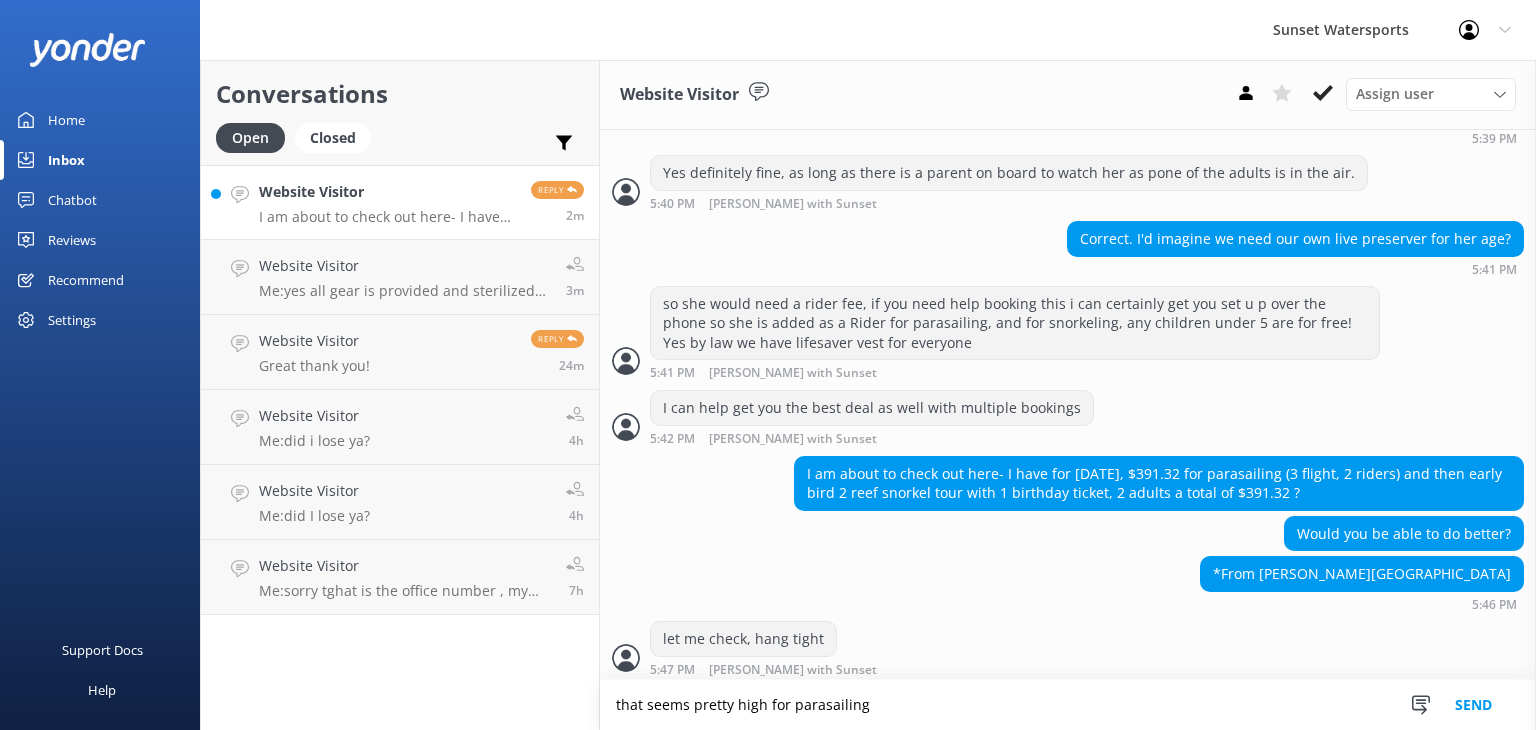 scroll, scrollTop: 871, scrollLeft: 0, axis: vertical 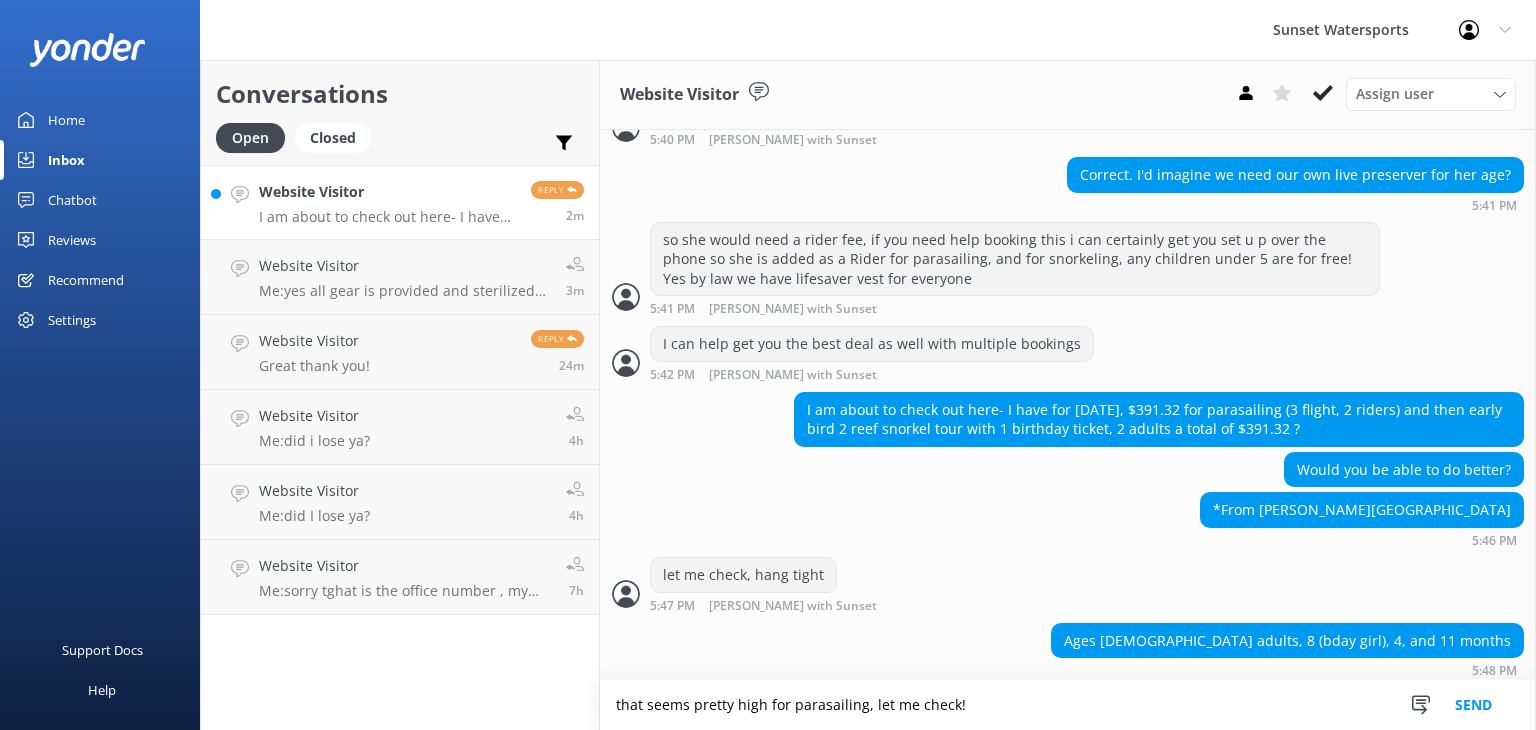type on "that seems pretty high for parasailing, let me check!" 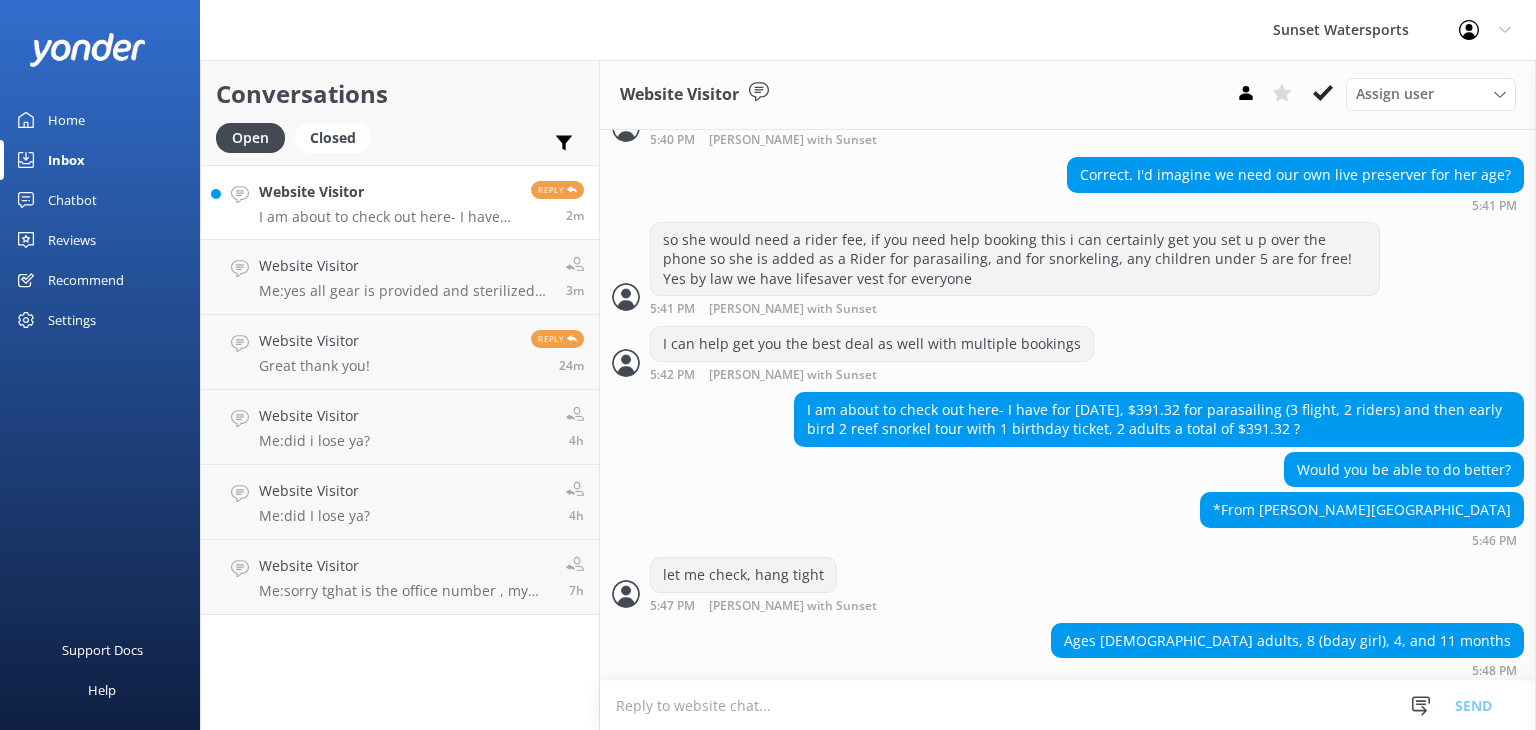 scroll, scrollTop: 936, scrollLeft: 0, axis: vertical 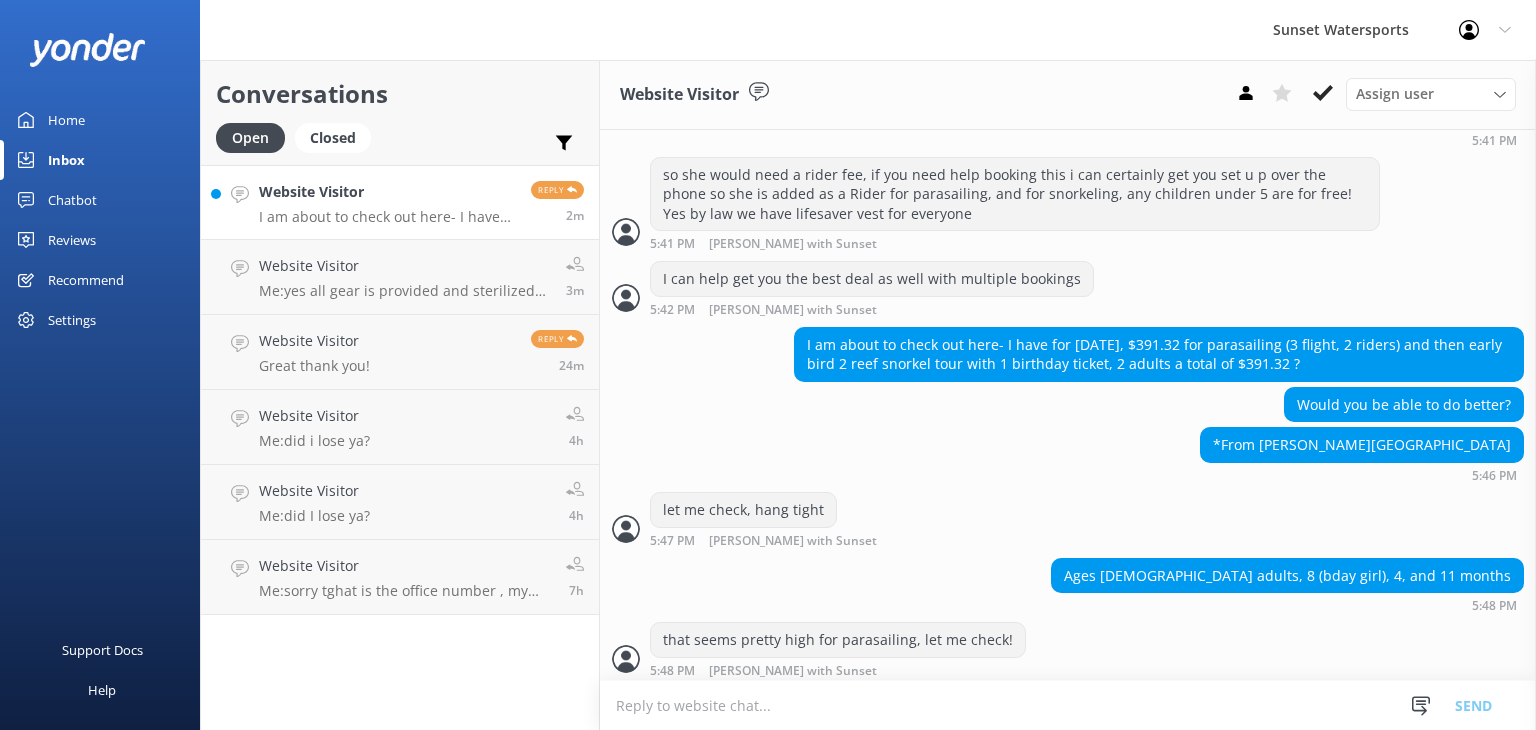 click at bounding box center (1068, 705) 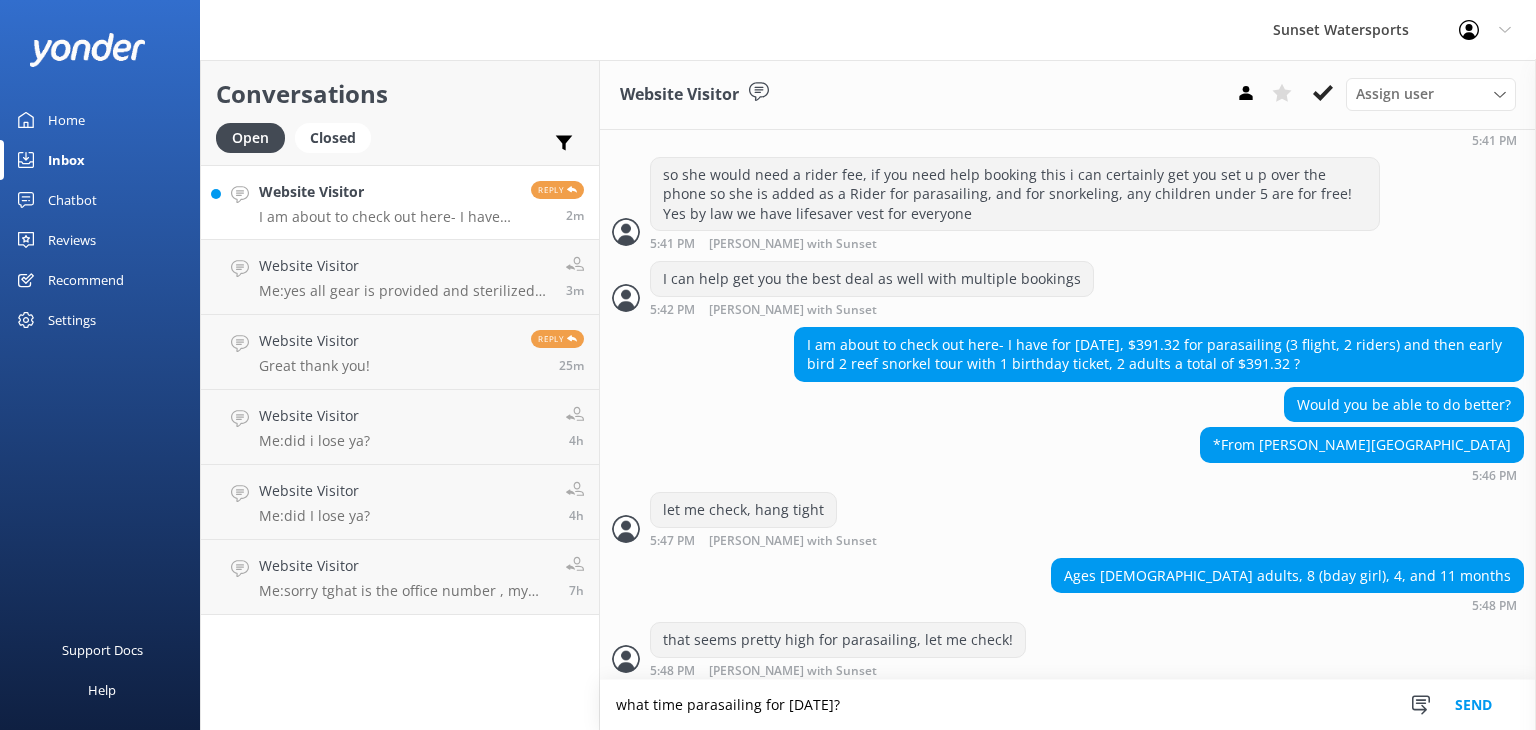 type on "what time parasailing for [DATE]?" 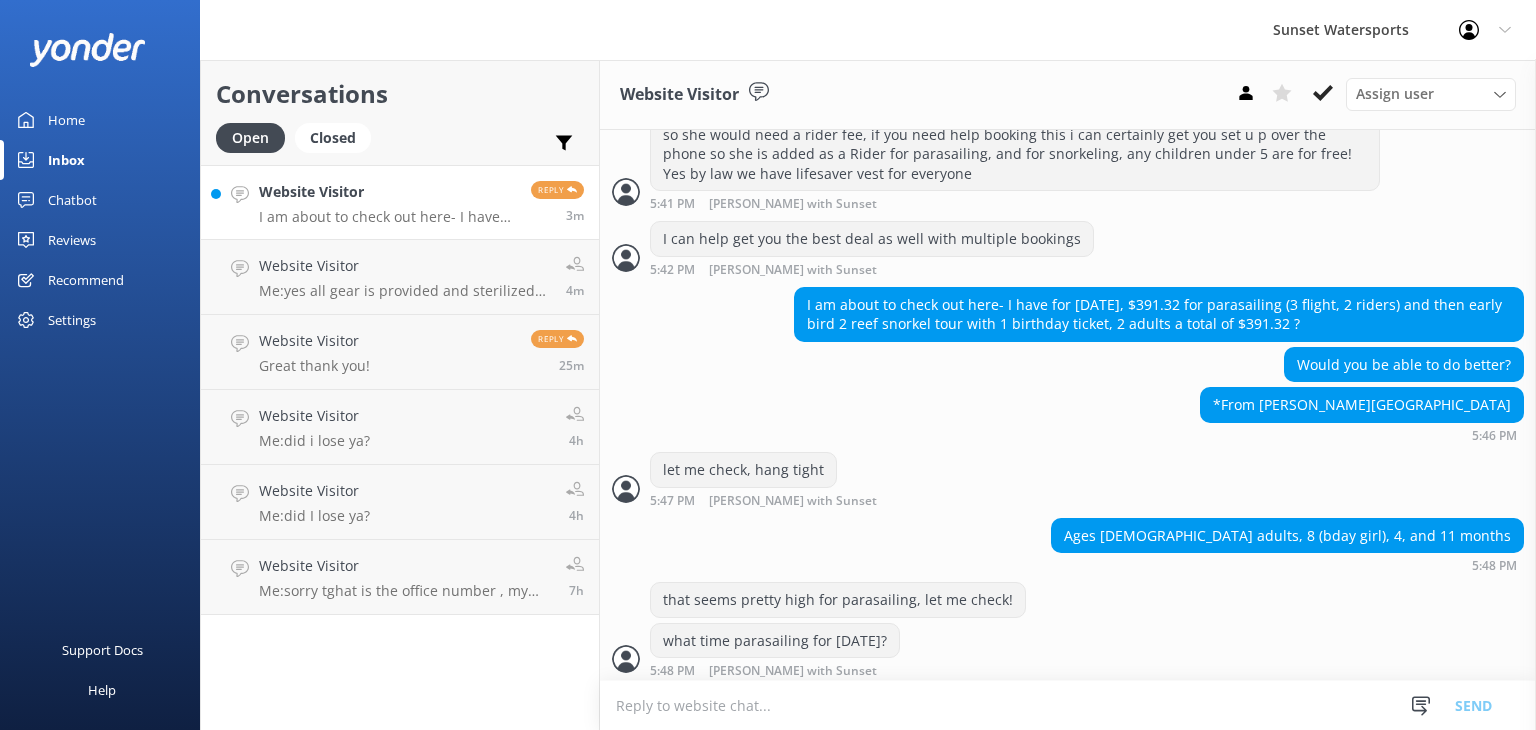 scroll, scrollTop: 1040, scrollLeft: 0, axis: vertical 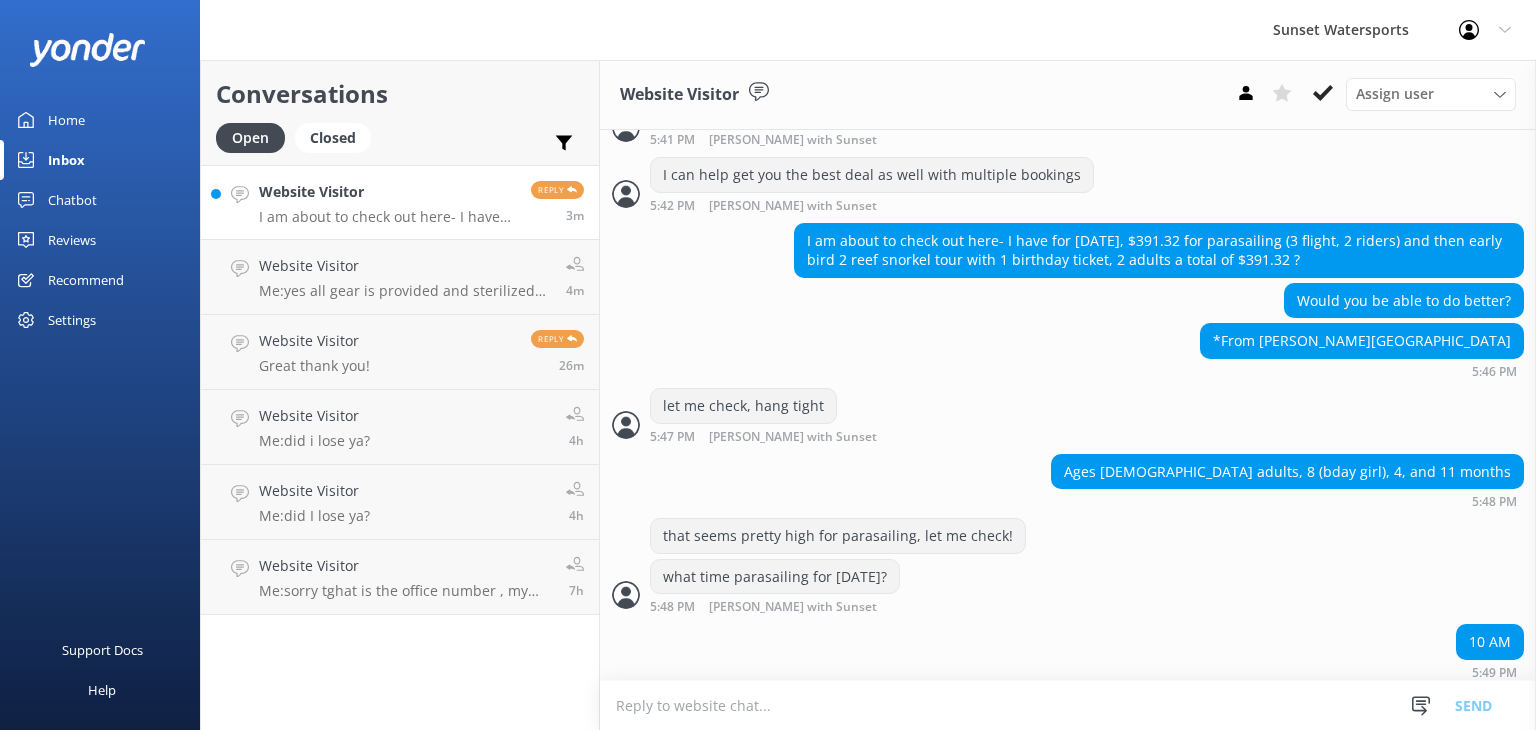 click at bounding box center (1068, 705) 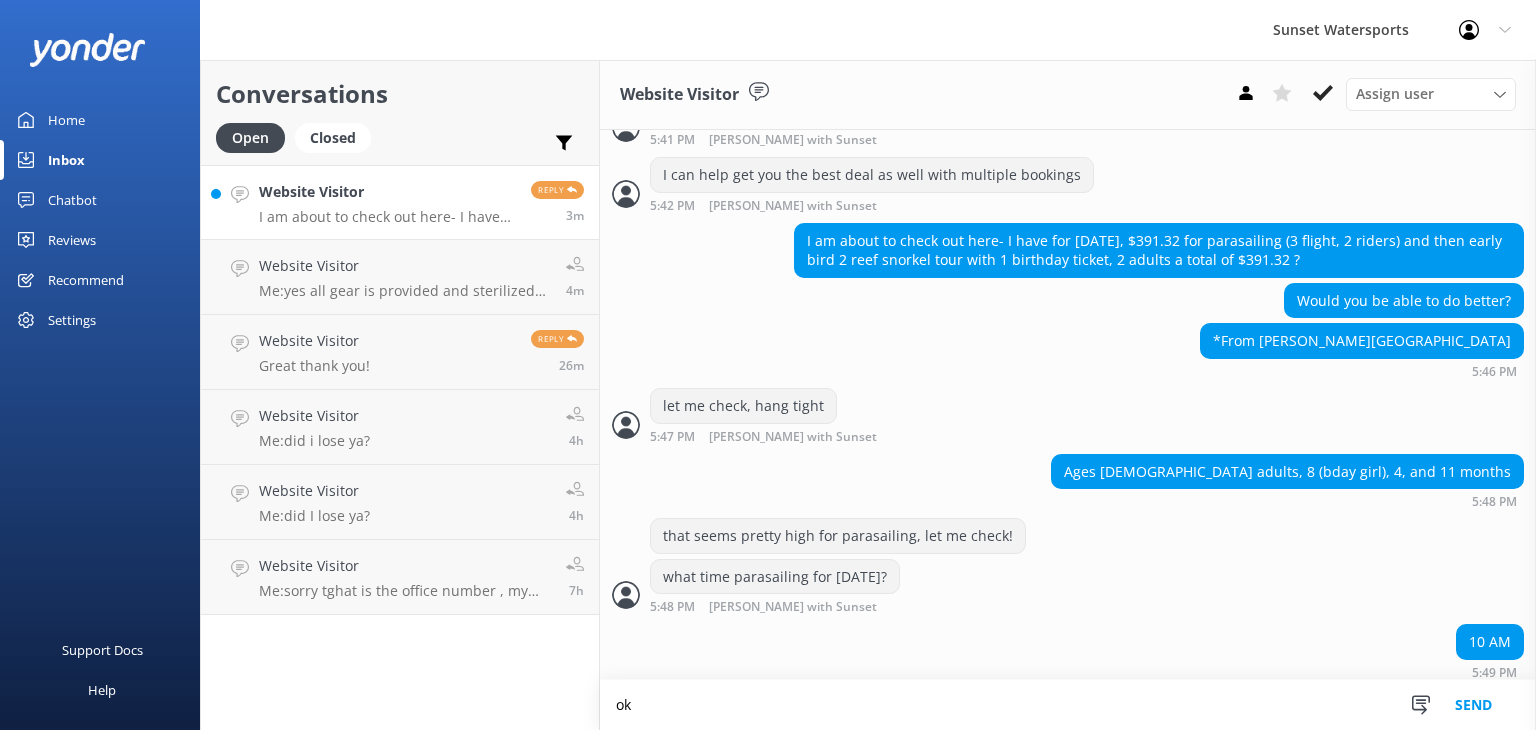 type on "o" 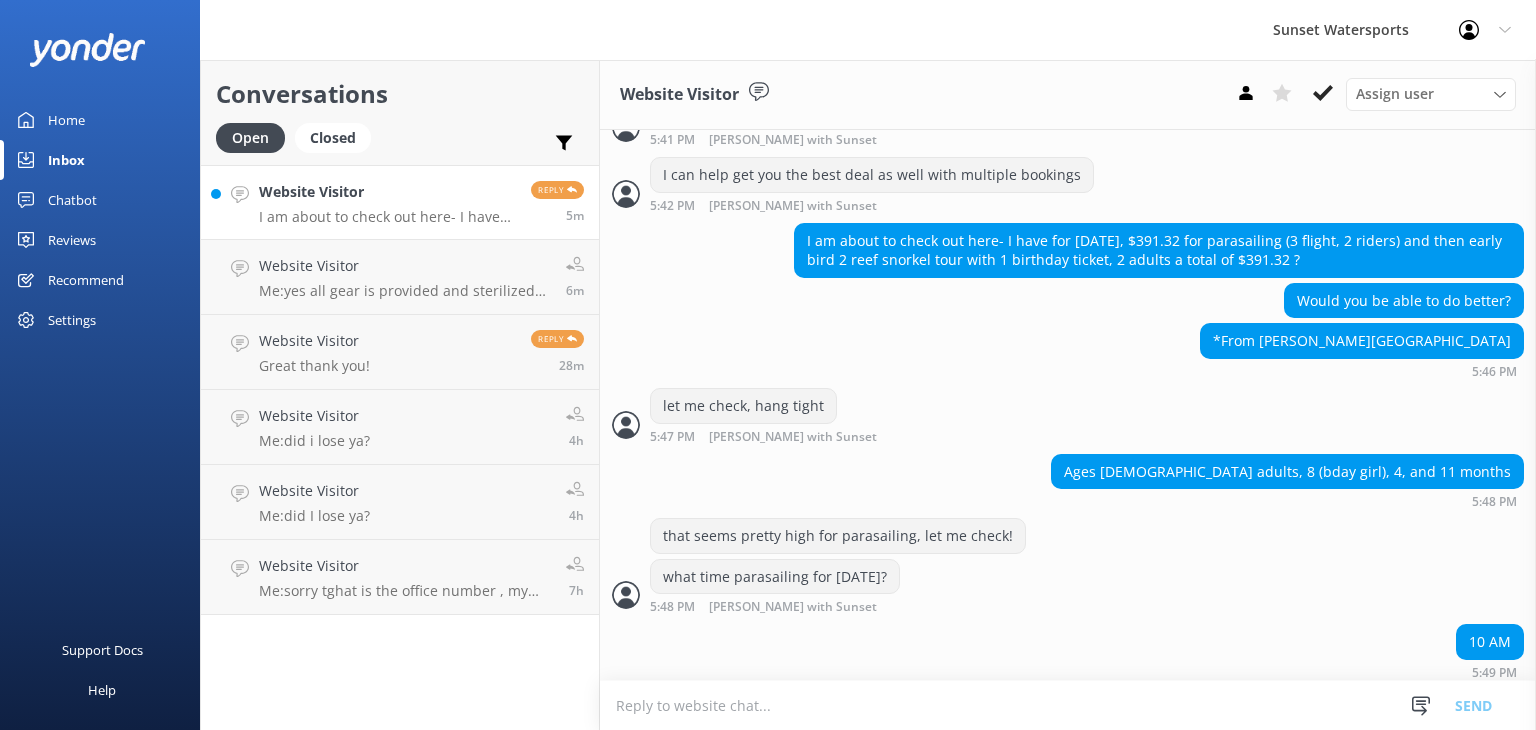 click at bounding box center (1068, 705) 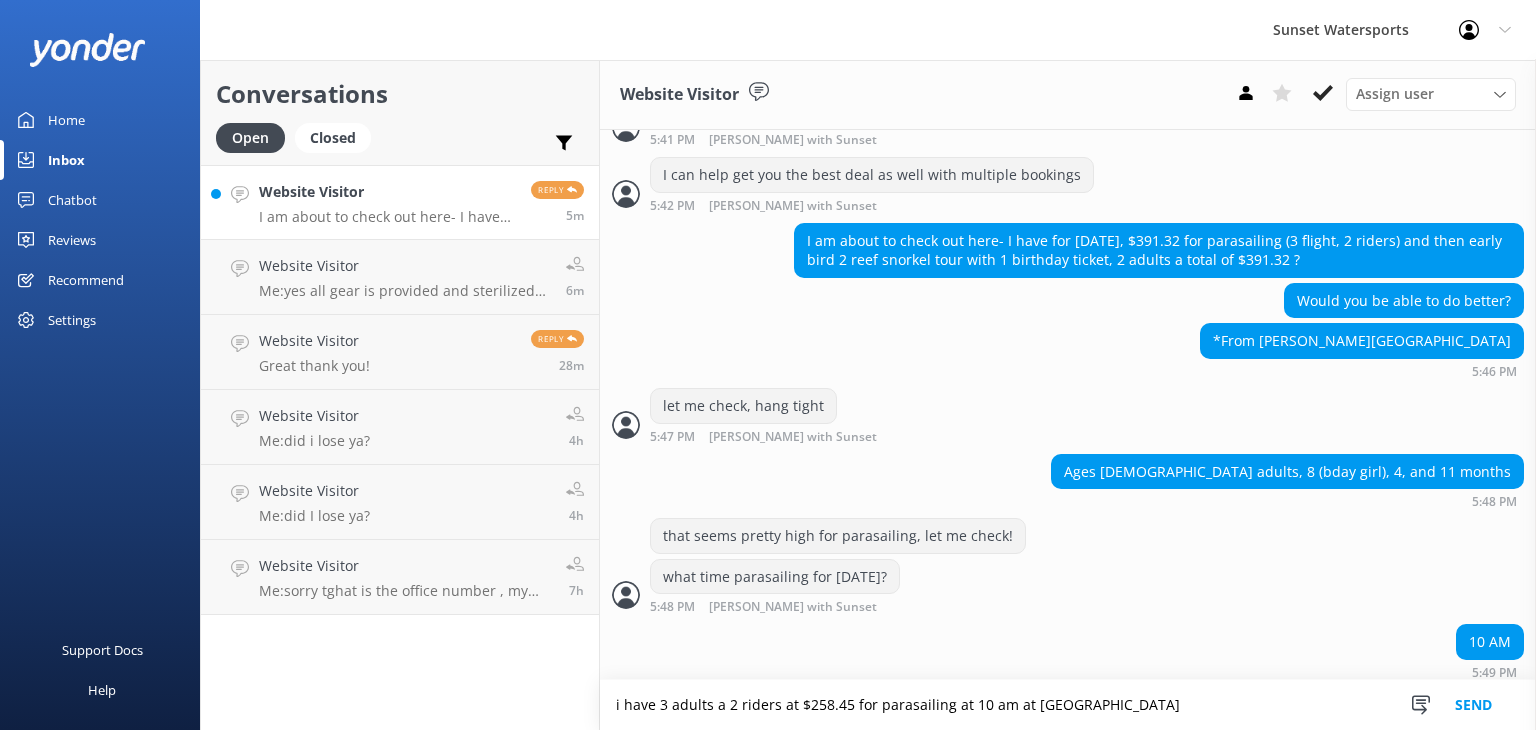 type on "i have 3 adults a 2 riders at $258.45 for parasailing at 10 am at [GEOGRAPHIC_DATA]" 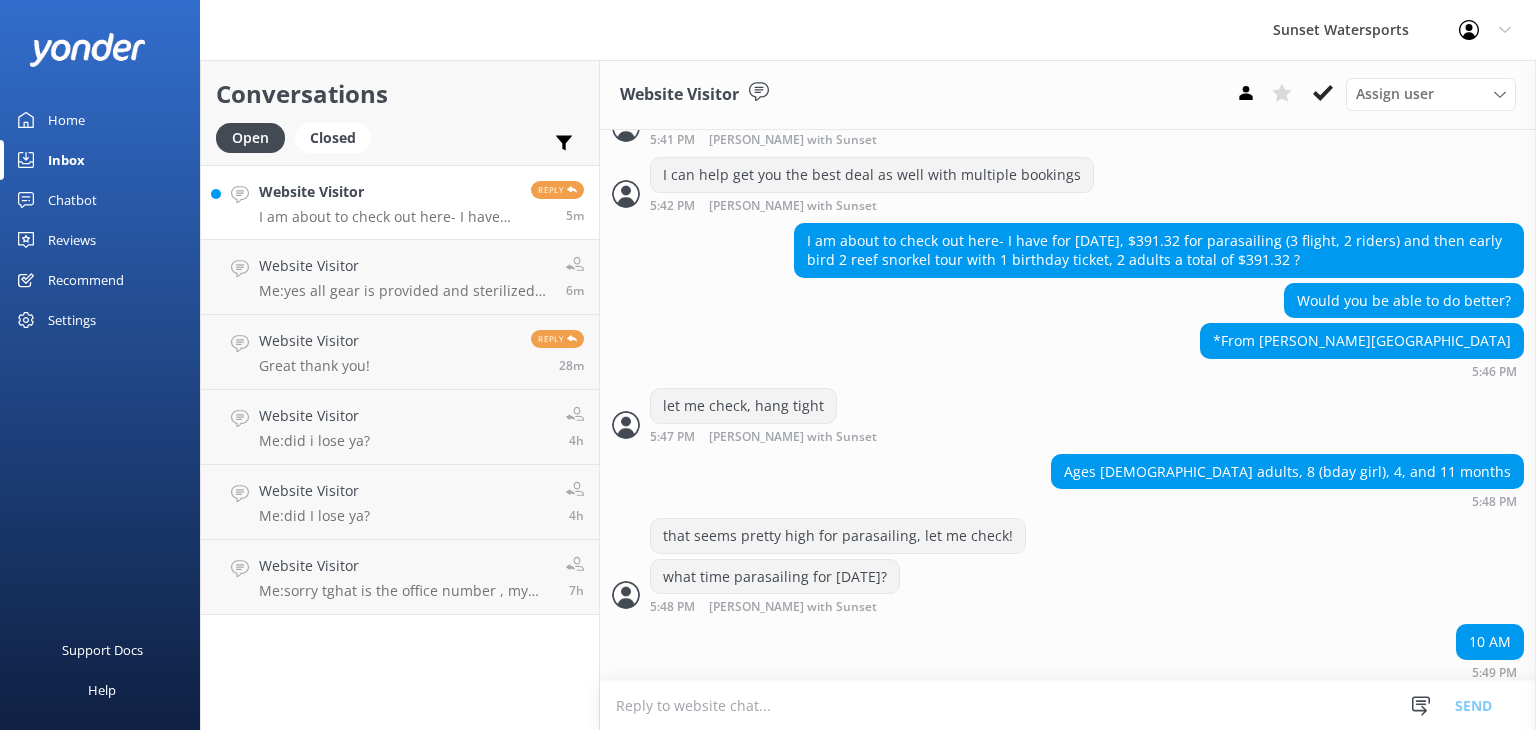 click at bounding box center [1068, 705] 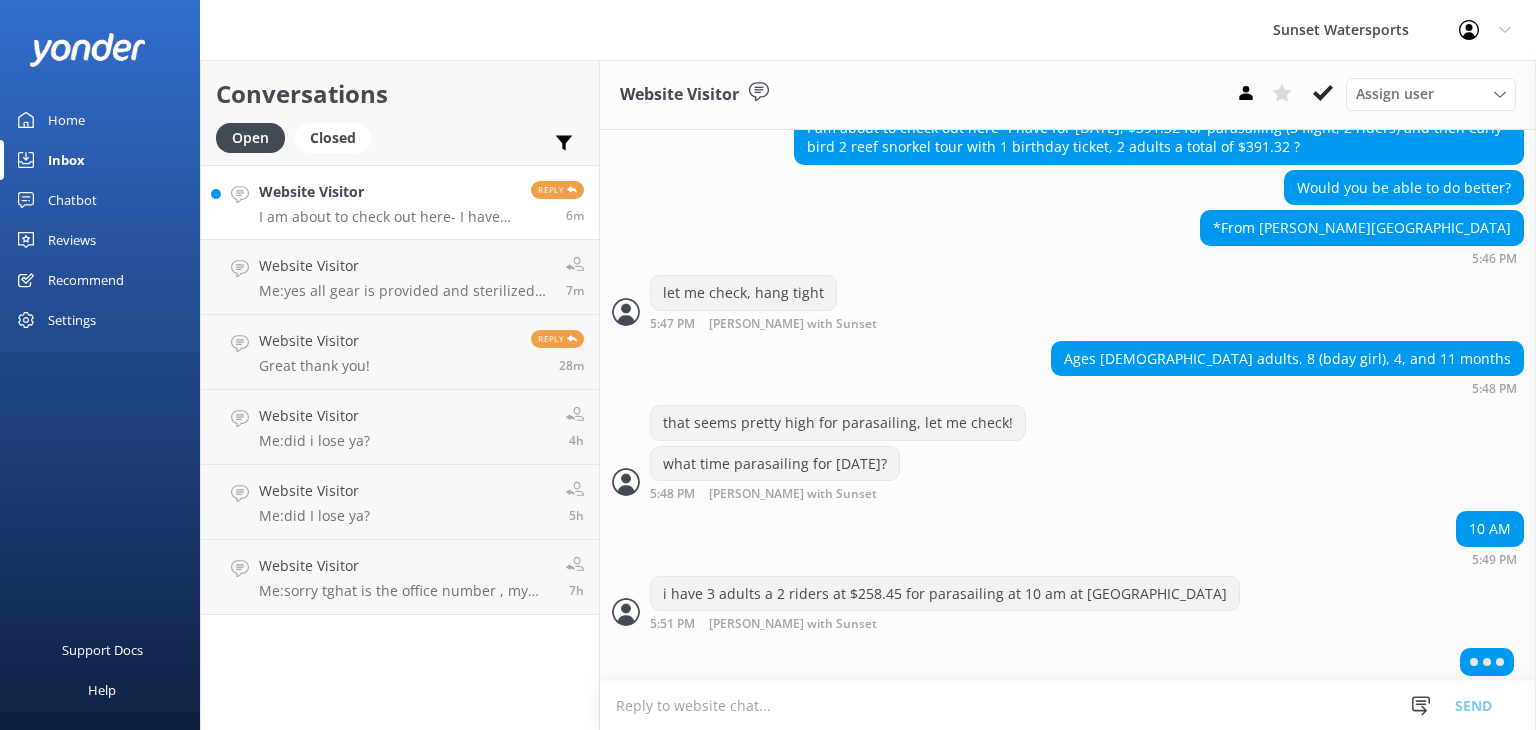 scroll, scrollTop: 1106, scrollLeft: 0, axis: vertical 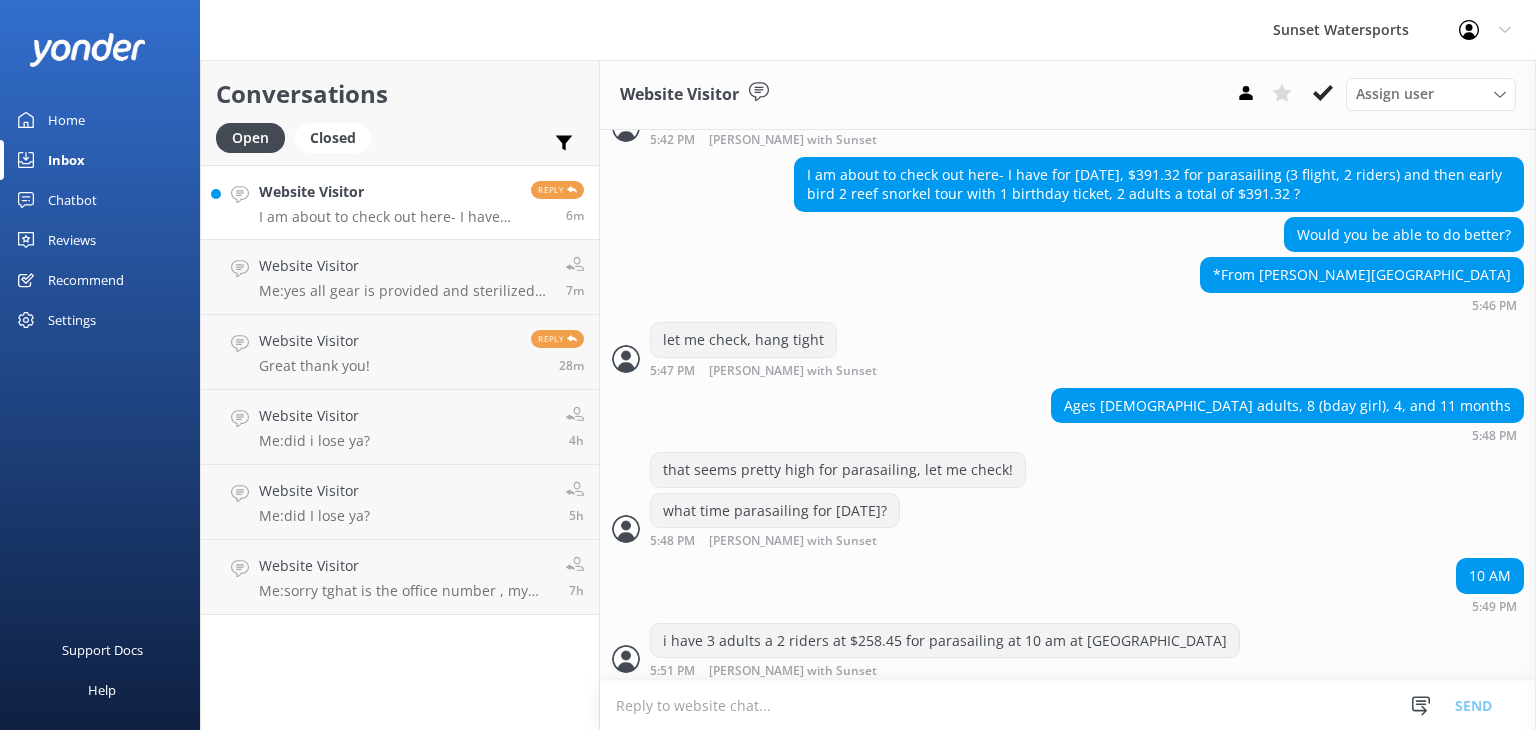 click at bounding box center (1068, 705) 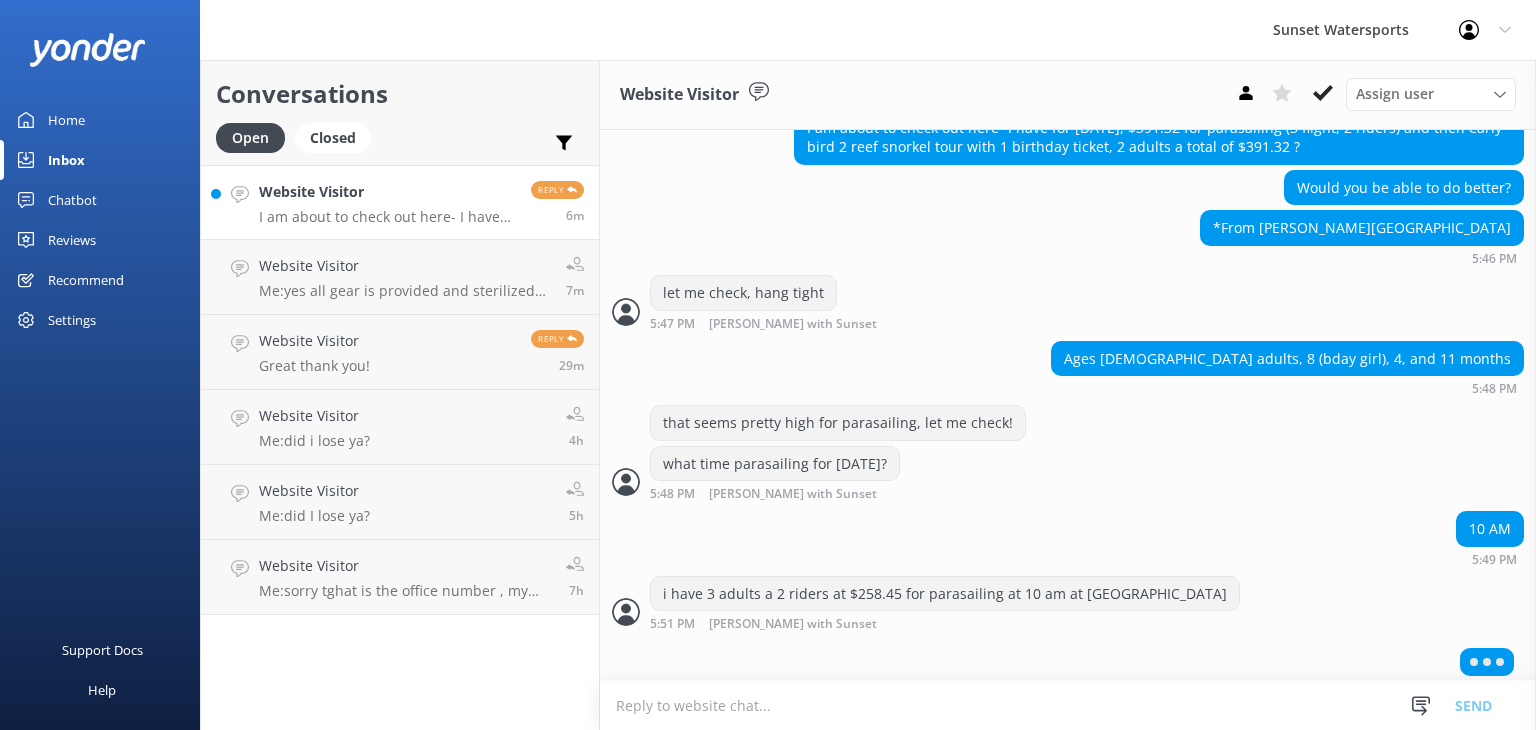 click at bounding box center [1068, 705] 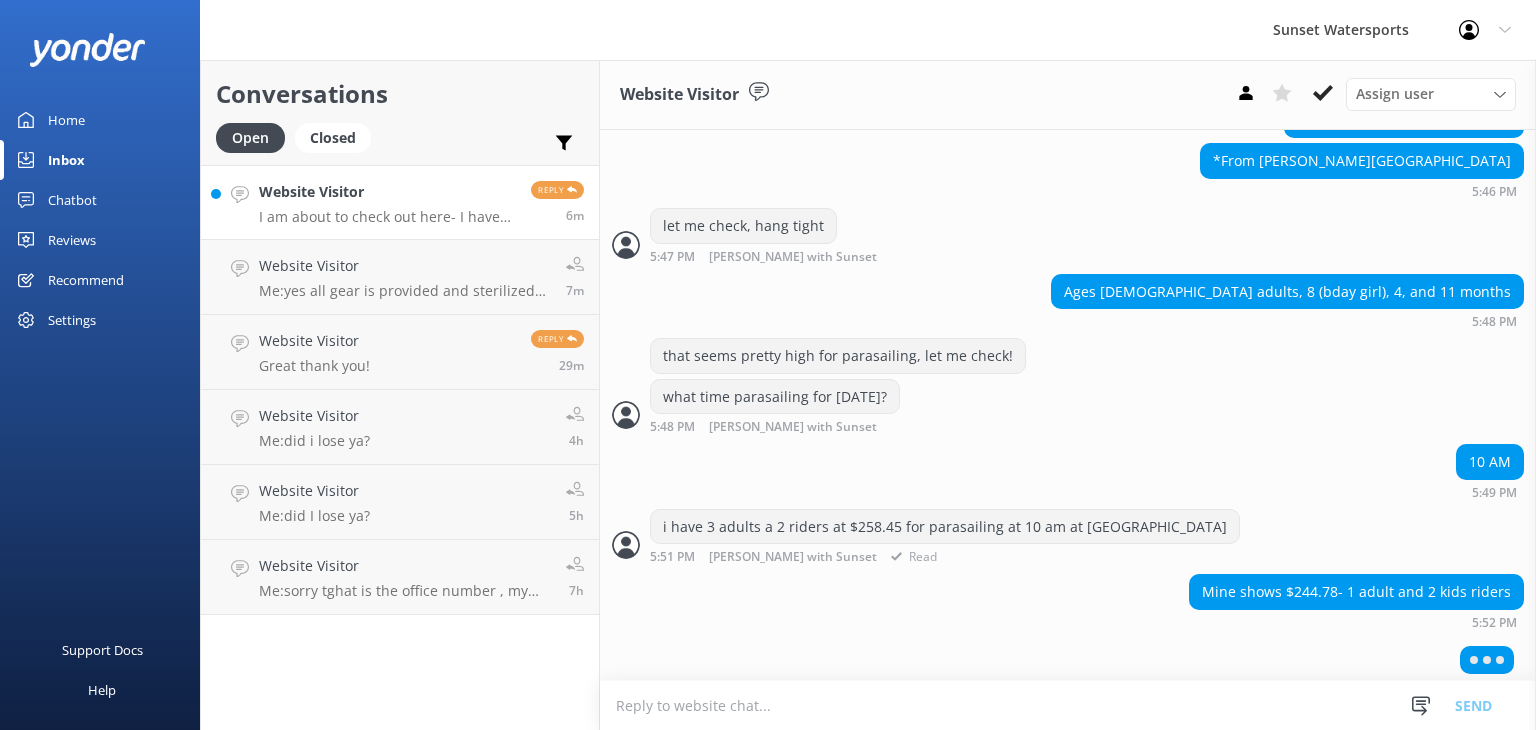 scroll, scrollTop: 1217, scrollLeft: 0, axis: vertical 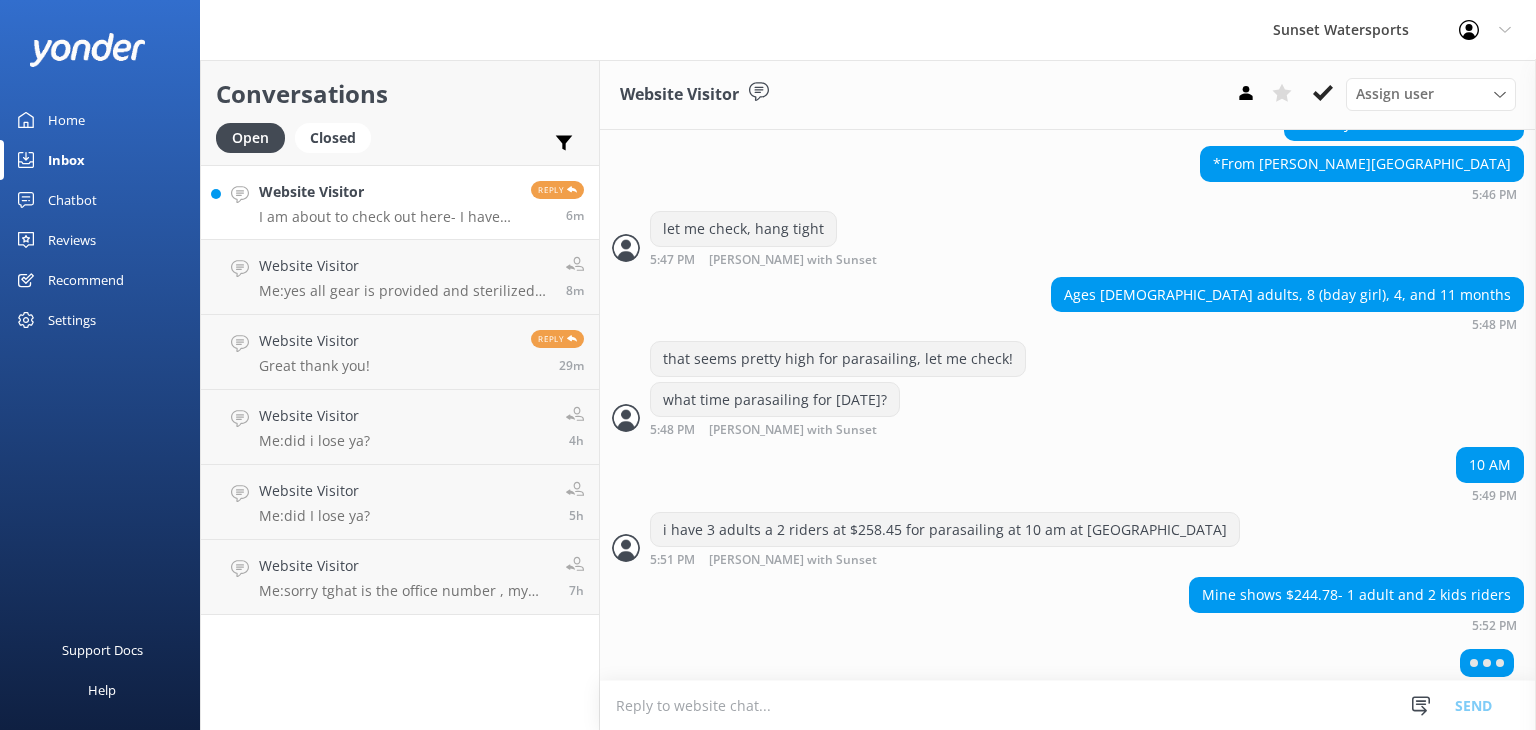 click at bounding box center [1068, 705] 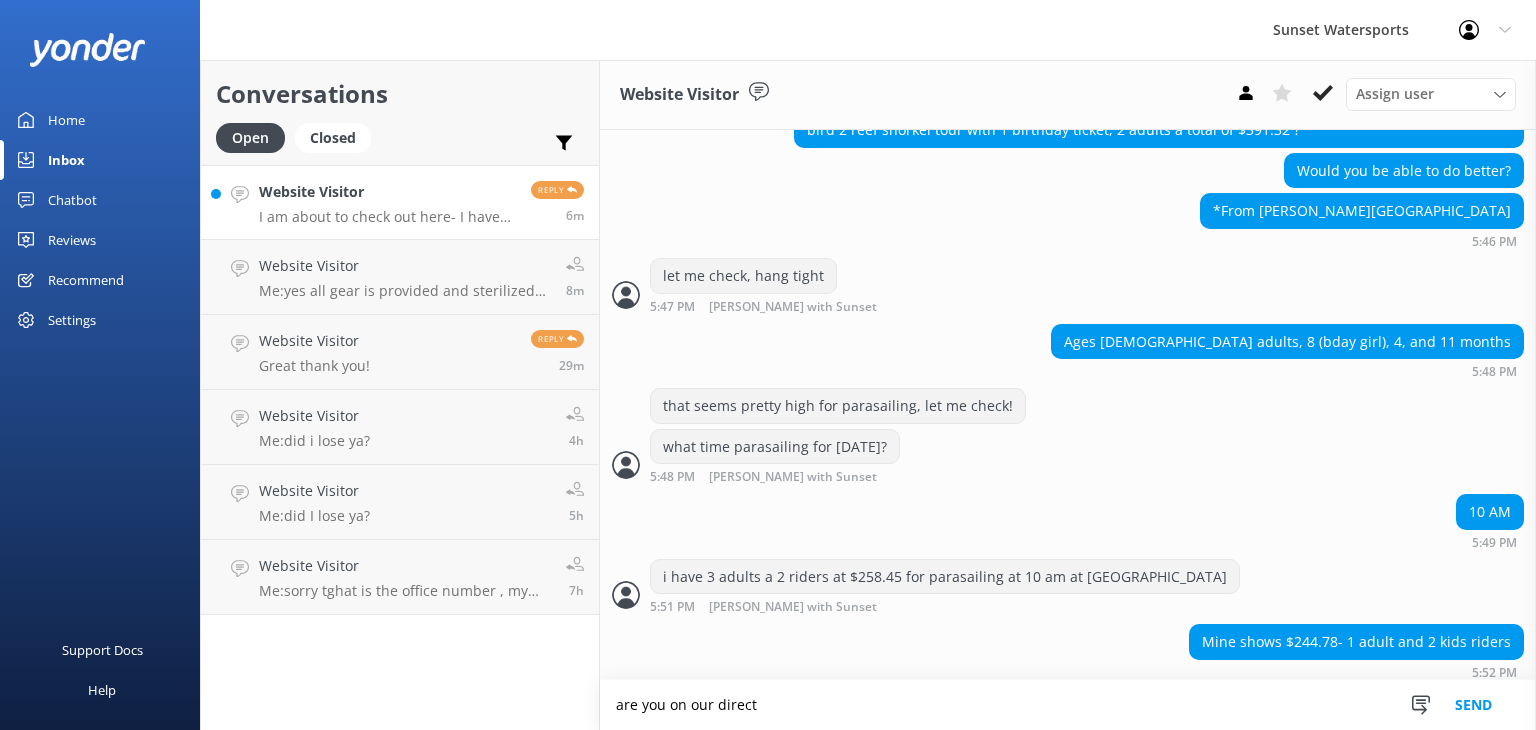 scroll, scrollTop: 1234, scrollLeft: 0, axis: vertical 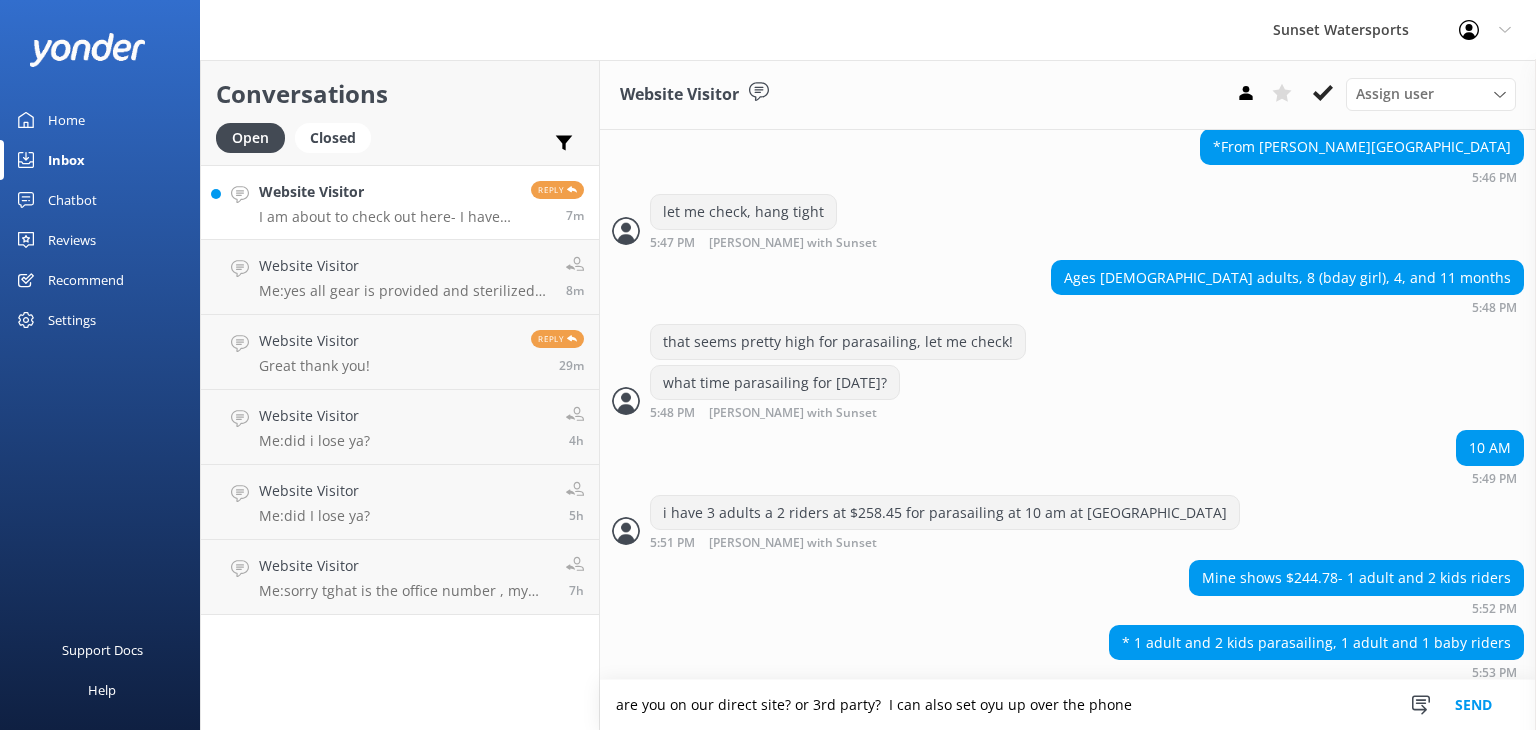 click on "are you on our direct site? or 3rd party?  I can also set oyu up over the phone" at bounding box center (1068, 705) 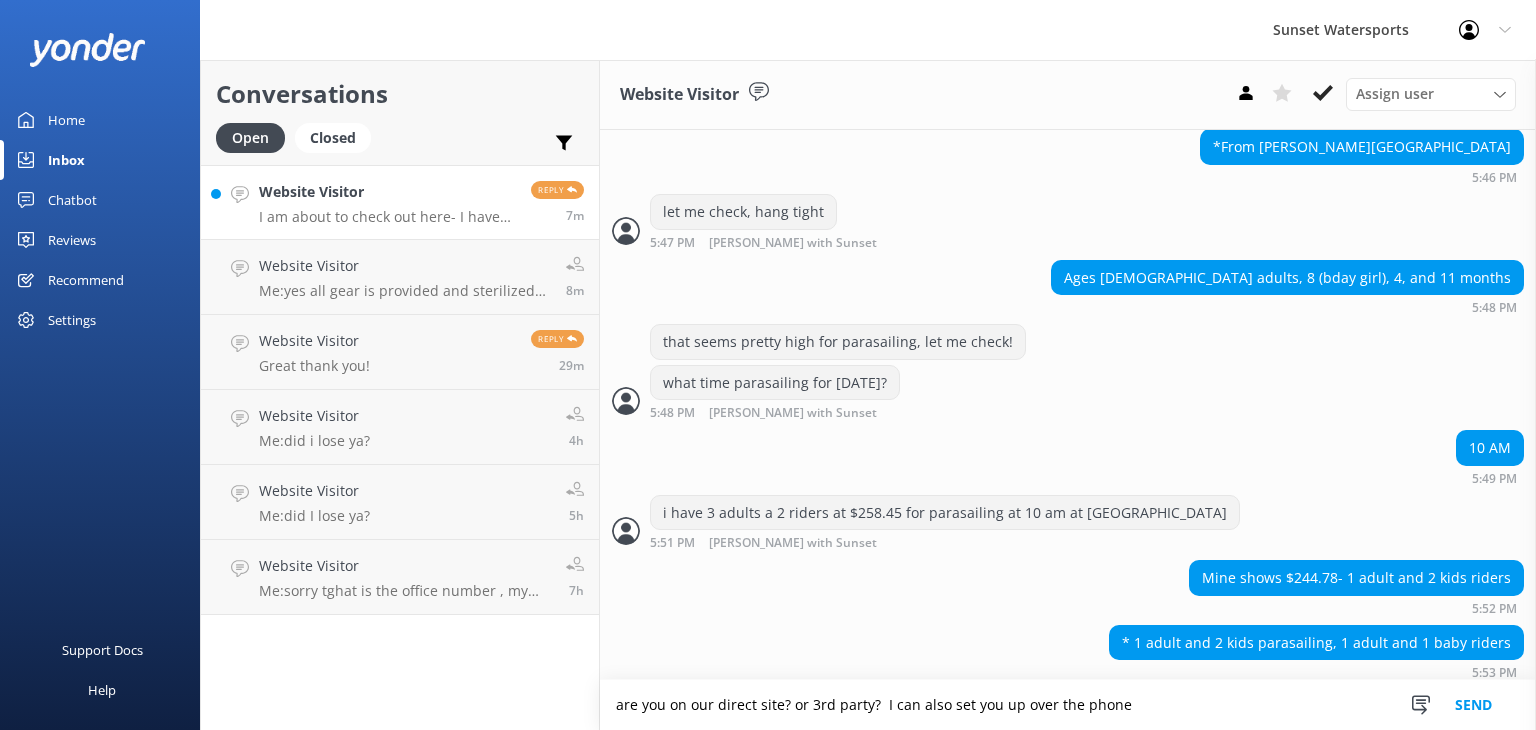 click on "are you on our direct site? or 3rd party?  I can also set you up over the phone" at bounding box center [1068, 705] 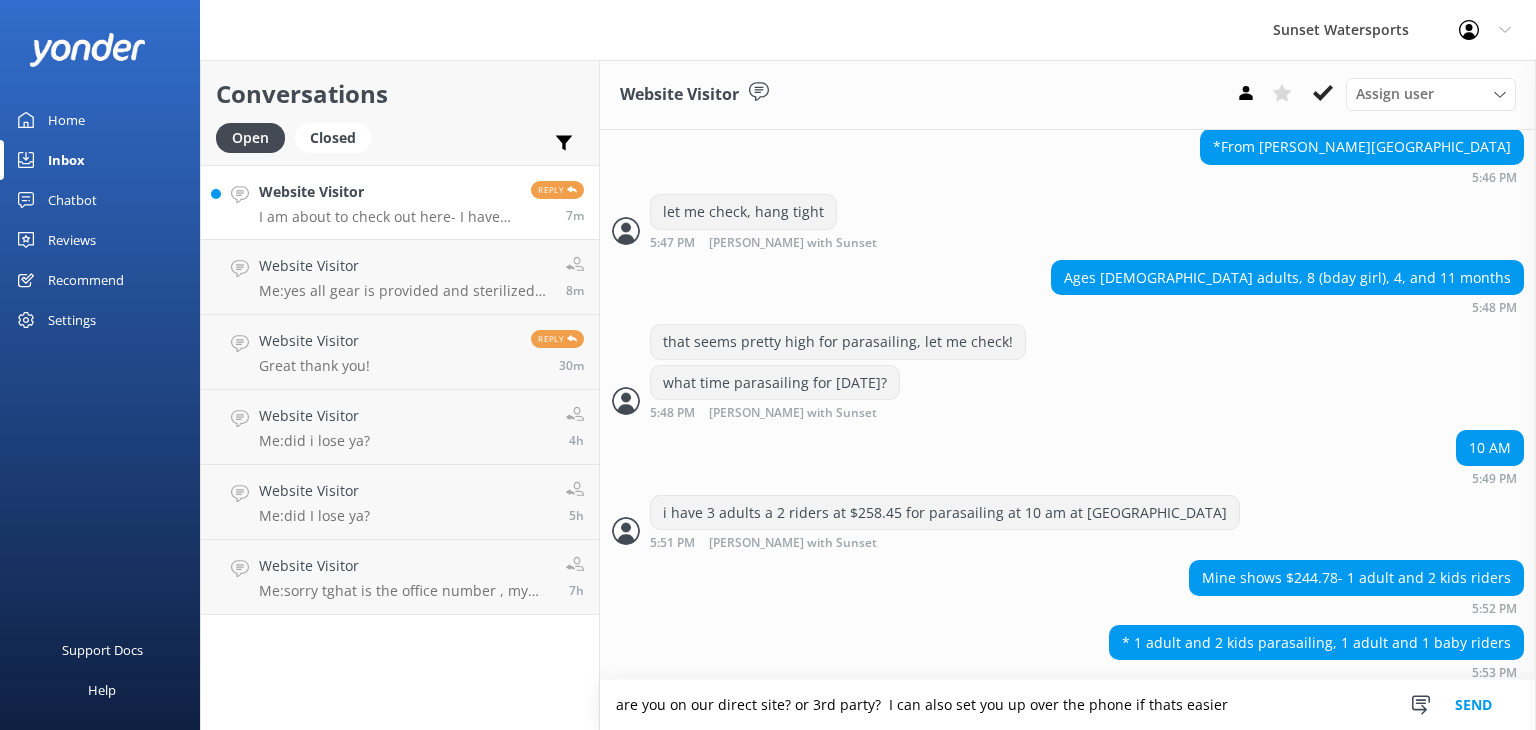 click on "are you on our direct site? or 3rd party?  I can also set you up over the phone if thats easier" at bounding box center (1068, 705) 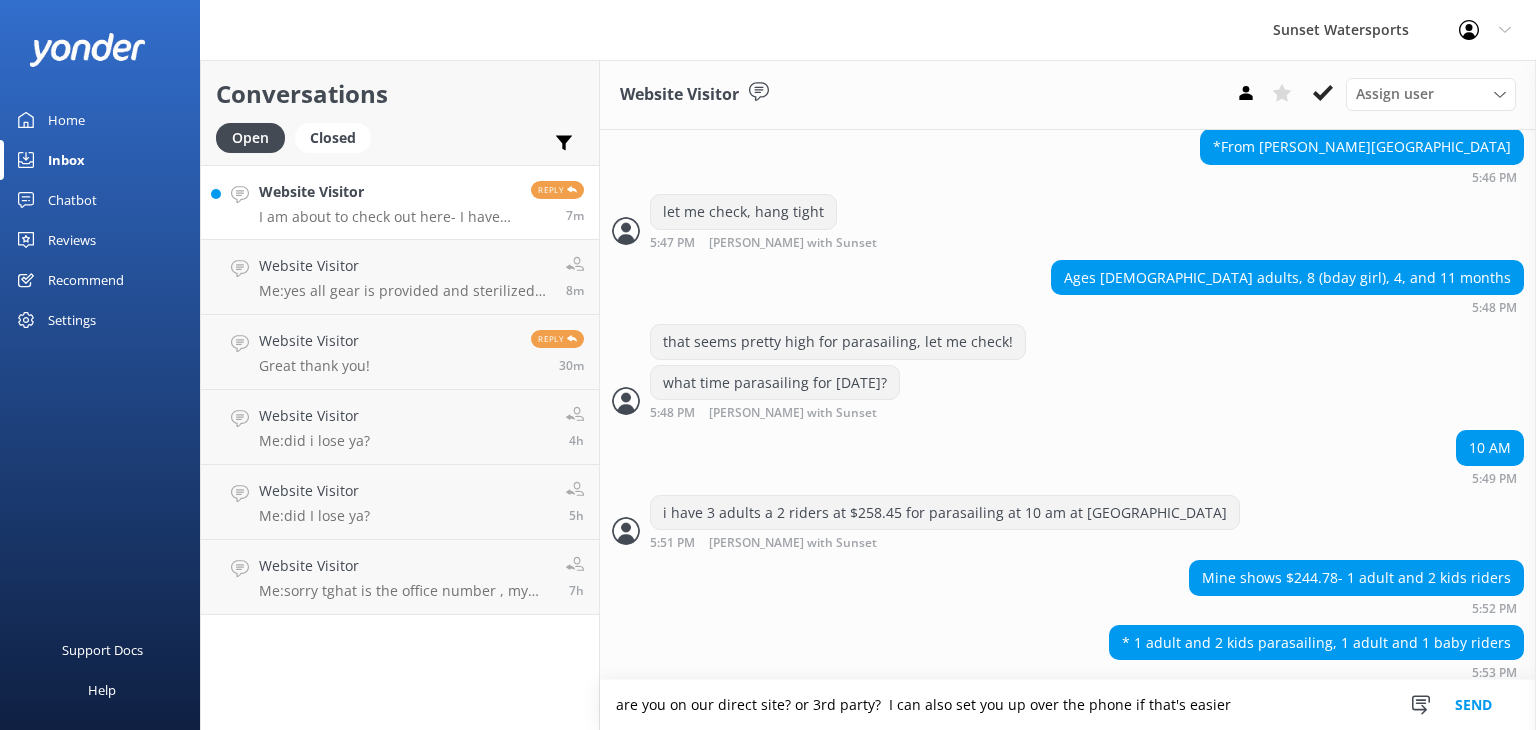 click on "are you on our direct site? or 3rd party?  I can also set you up over the phone if that's easier" at bounding box center (1068, 705) 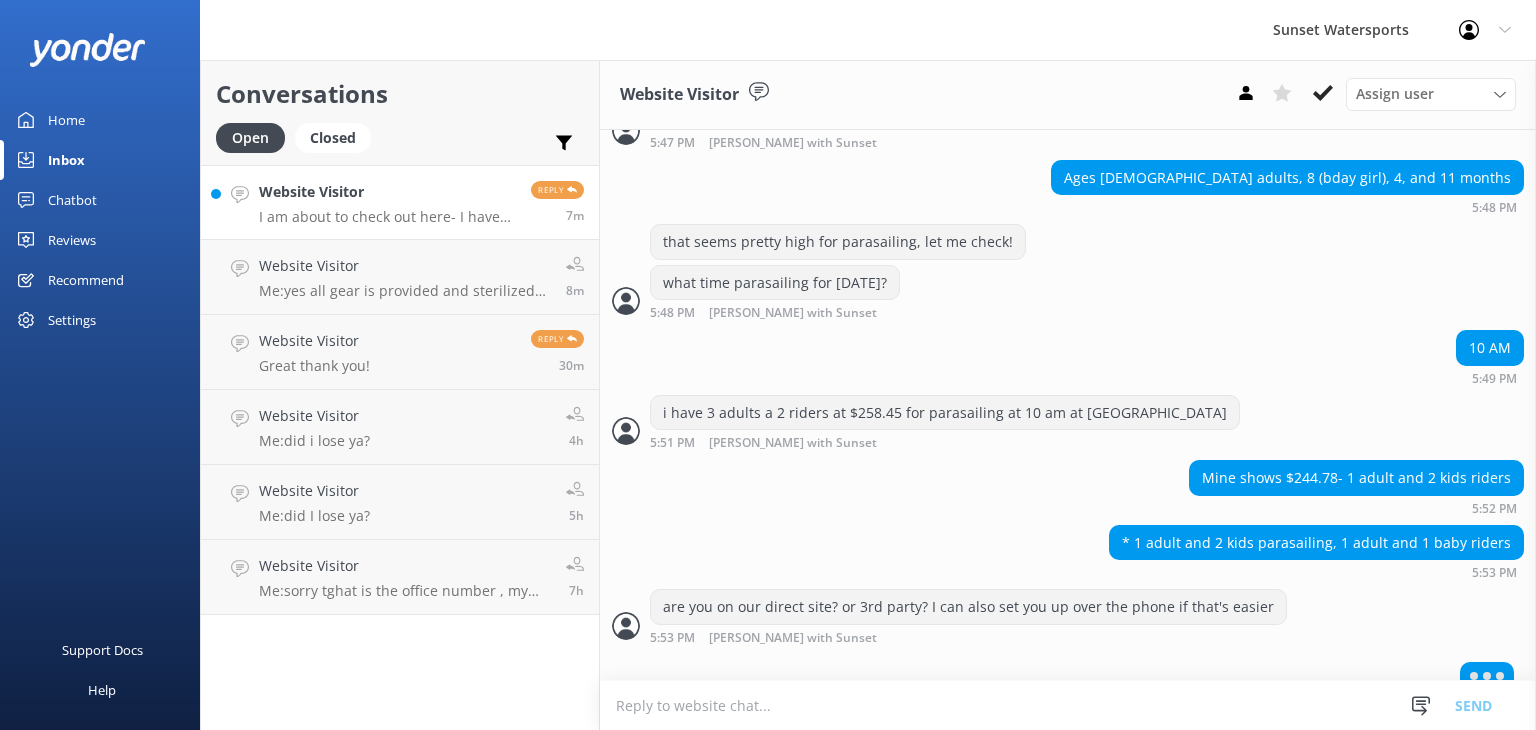 scroll, scrollTop: 1346, scrollLeft: 0, axis: vertical 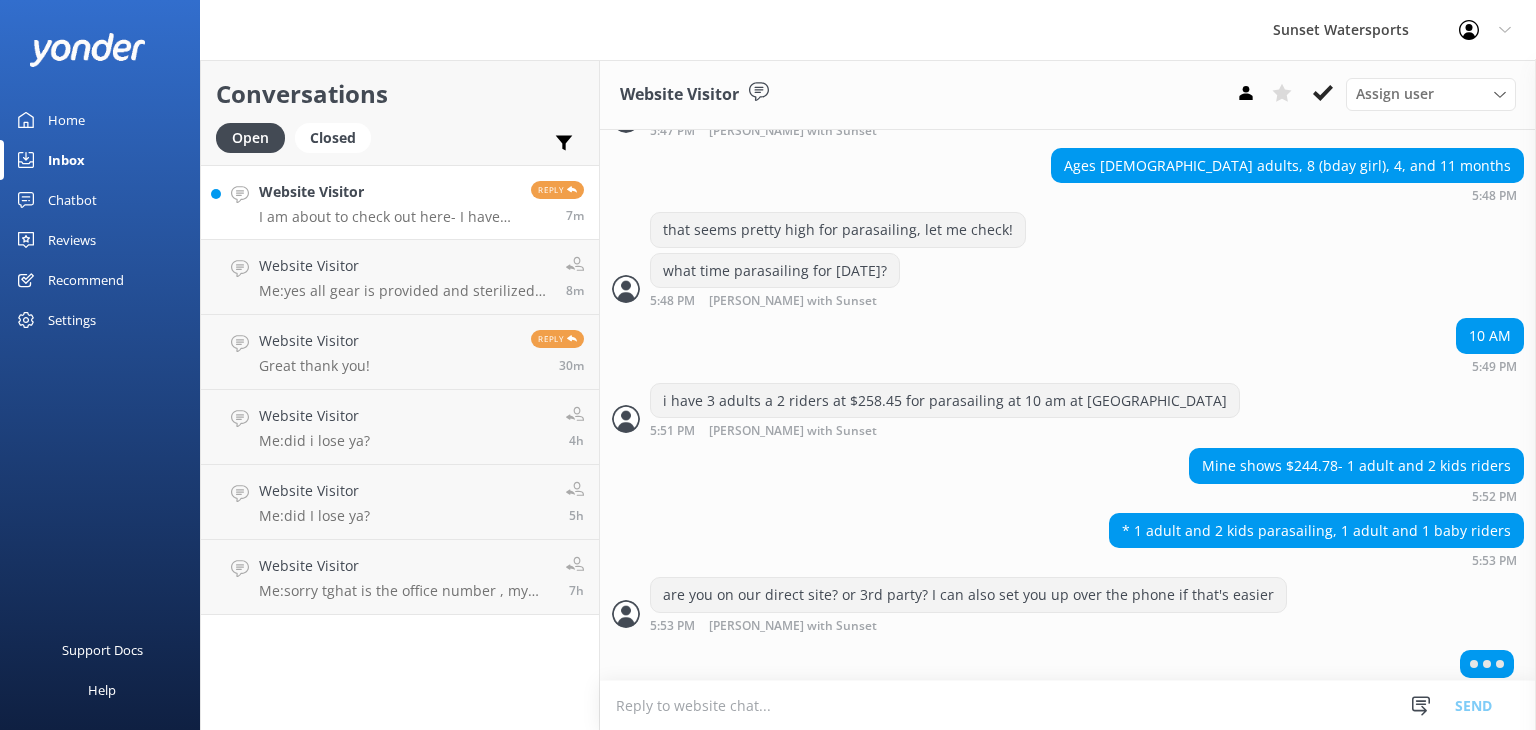 click at bounding box center (1068, 705) 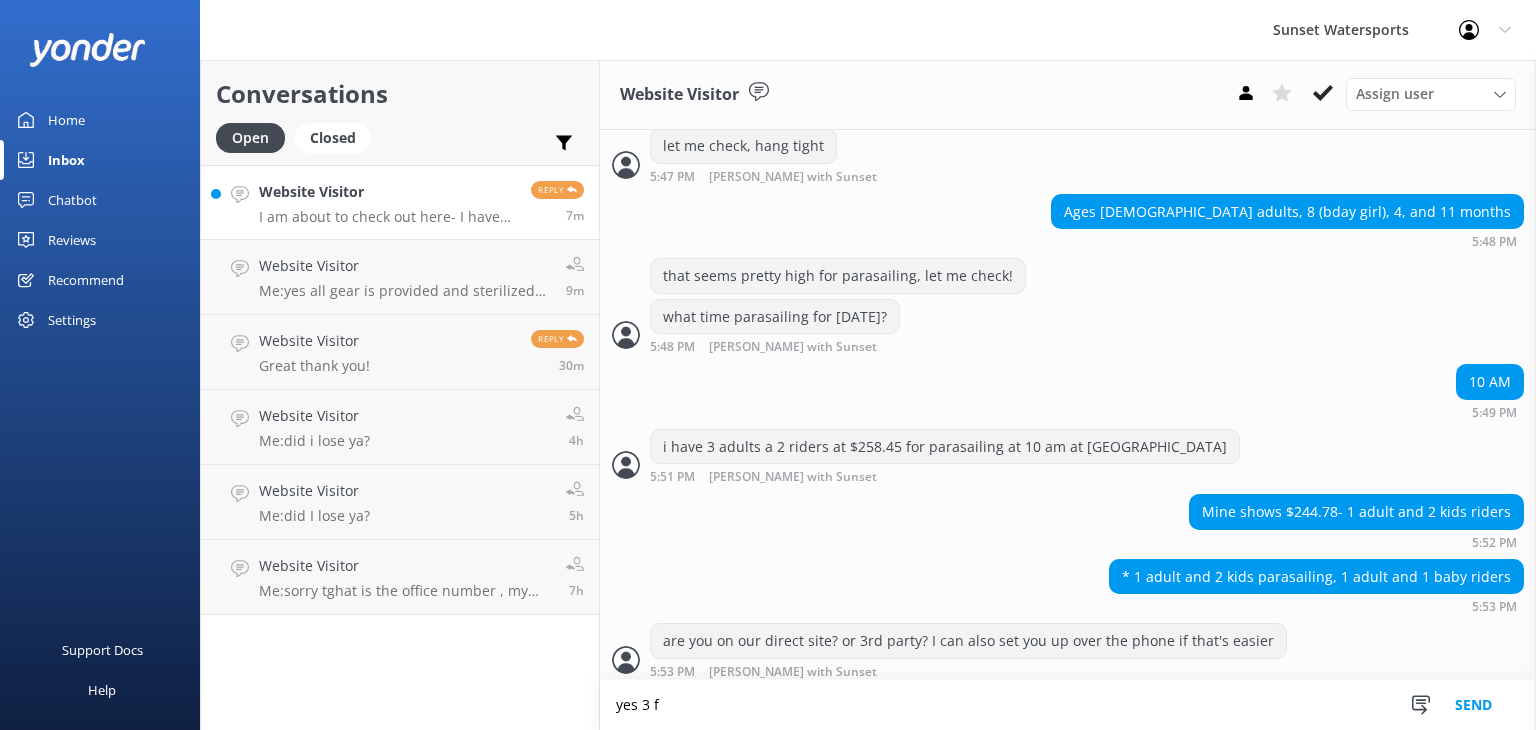 scroll, scrollTop: 1363, scrollLeft: 0, axis: vertical 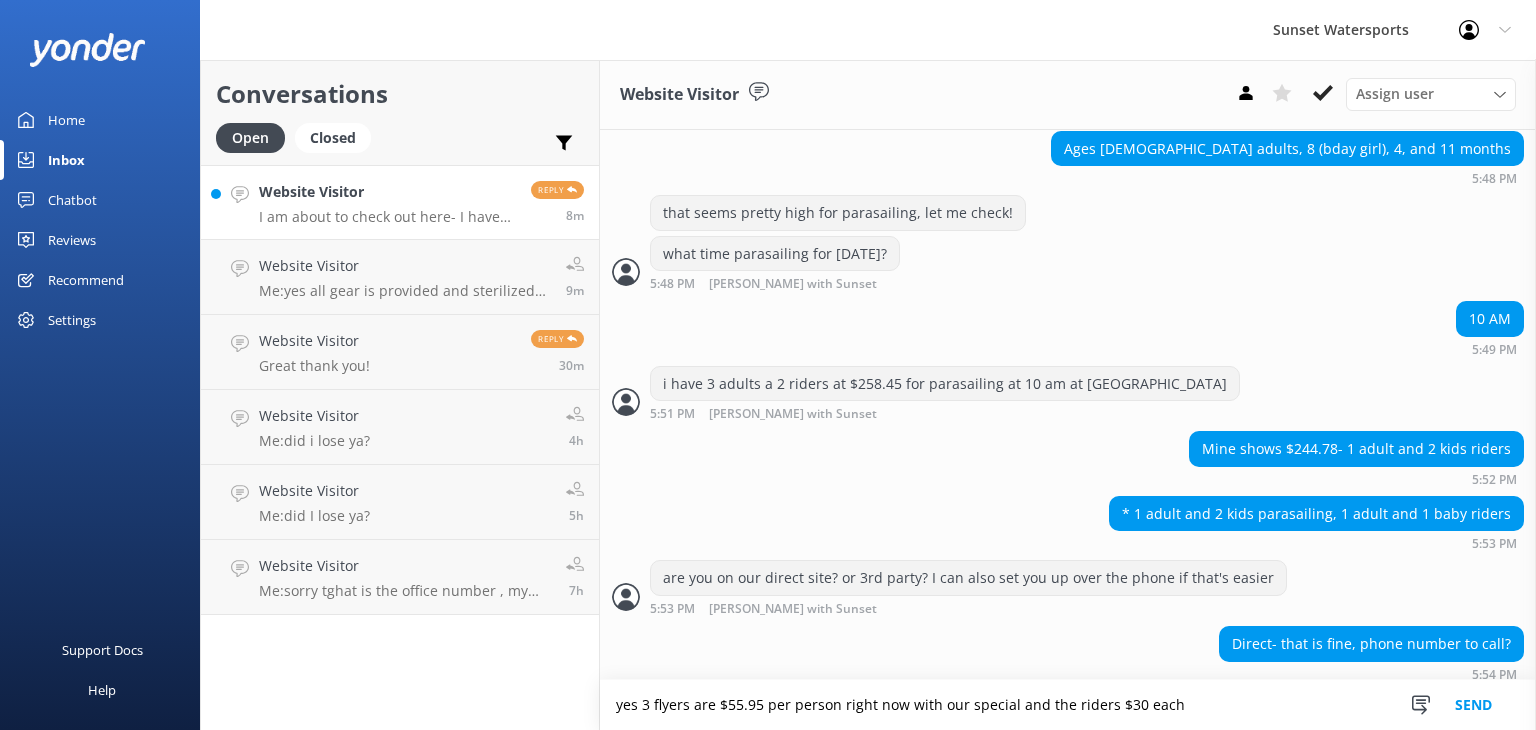 type on "yes 3 flyers are $55.95 per person right now with our special and the riders $30 each" 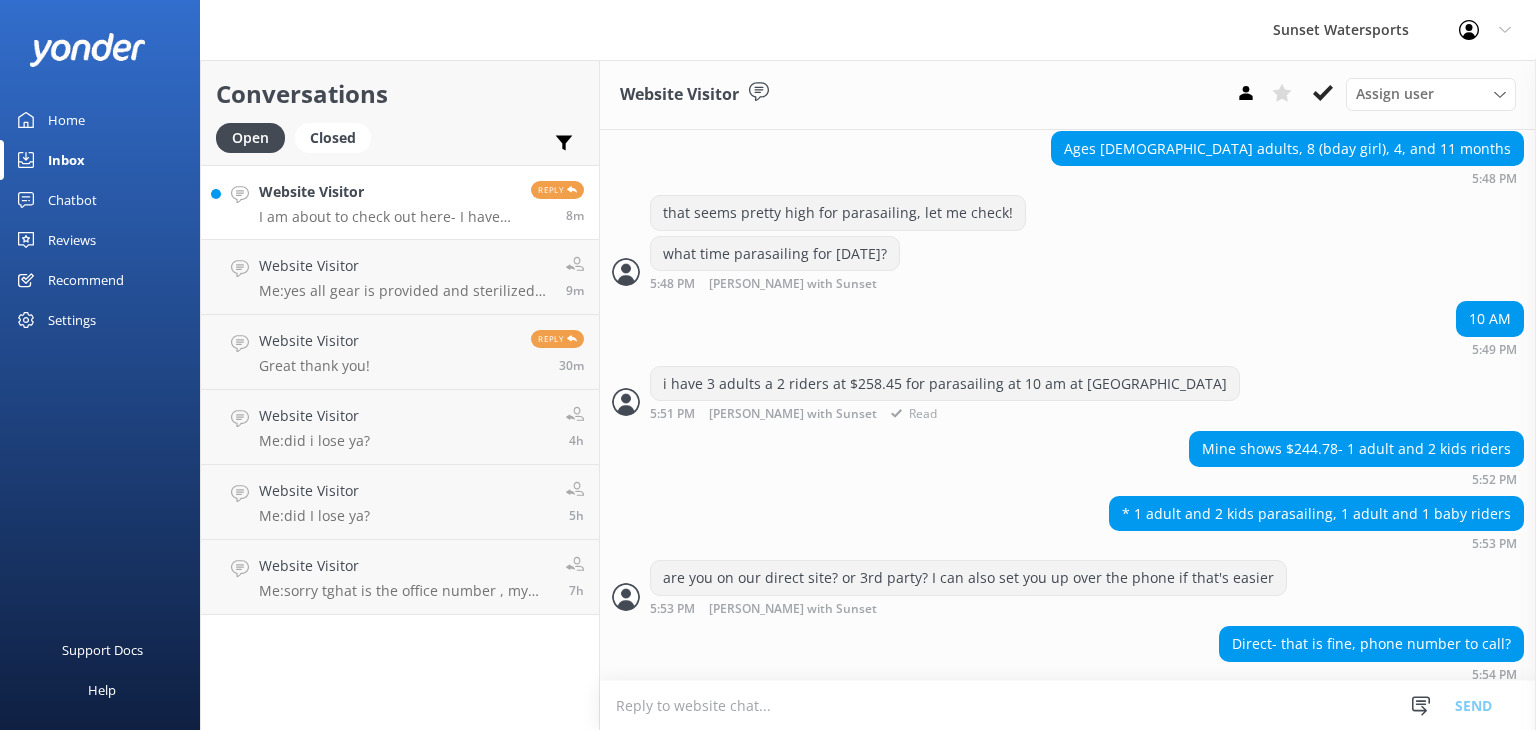 scroll, scrollTop: 1428, scrollLeft: 0, axis: vertical 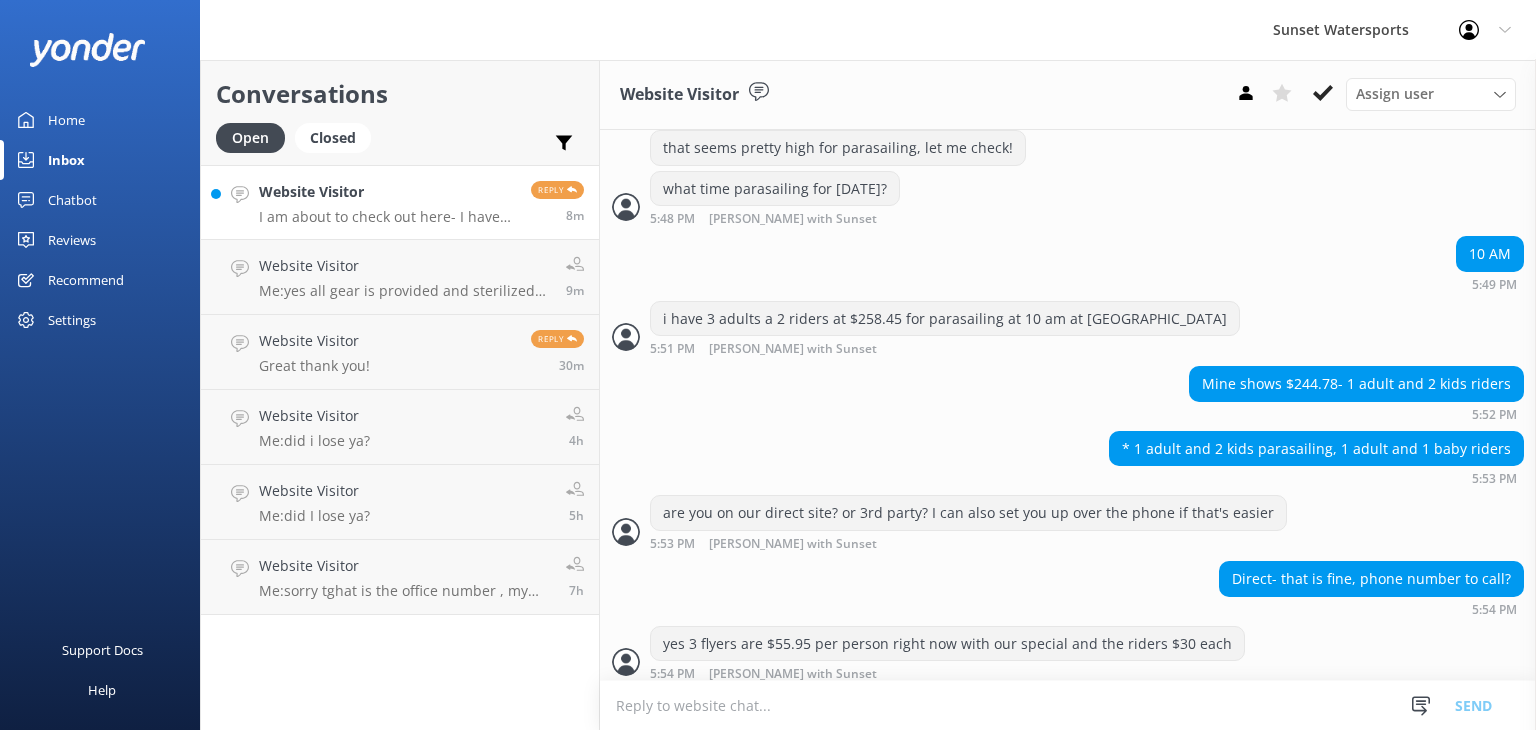 click at bounding box center [1068, 705] 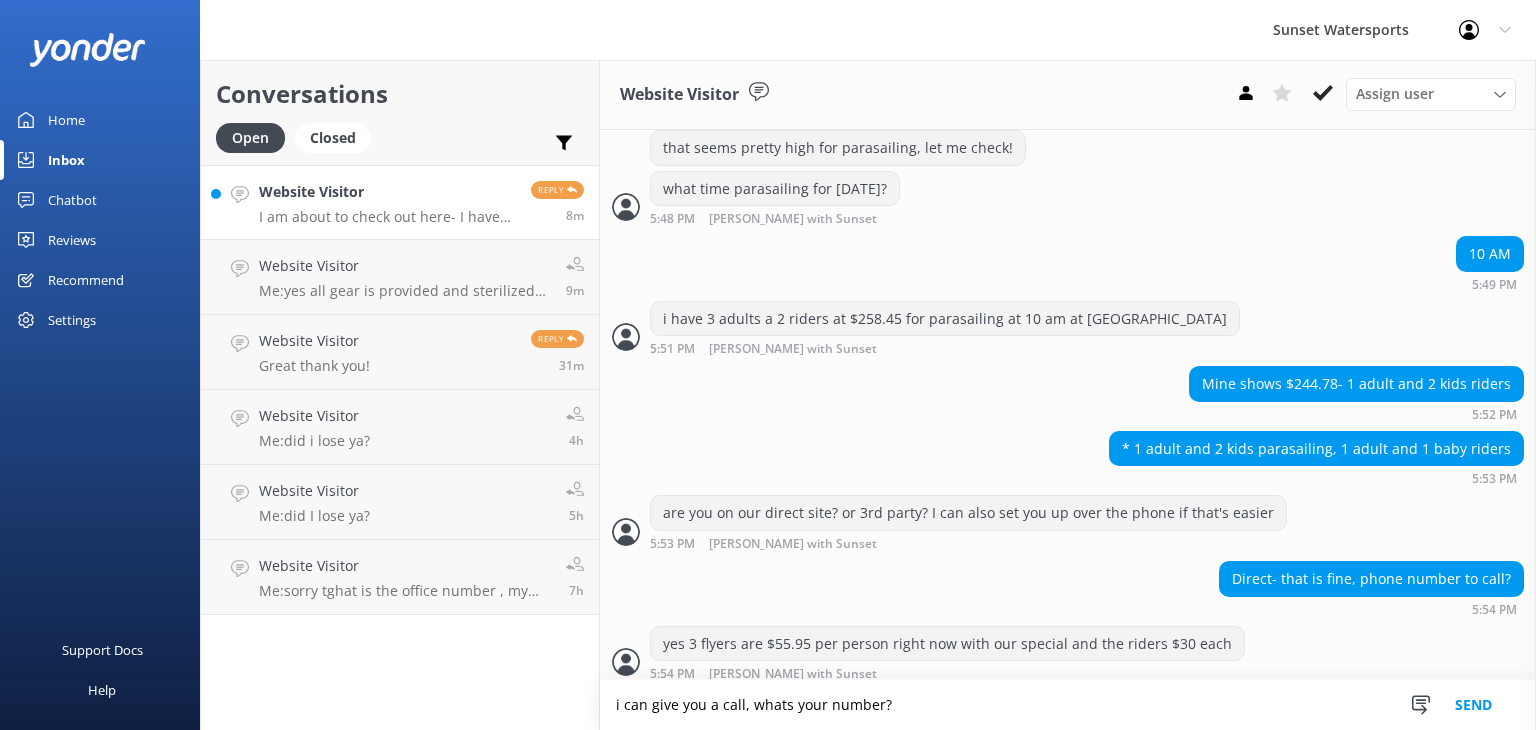 click on "i can give you a call, whats your number?" at bounding box center [1068, 705] 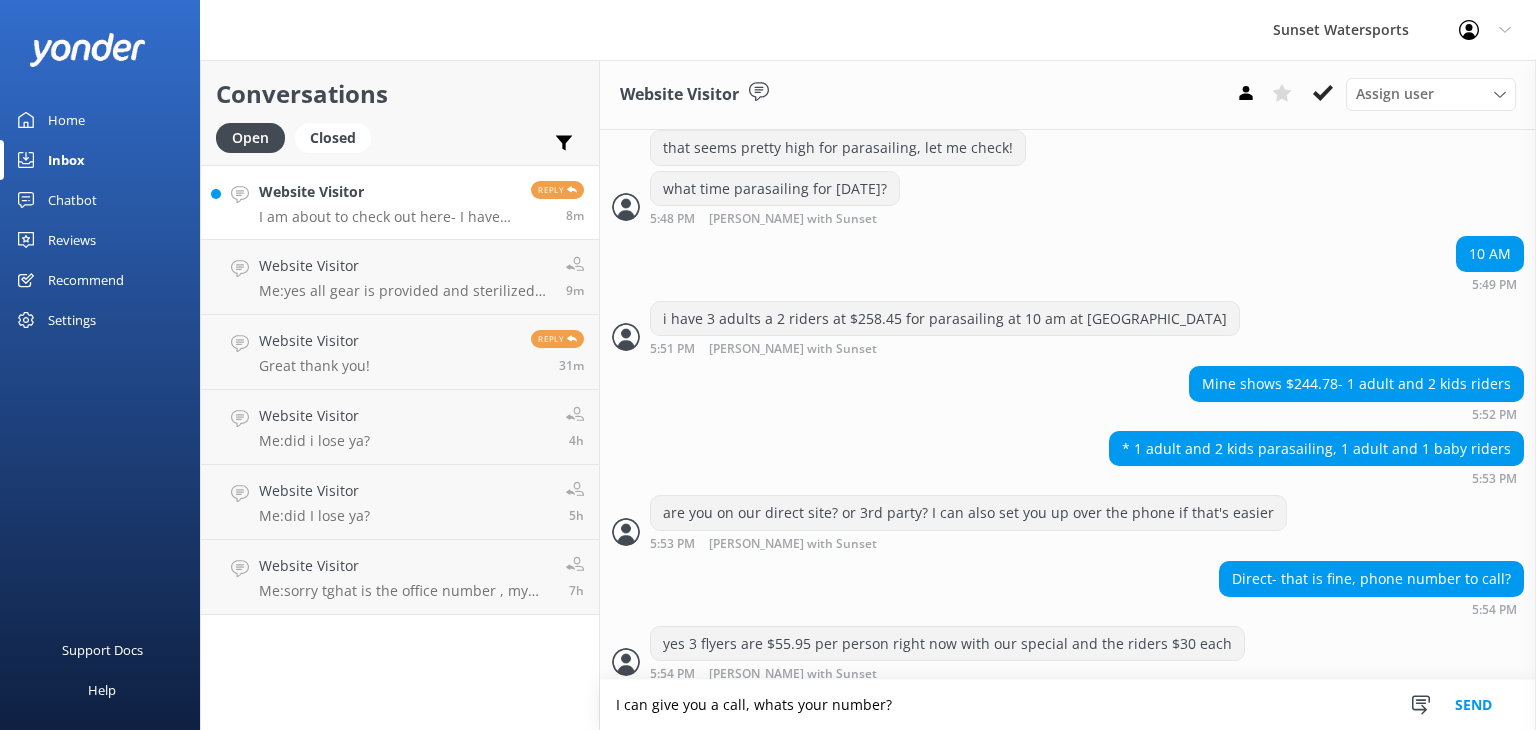 click on "I can give you a call, whats your number?" at bounding box center (1068, 705) 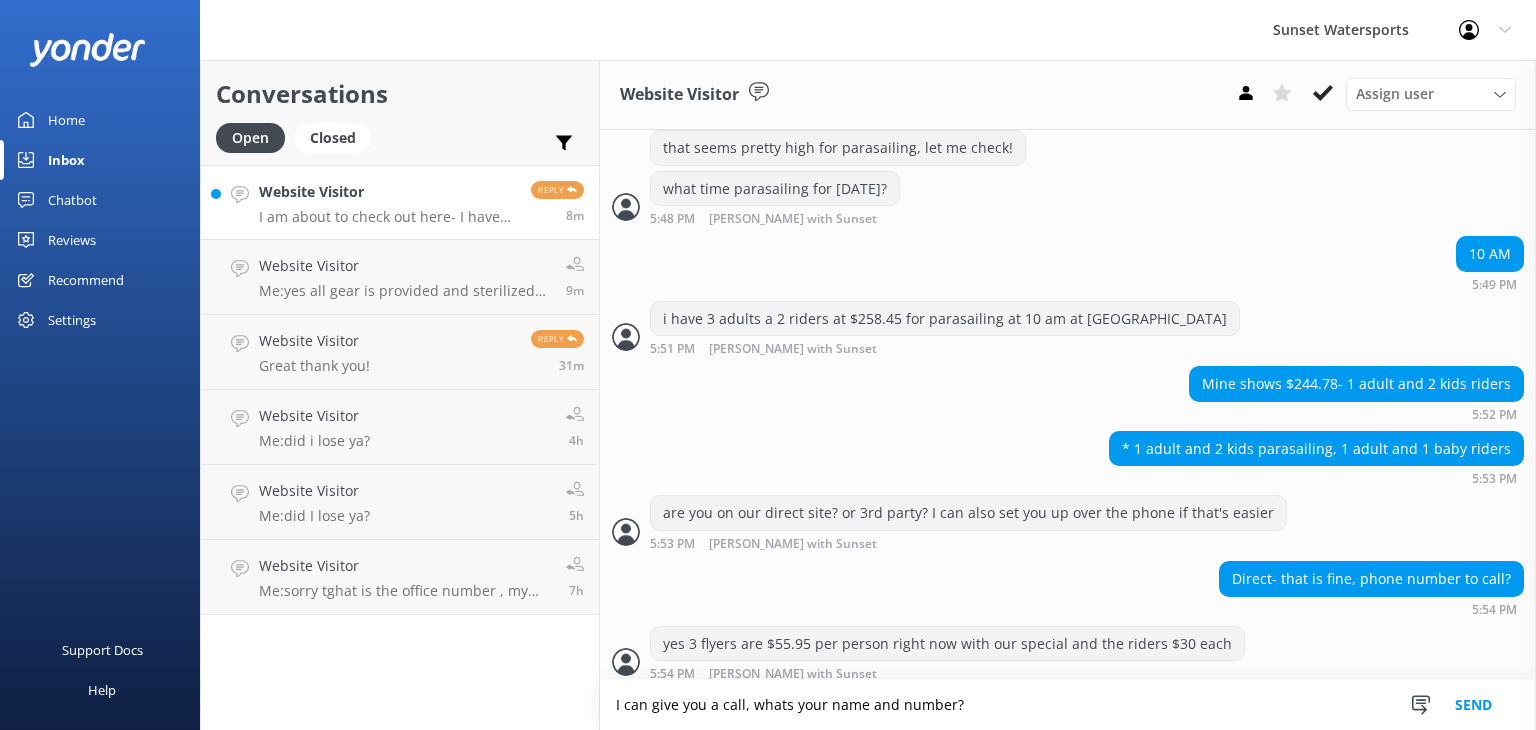 click on "I can give you a call, whats your name and number?" at bounding box center [1068, 705] 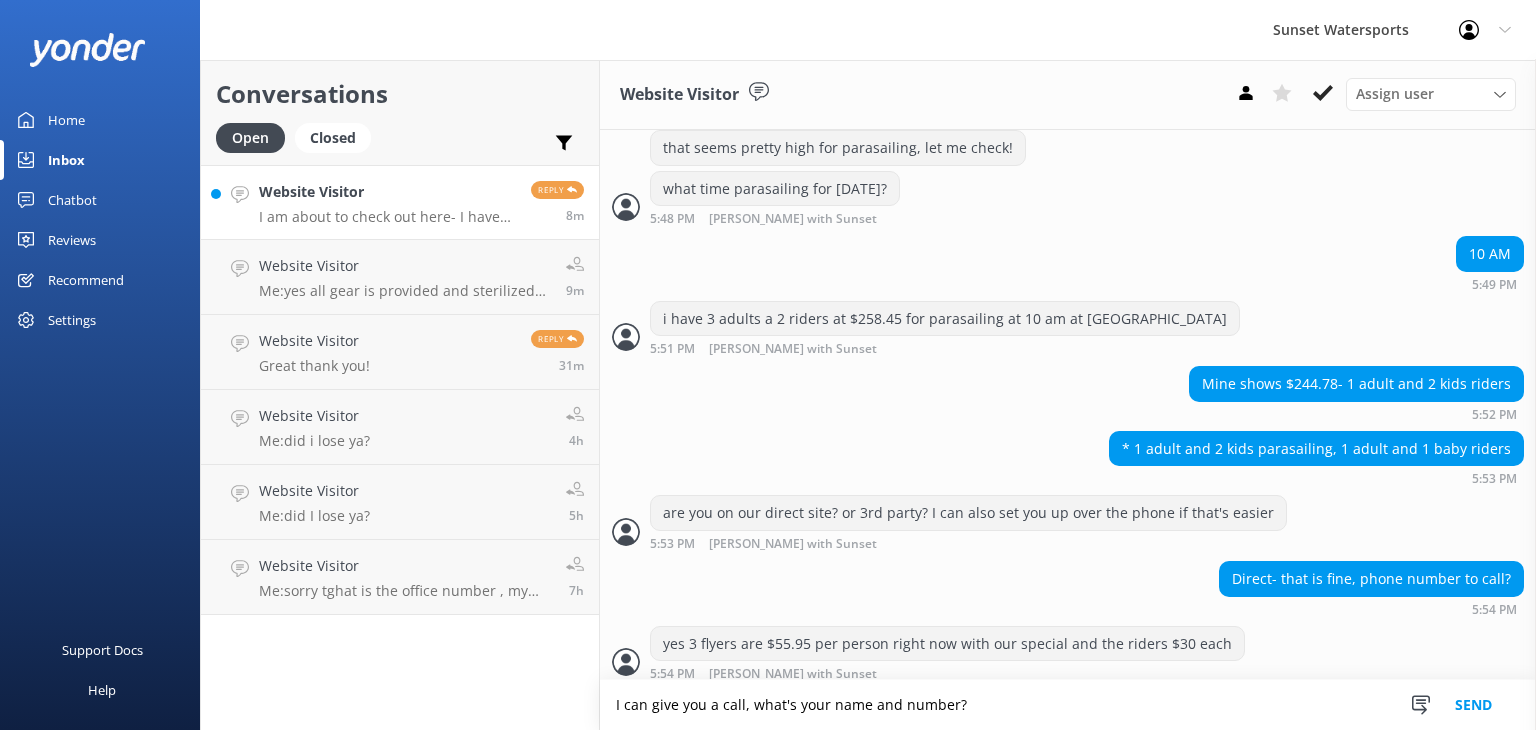 type on "I can give you a call, what's your name and number?" 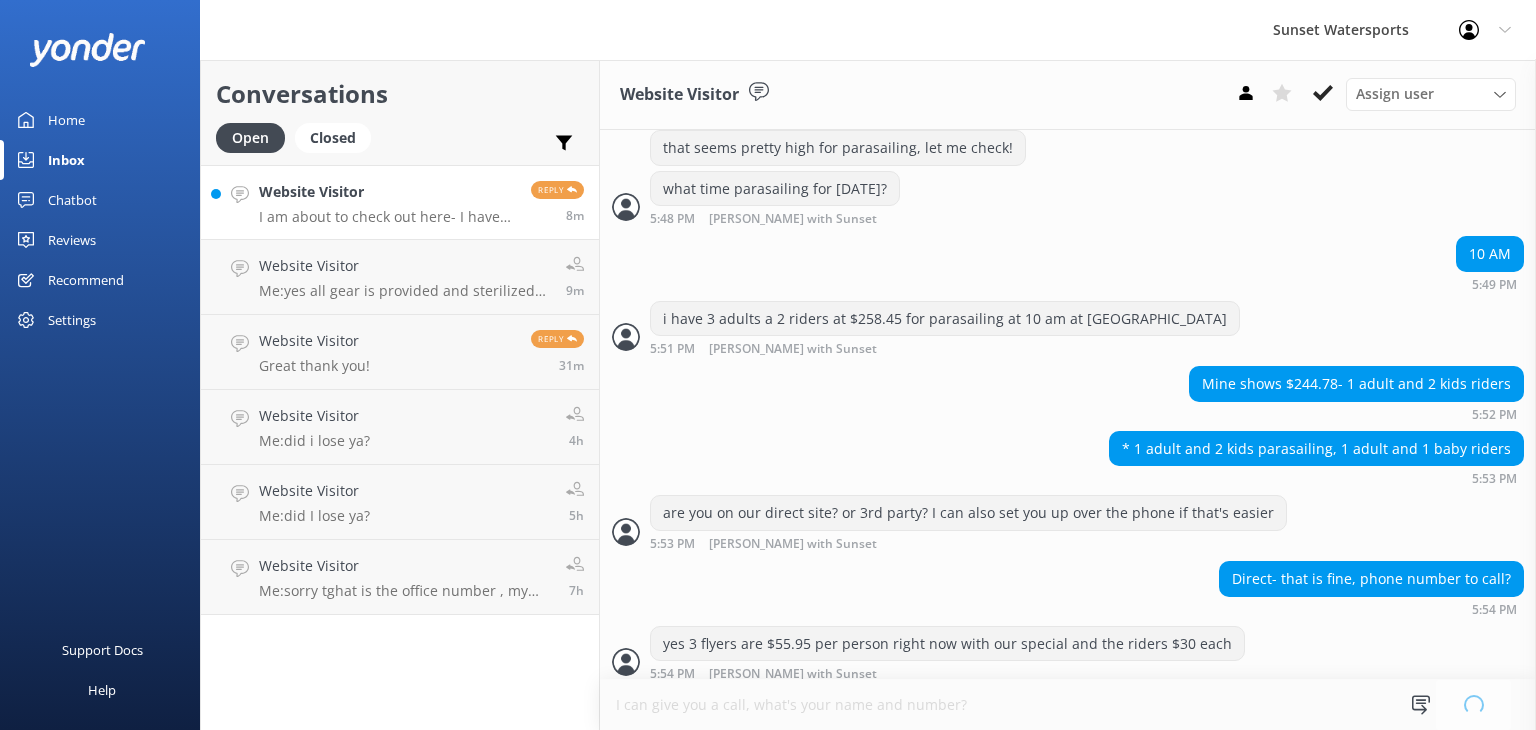 type 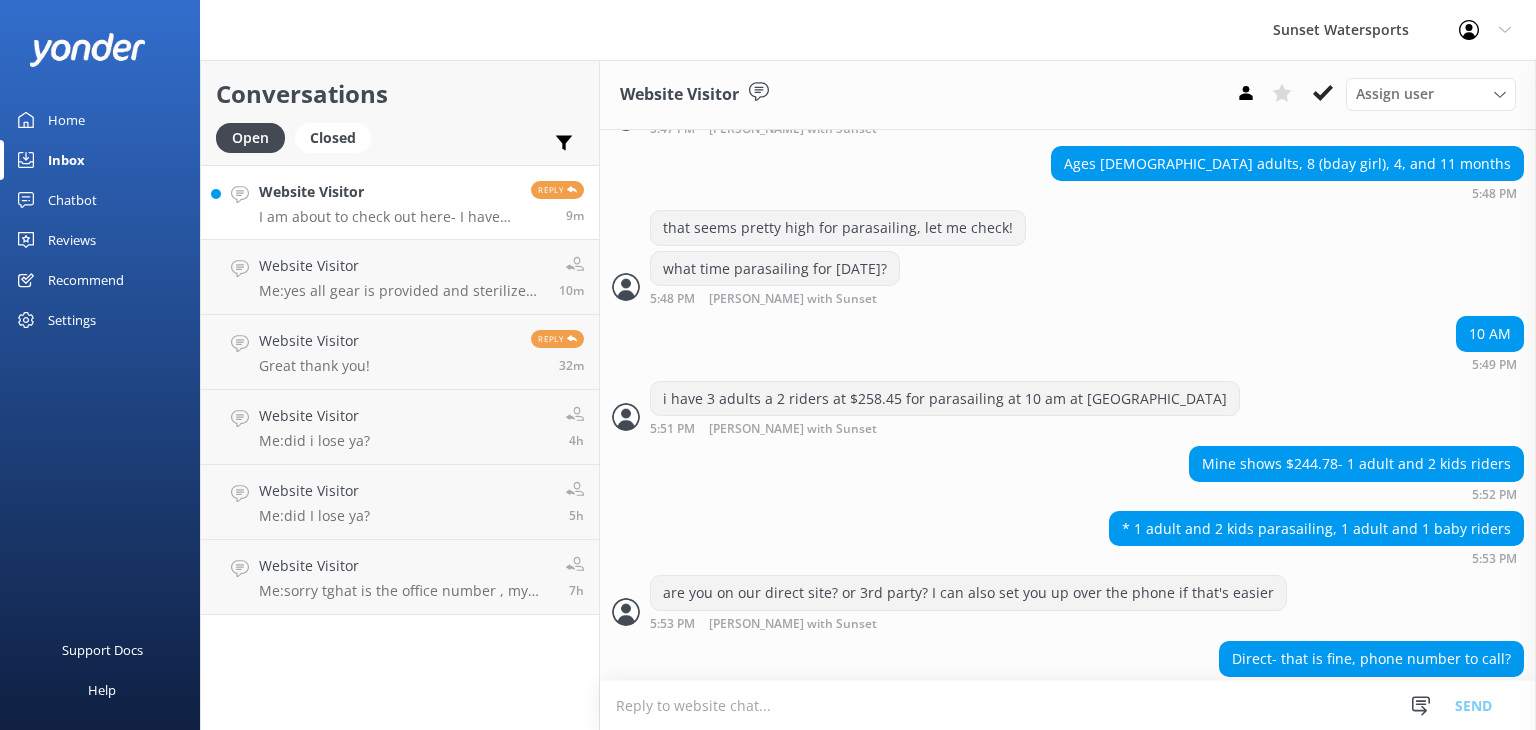 scroll, scrollTop: 1468, scrollLeft: 0, axis: vertical 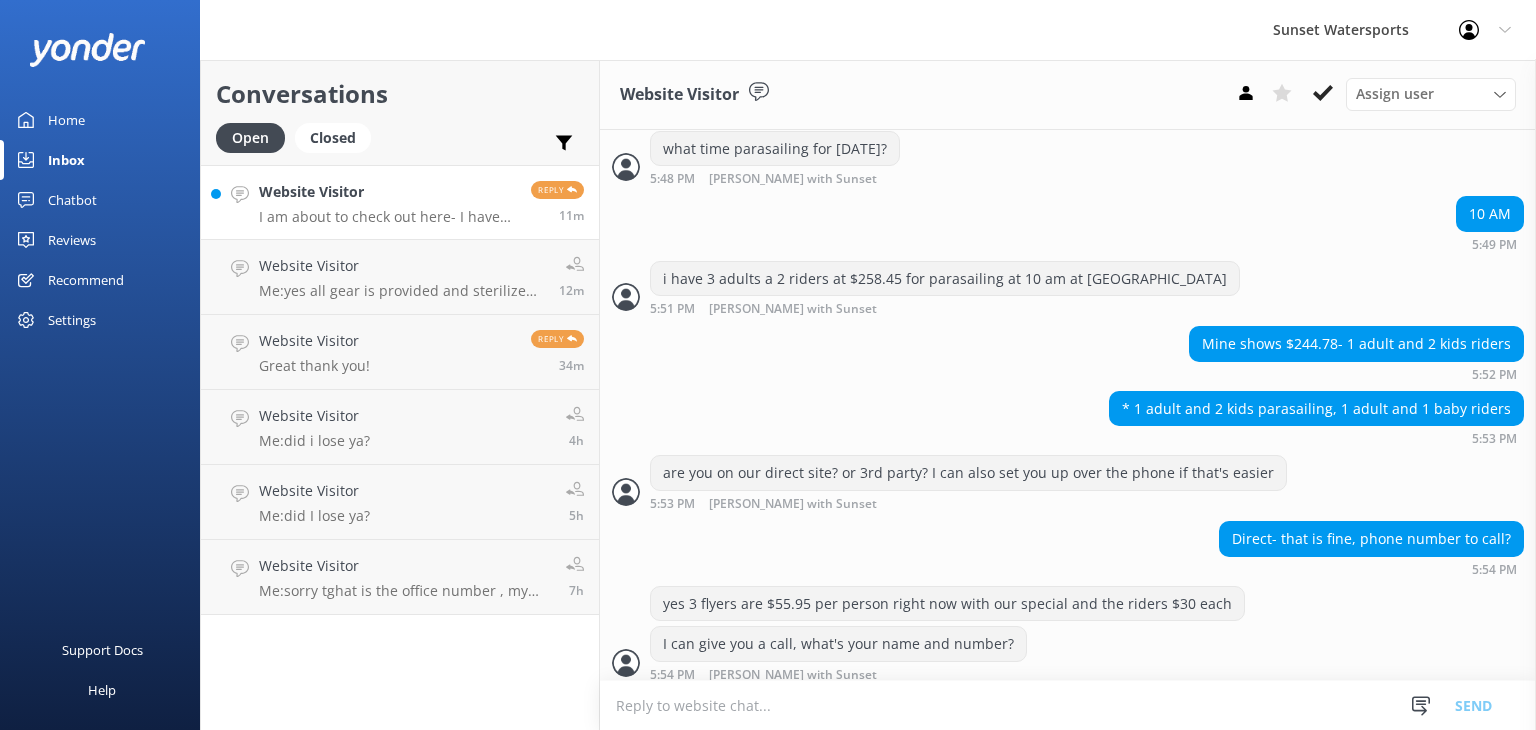 click on "Website Visitor I am about to check out here- I have for [DATE], $391.32 for parasailing (3 flight, 2 riders) and then early bird 2 reef snorkel tour with 1 birthday ticket, 2 adults a total of $391.32 ?" at bounding box center [387, 202] 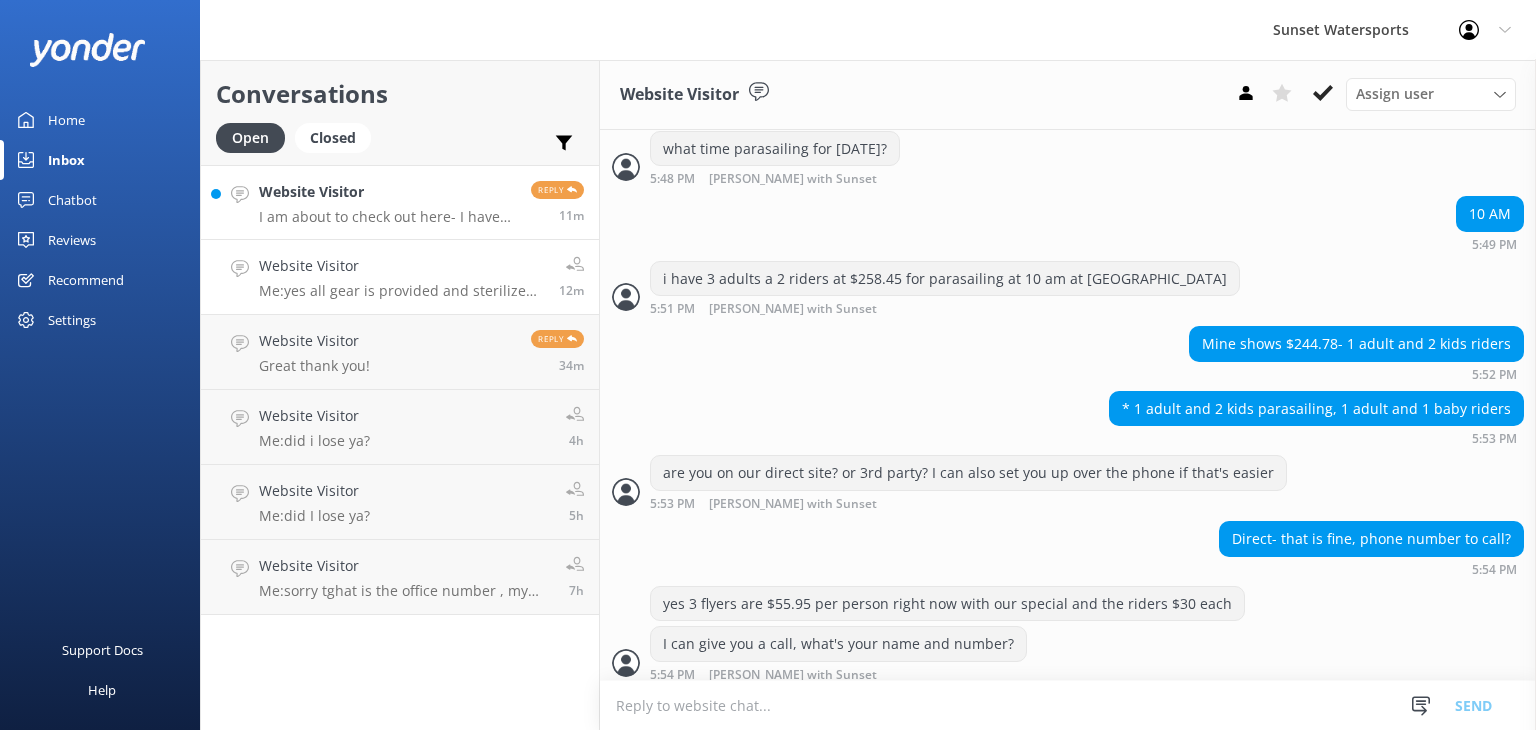 click on "Me:  yes all gear is provided and sterilized and you are welcome to bring your own" at bounding box center [401, 291] 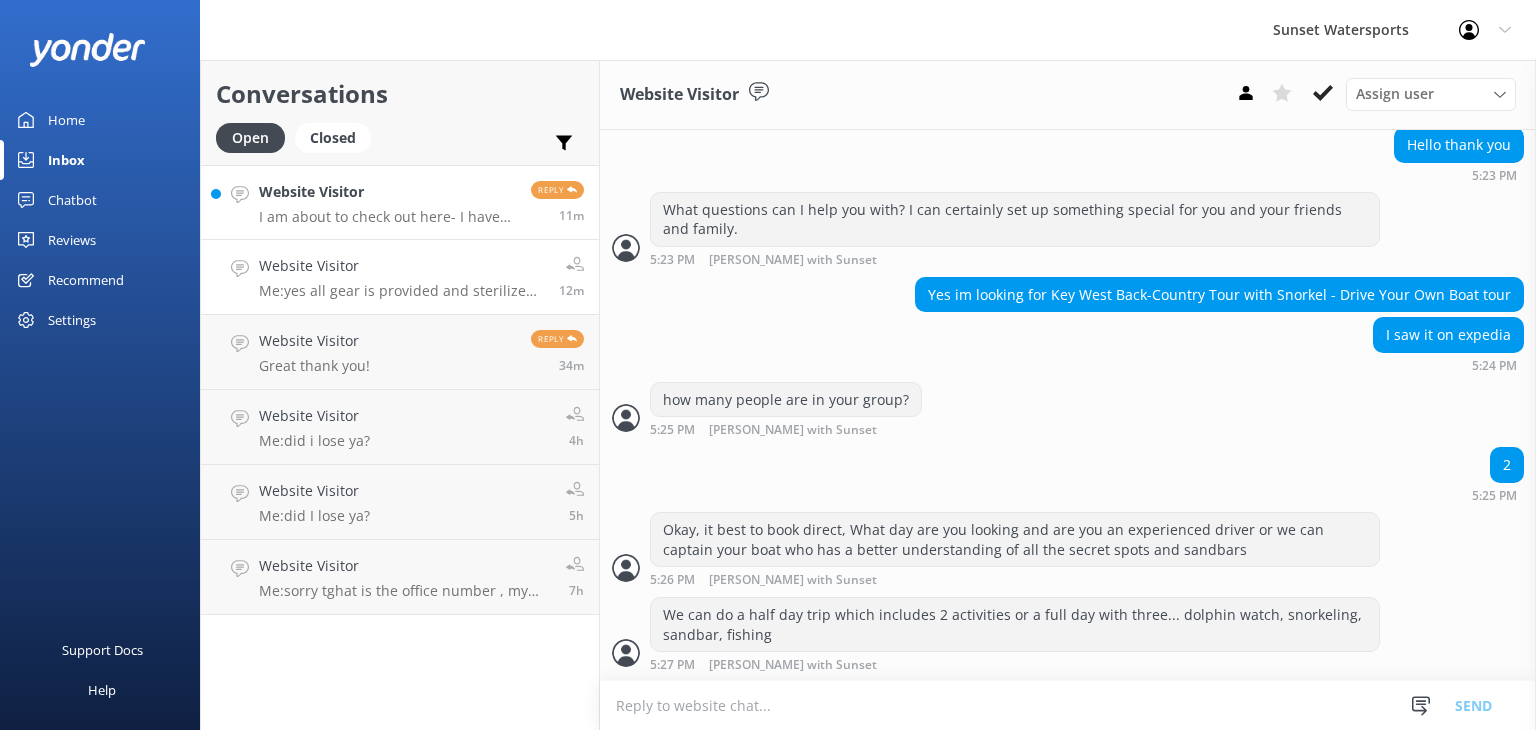click on "Website Visitor" at bounding box center (387, 192) 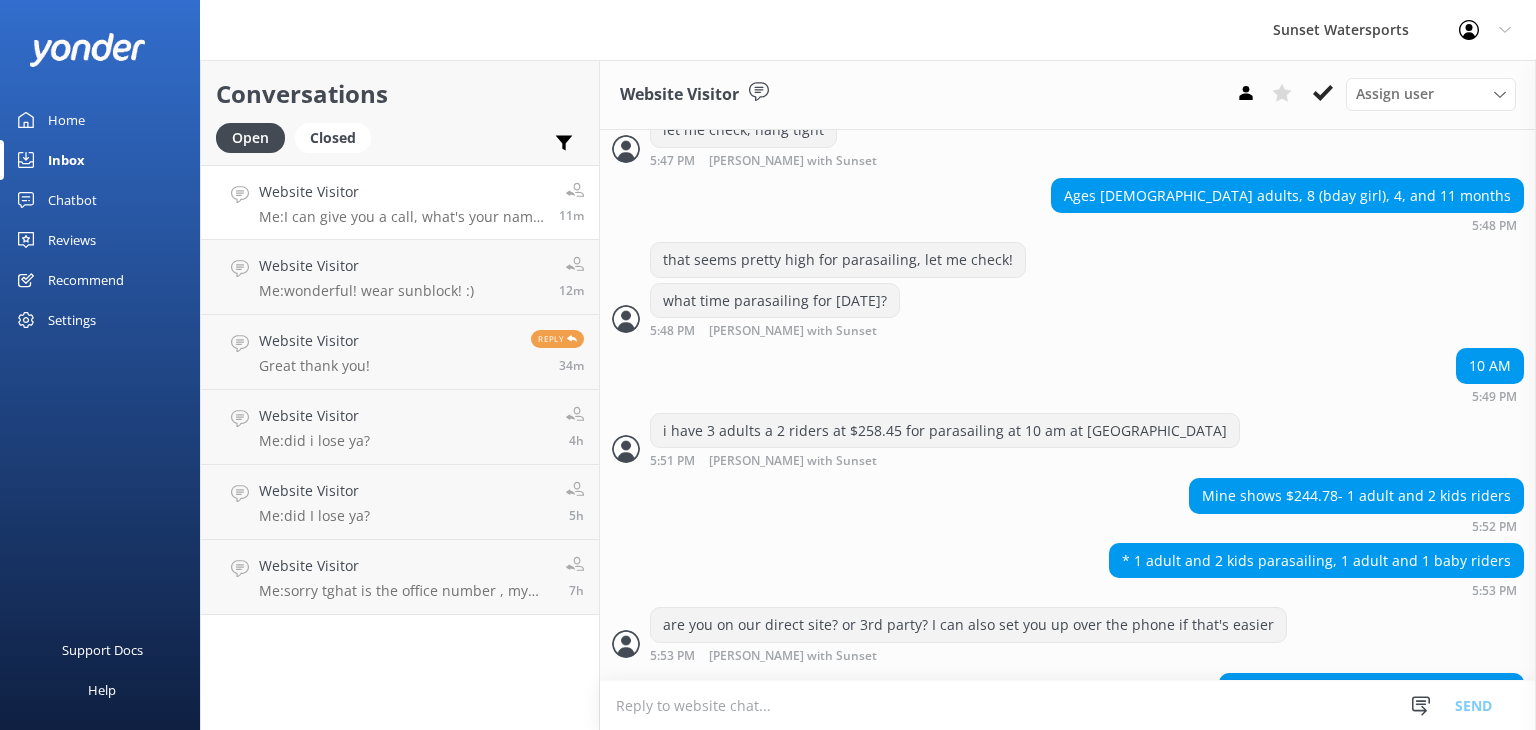 scroll, scrollTop: 1468, scrollLeft: 0, axis: vertical 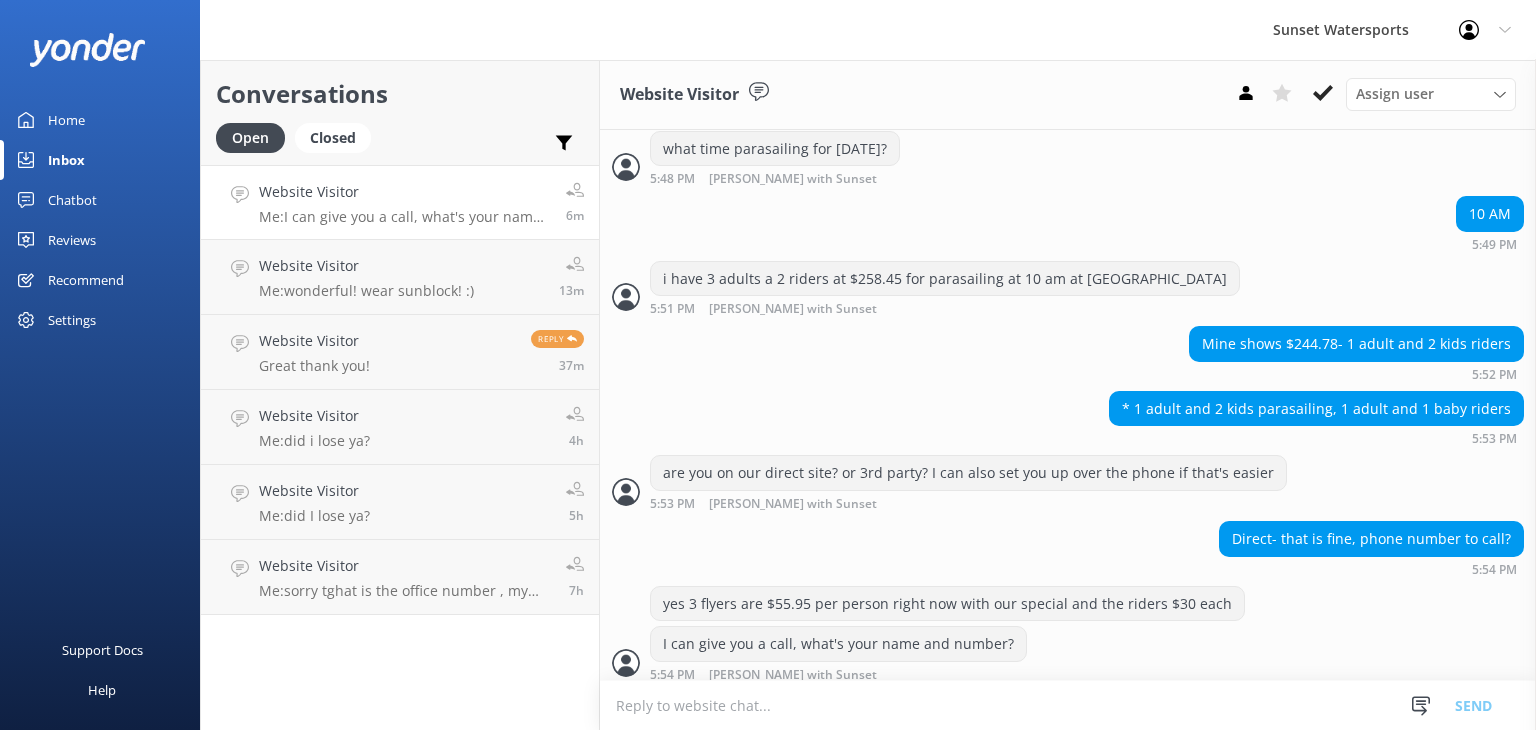 click at bounding box center [1068, 705] 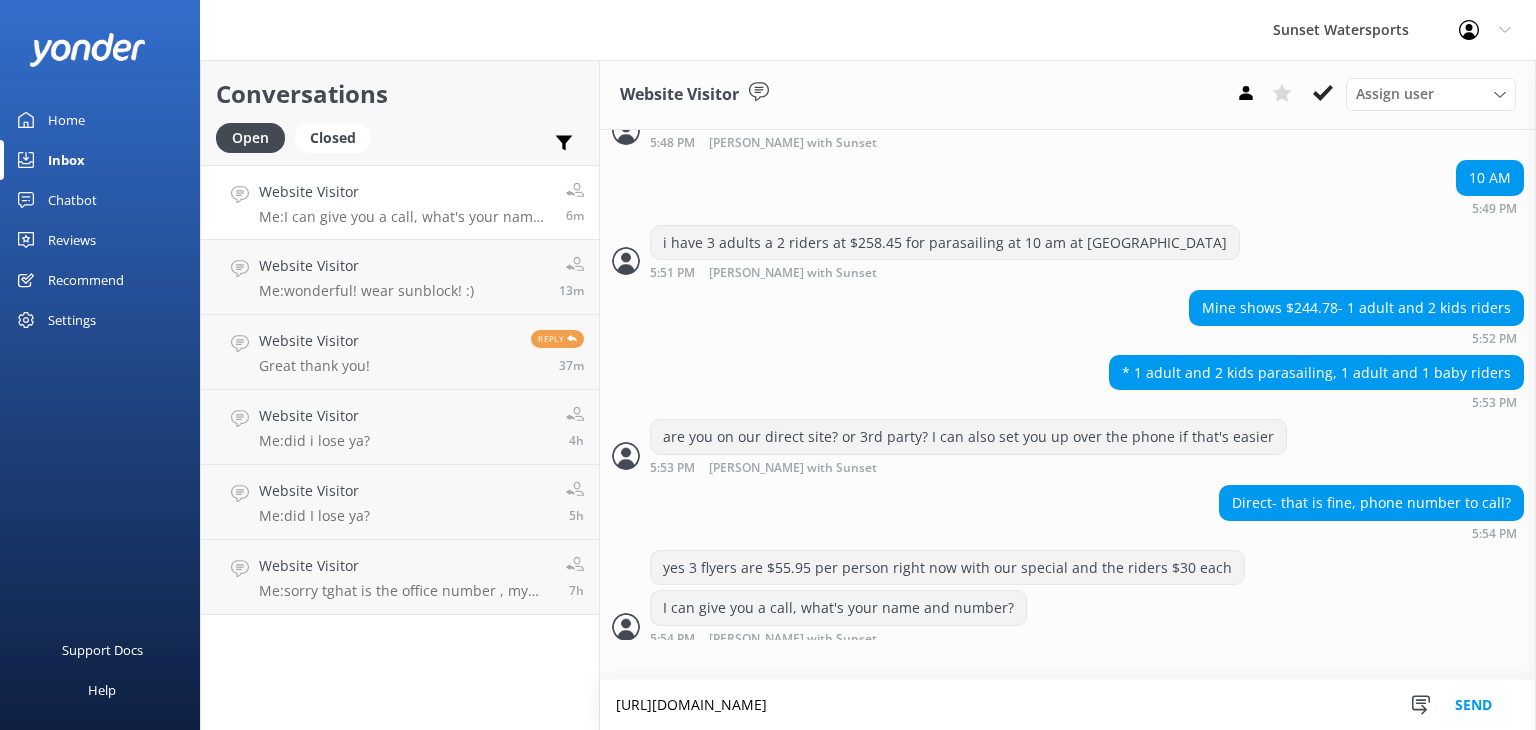 scroll, scrollTop: 1508, scrollLeft: 0, axis: vertical 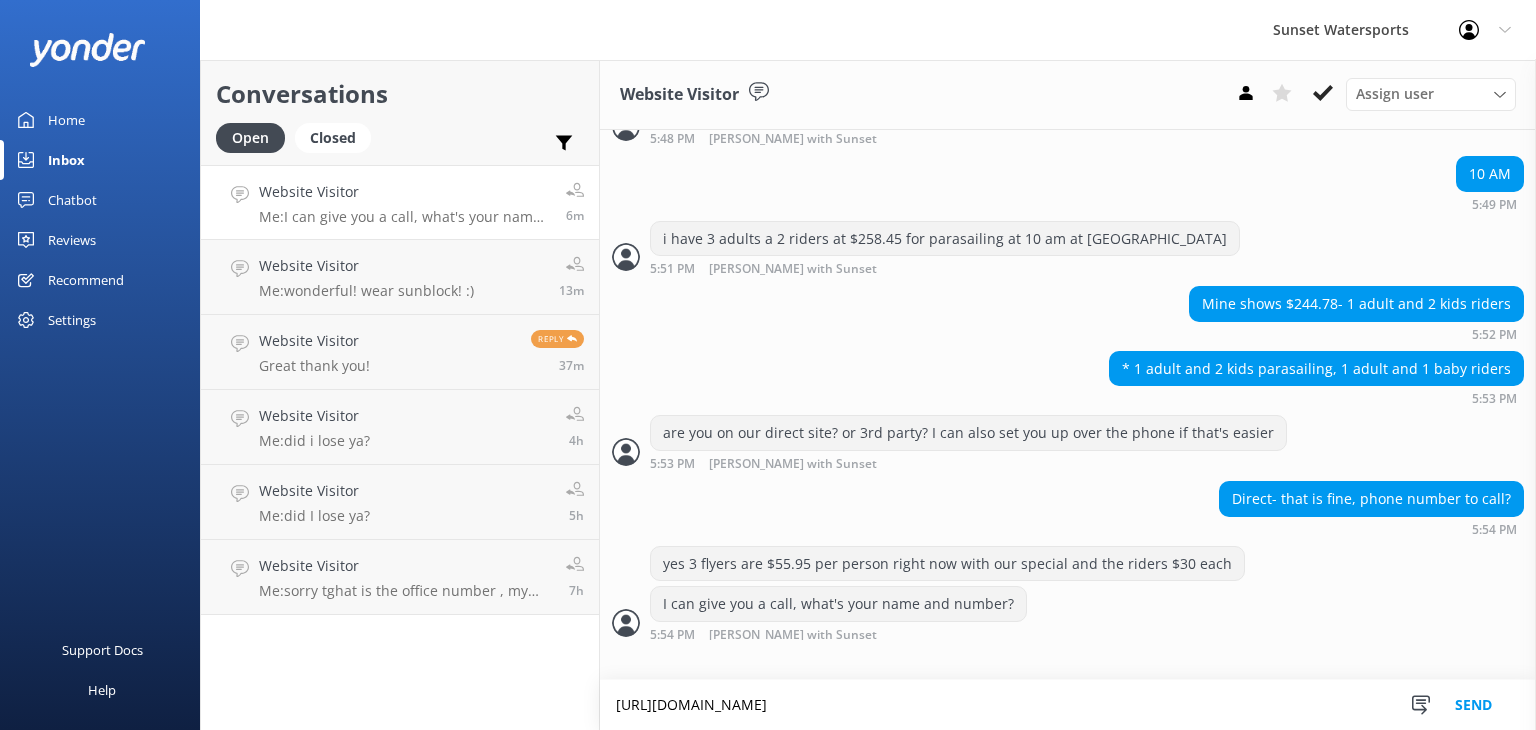 type on "[URL][DOMAIN_NAME]" 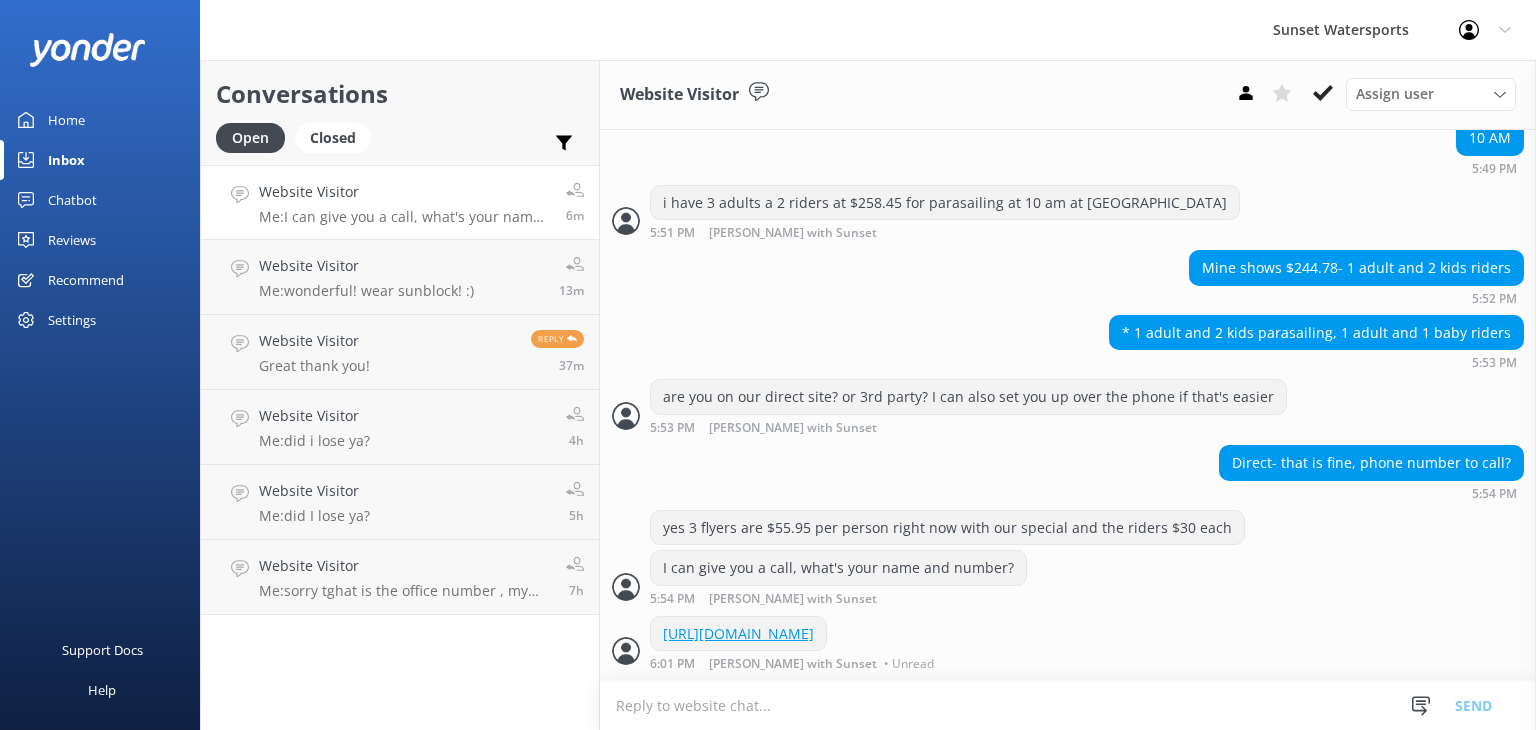 scroll, scrollTop: 1572, scrollLeft: 0, axis: vertical 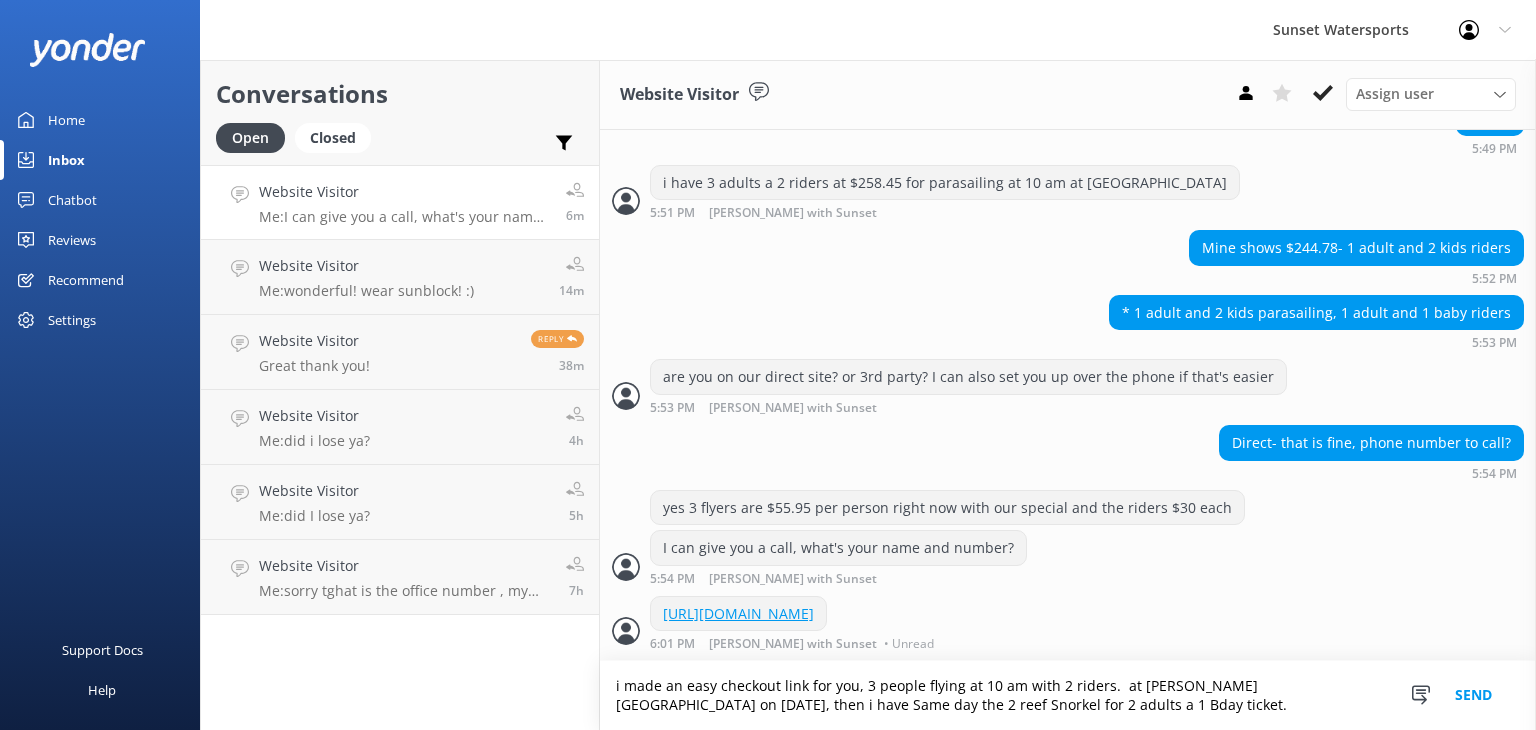 click on "i made an easy checkout link for you, 3 people flying at 10 am with 2 riders.  at [PERSON_NAME][GEOGRAPHIC_DATA] on [DATE], then i have Same day the 2 reef Snorkel for 2 adults a 1 Bday ticket." at bounding box center [1068, 695] 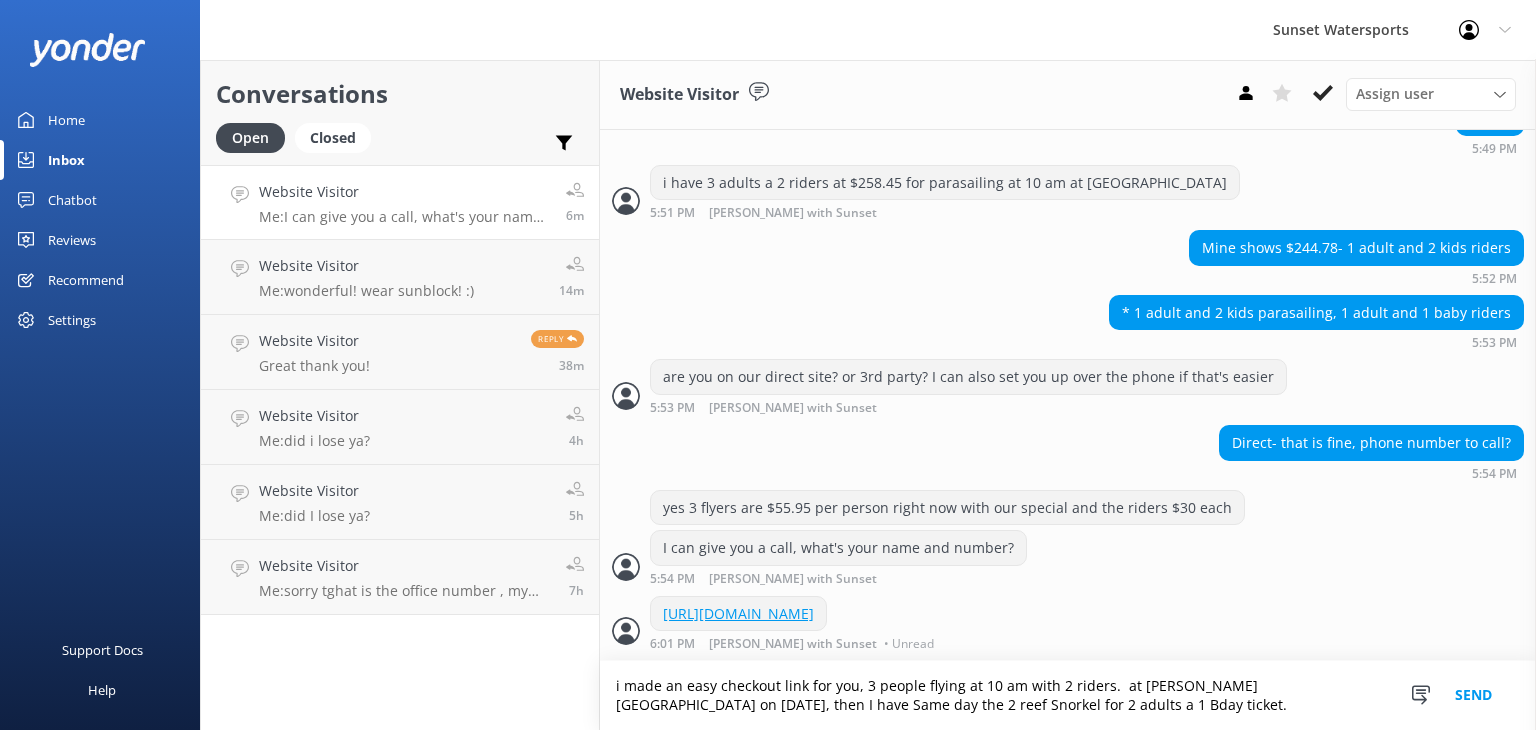 drag, startPoint x: 808, startPoint y: 697, endPoint x: 857, endPoint y: 723, distance: 55.470715 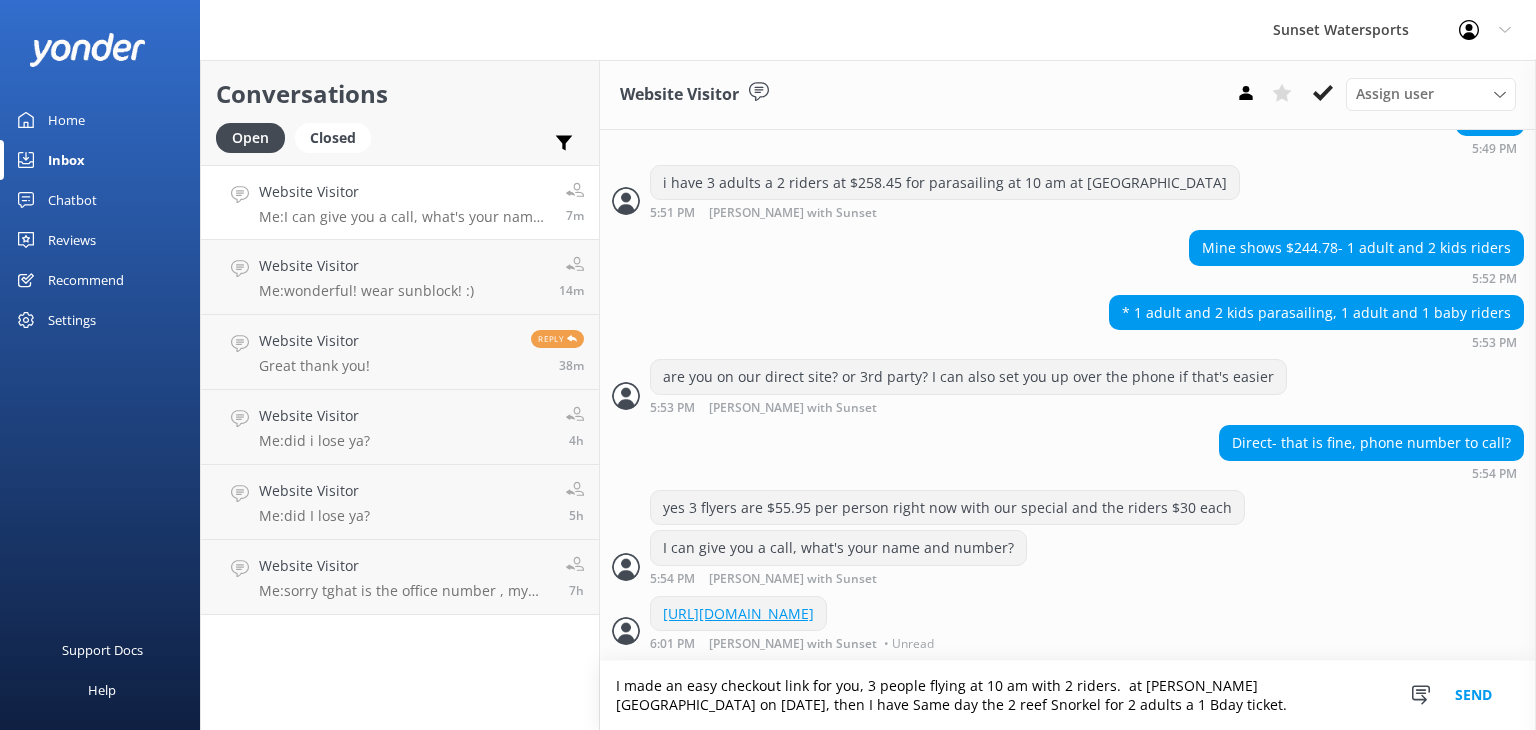 click on "I made an easy checkout link for you, 3 people flying at 10 am with 2 riders.  at [PERSON_NAME][GEOGRAPHIC_DATA] on [DATE], then I have Same day the 2 reef Snorkel for 2 adults a 1 Bday ticket." at bounding box center [1068, 695] 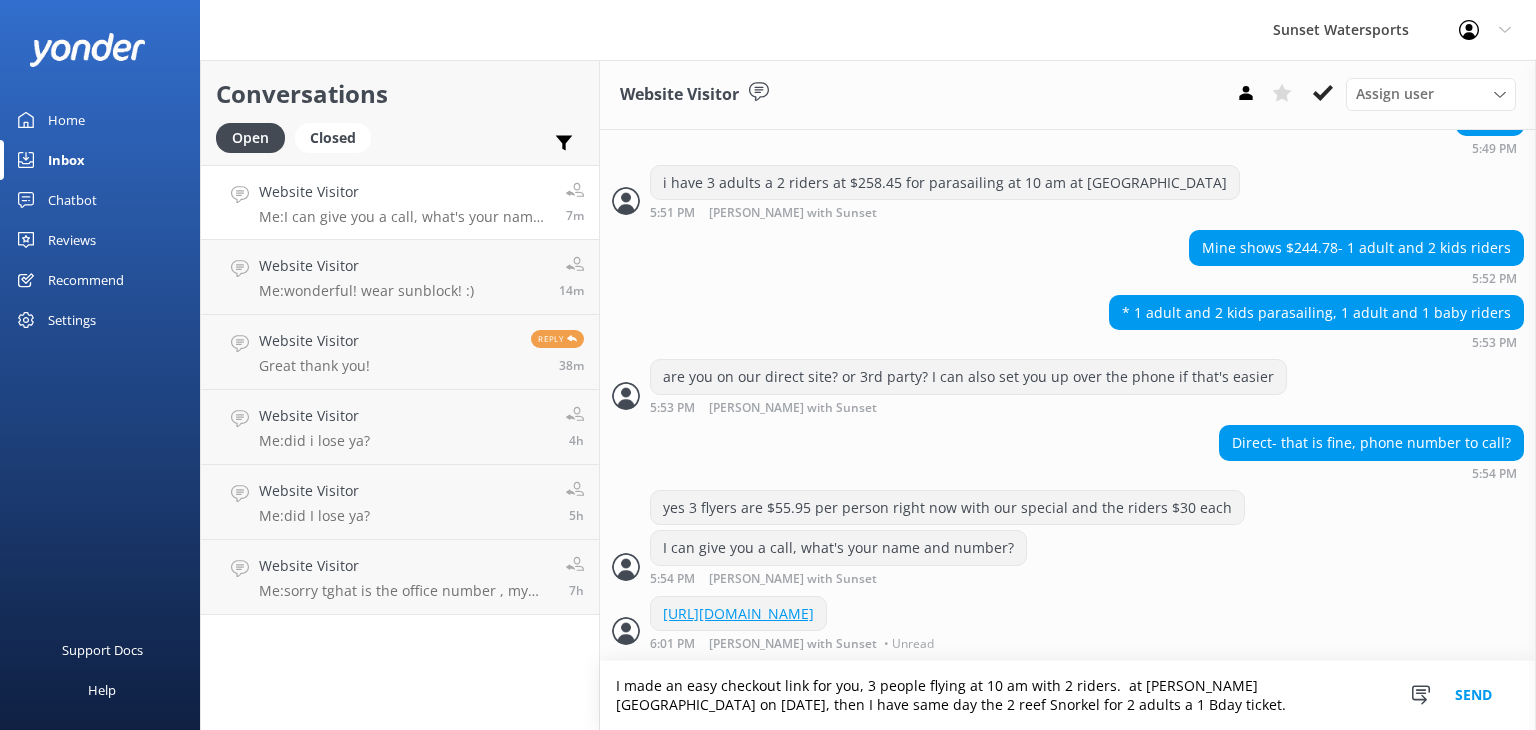click on "I made an easy checkout link for you, 3 people flying at 10 am with 2 riders.  at [PERSON_NAME][GEOGRAPHIC_DATA] on [DATE], then I have same day the 2 reef Snorkel for 2 adults a 1 Bday ticket." at bounding box center (1068, 695) 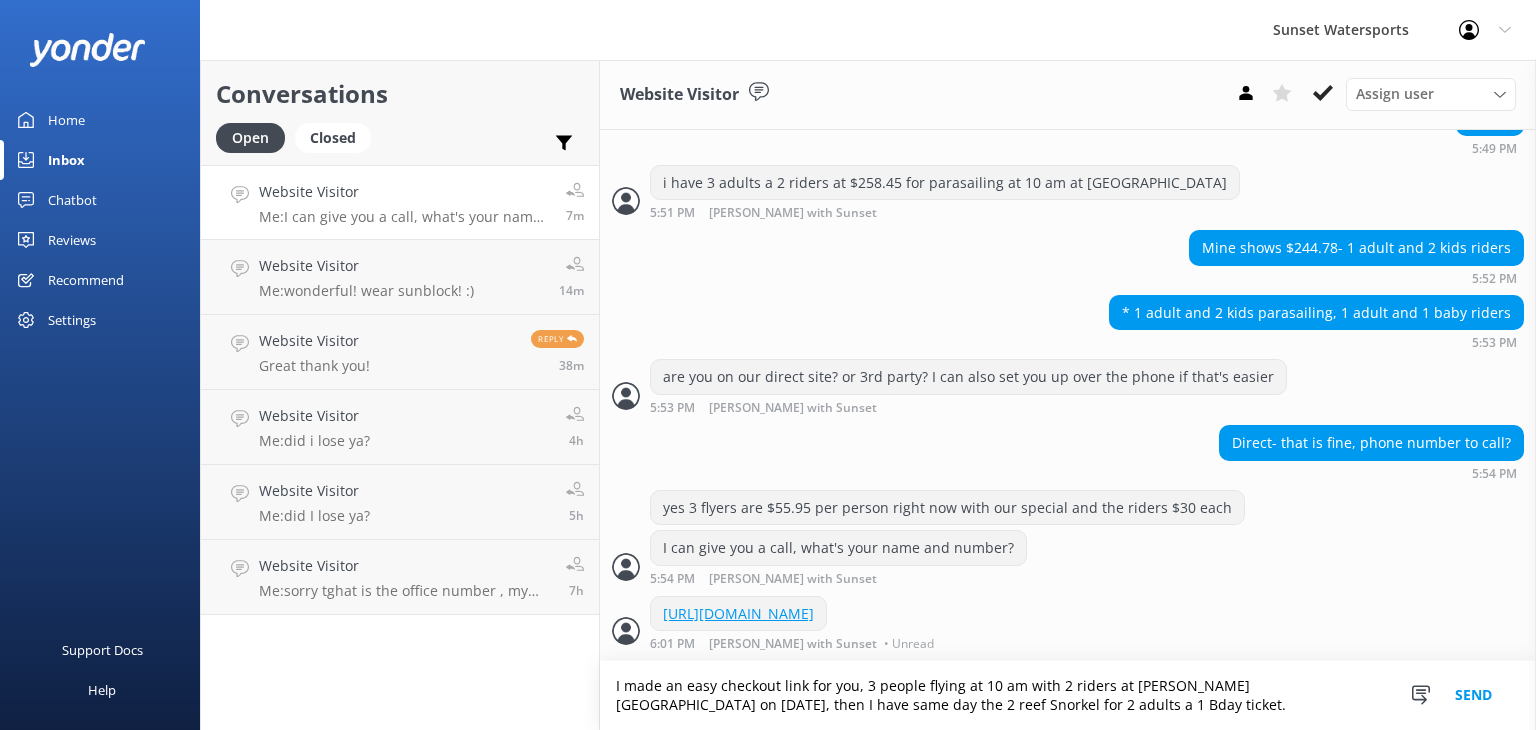 click on "I made an easy checkout link for you, 3 people flying at 10 am with 2 riders at [PERSON_NAME][GEOGRAPHIC_DATA] on [DATE], then I have same day the 2 reef Snorkel for 2 adults a 1 Bday ticket." at bounding box center (1068, 695) 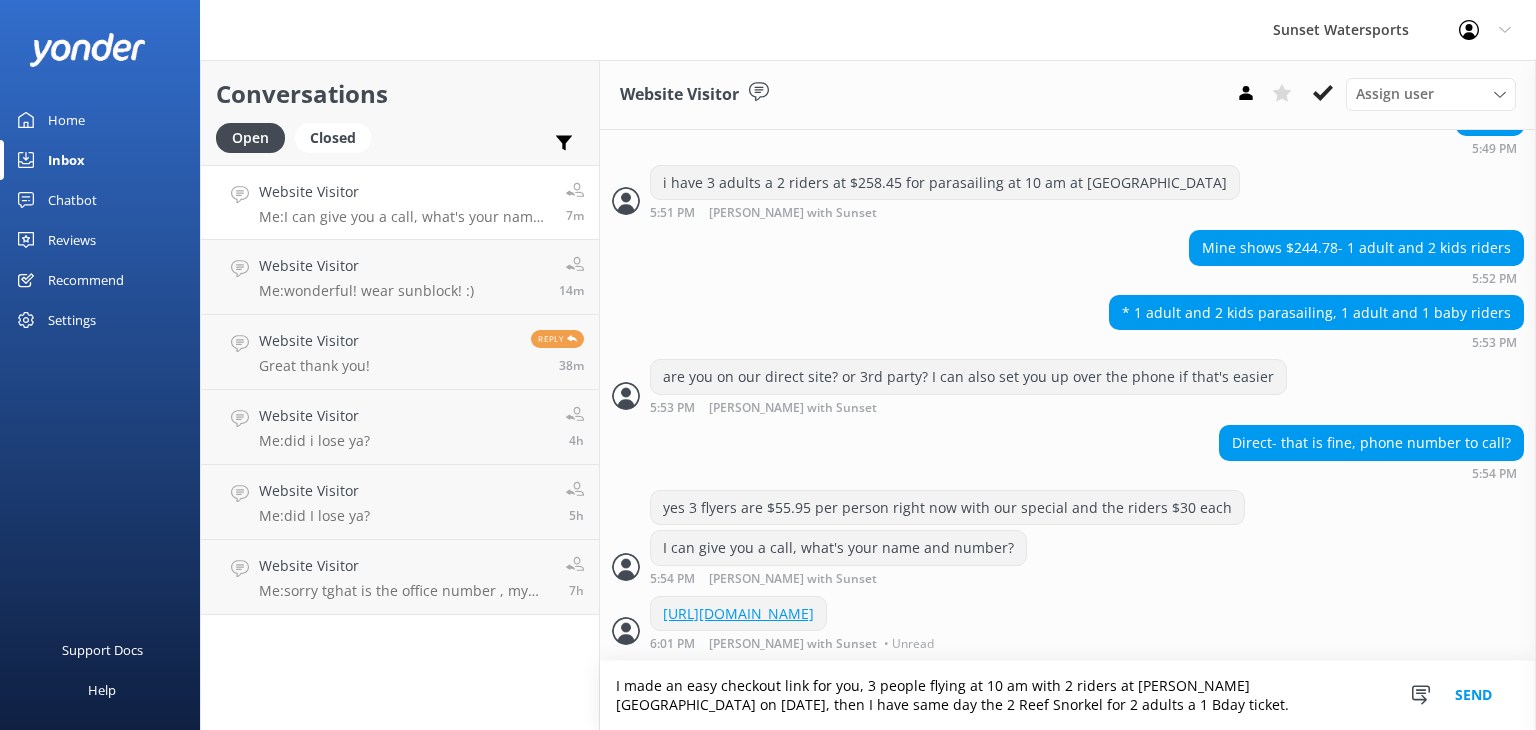 click on "I made an easy checkout link for you, 3 people flying at 10 am with 2 riders at [PERSON_NAME][GEOGRAPHIC_DATA] on [DATE], then I have same day the 2 Reef Snorkel for 2 adults a 1 Bday ticket." at bounding box center [1068, 695] 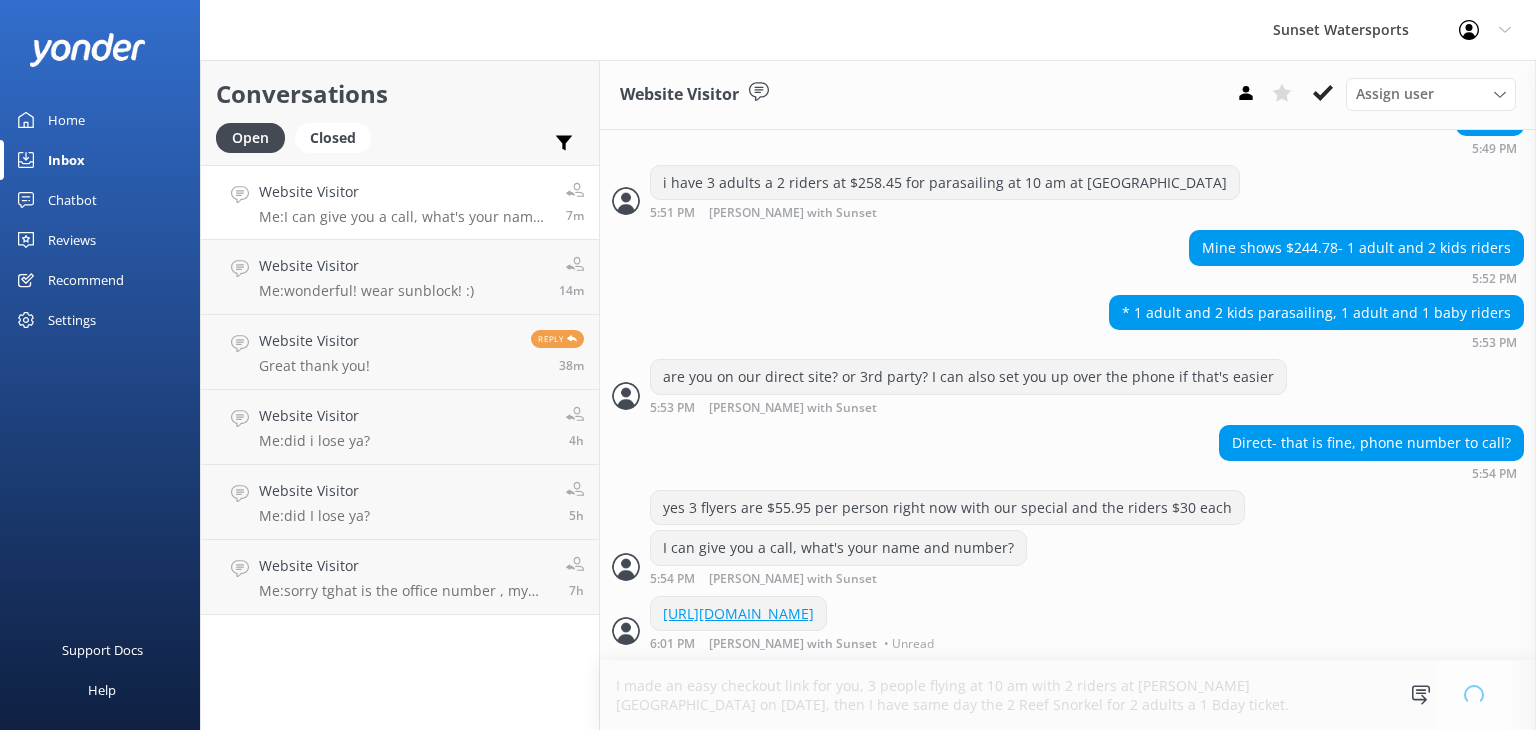 type 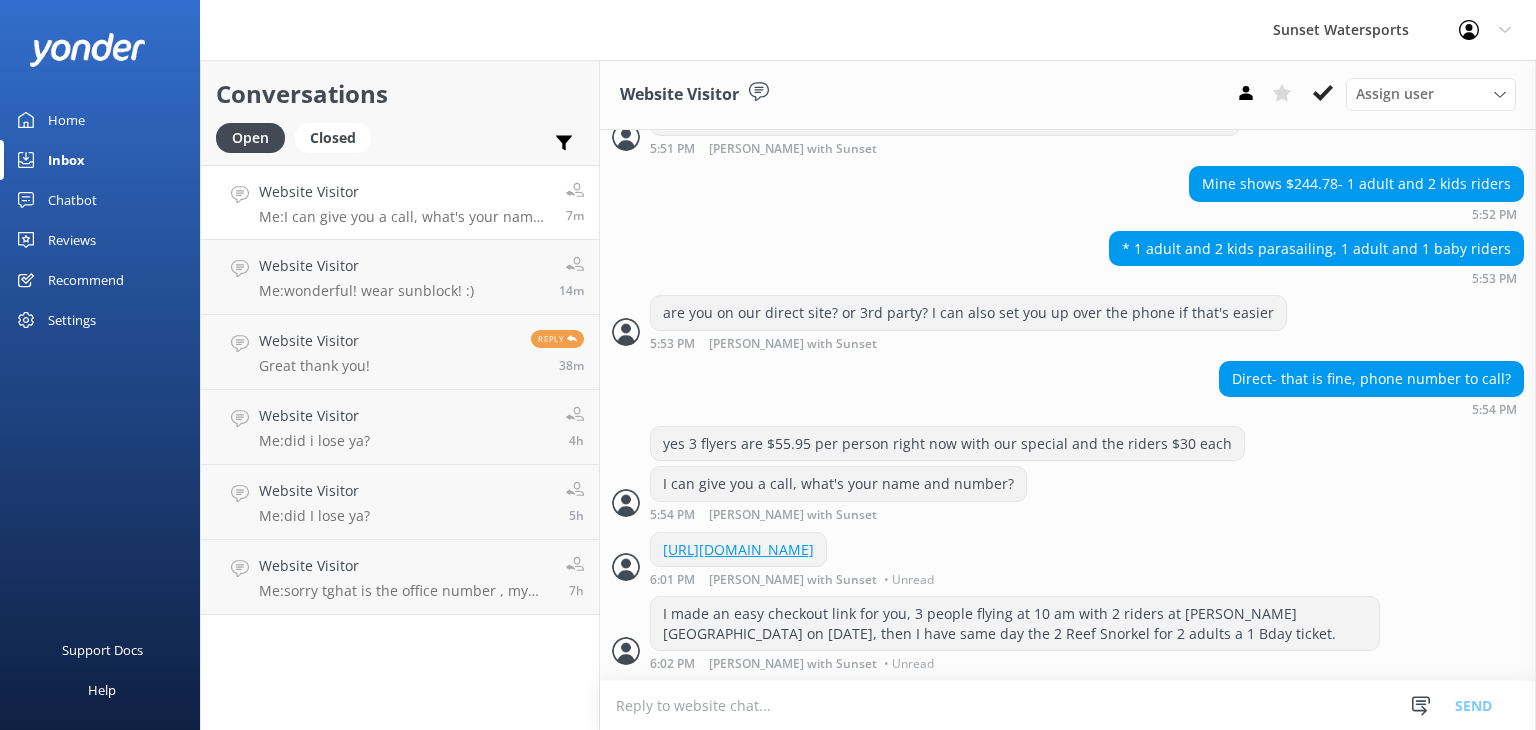 scroll, scrollTop: 1656, scrollLeft: 0, axis: vertical 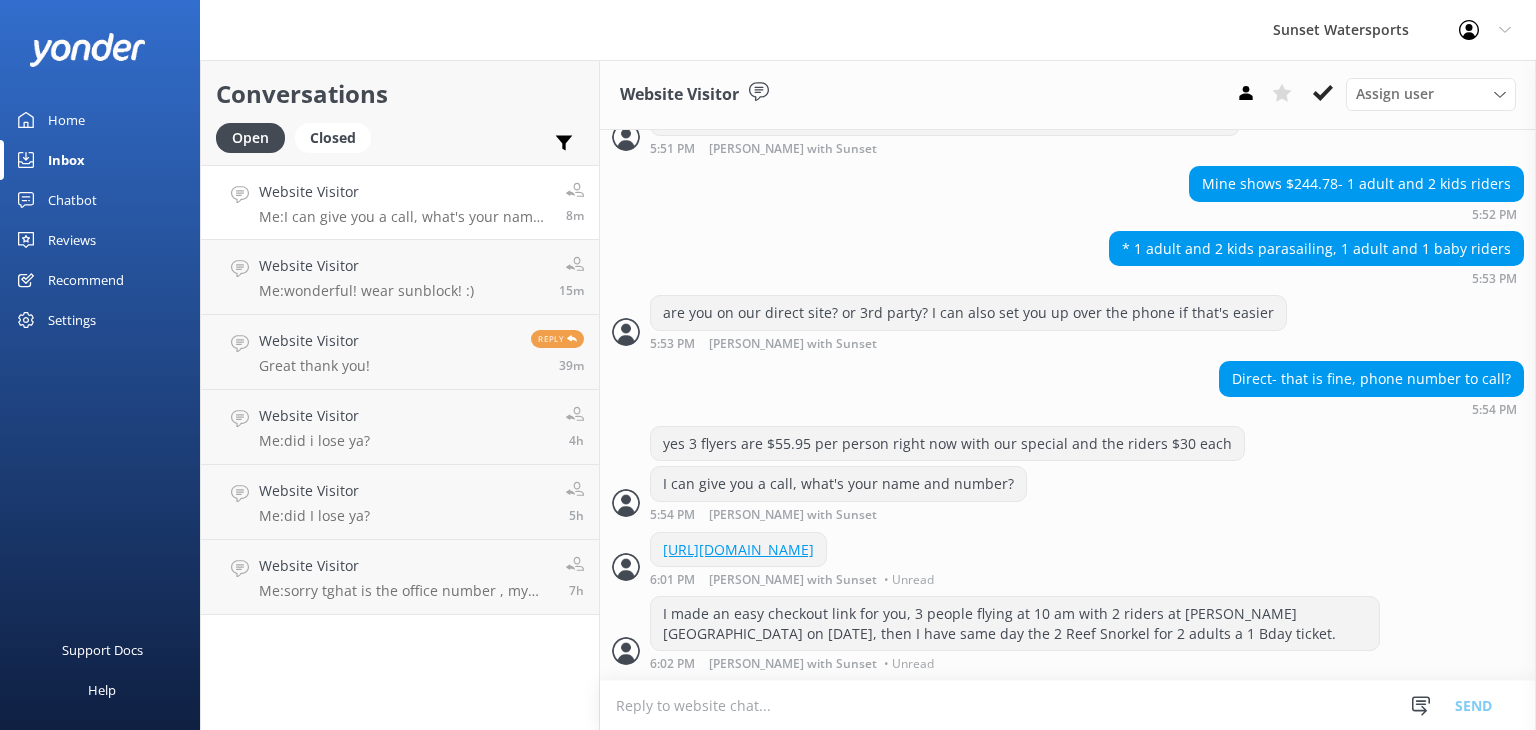 click at bounding box center (1068, 705) 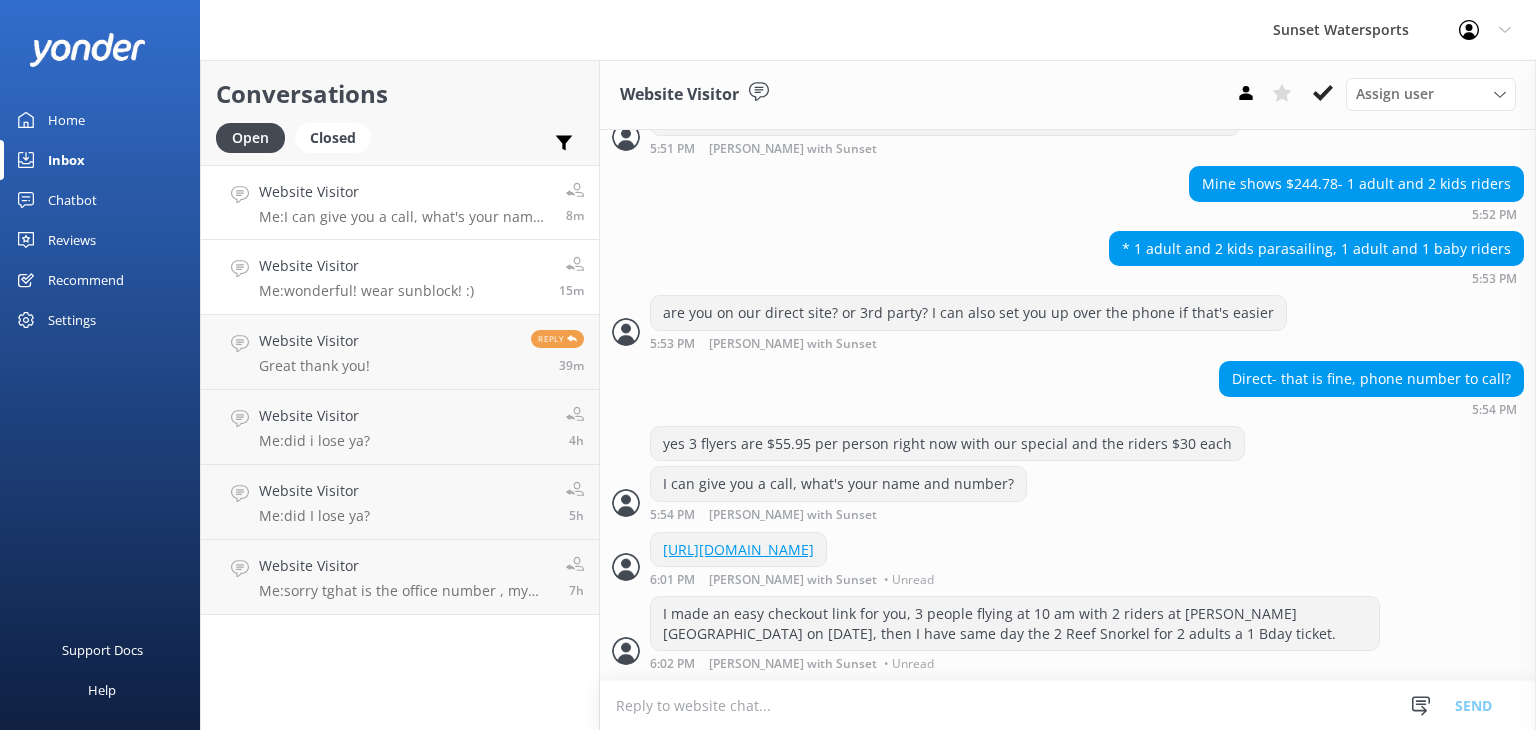 click on "Website Visitor" at bounding box center [366, 266] 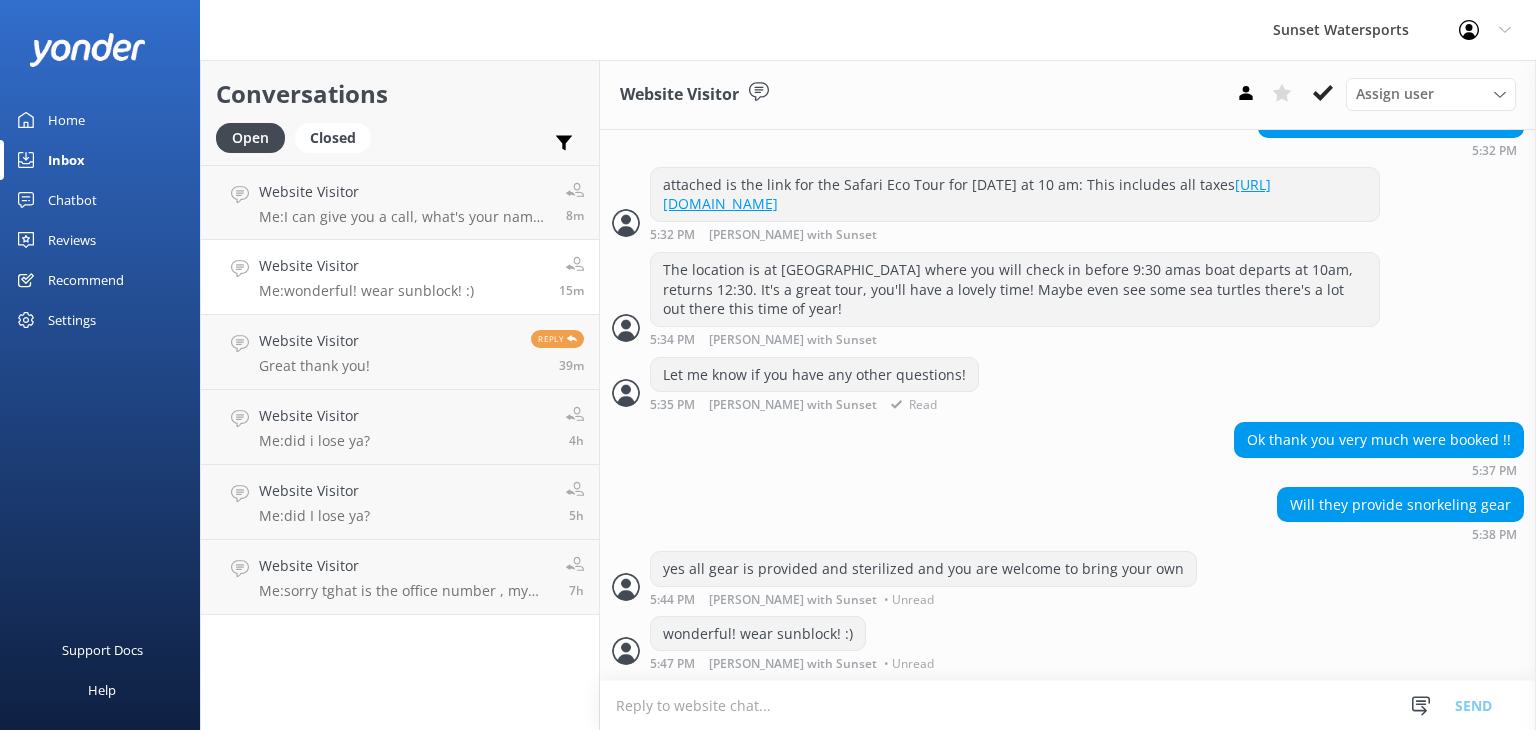 scroll, scrollTop: 1532, scrollLeft: 0, axis: vertical 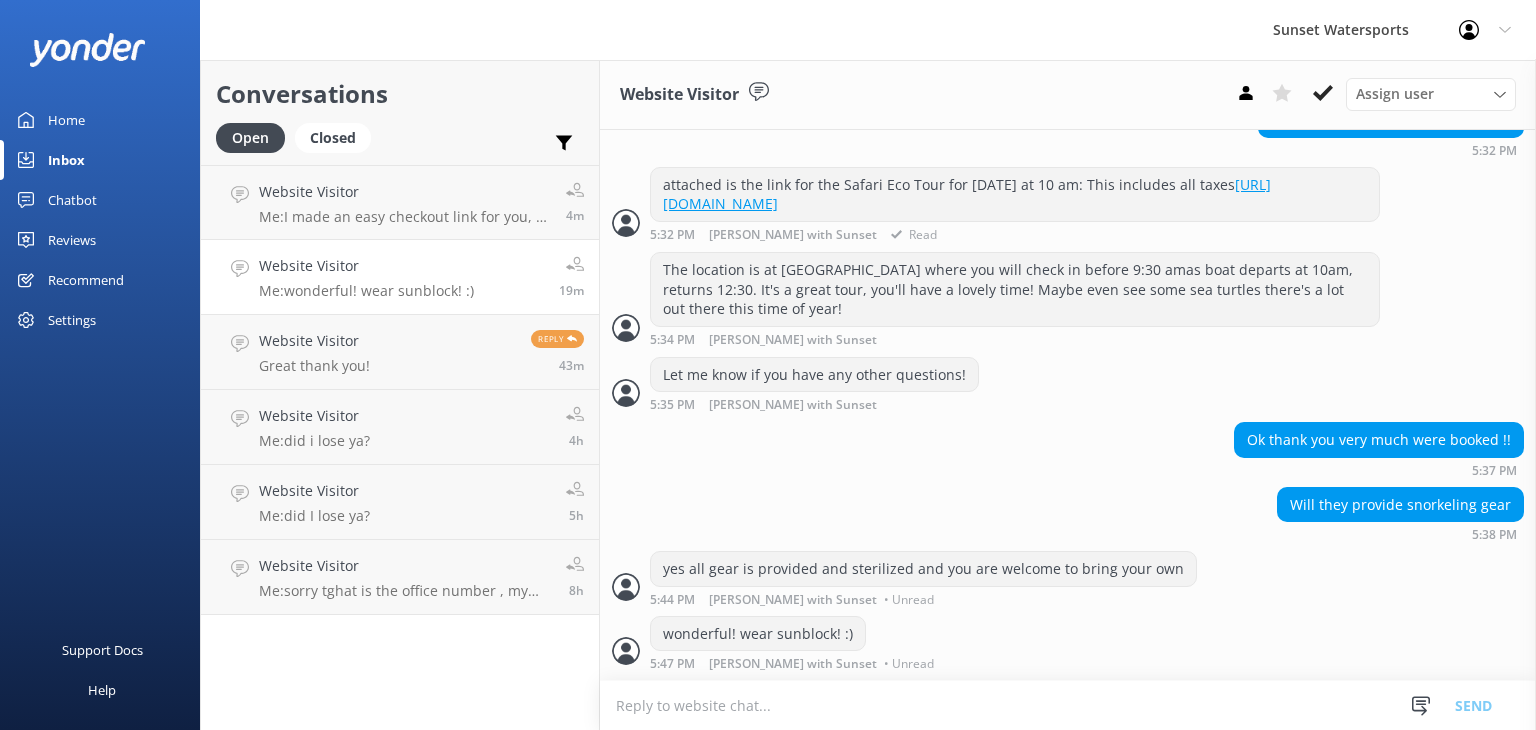 click on "[URL][DOMAIN_NAME]" at bounding box center (967, 194) 